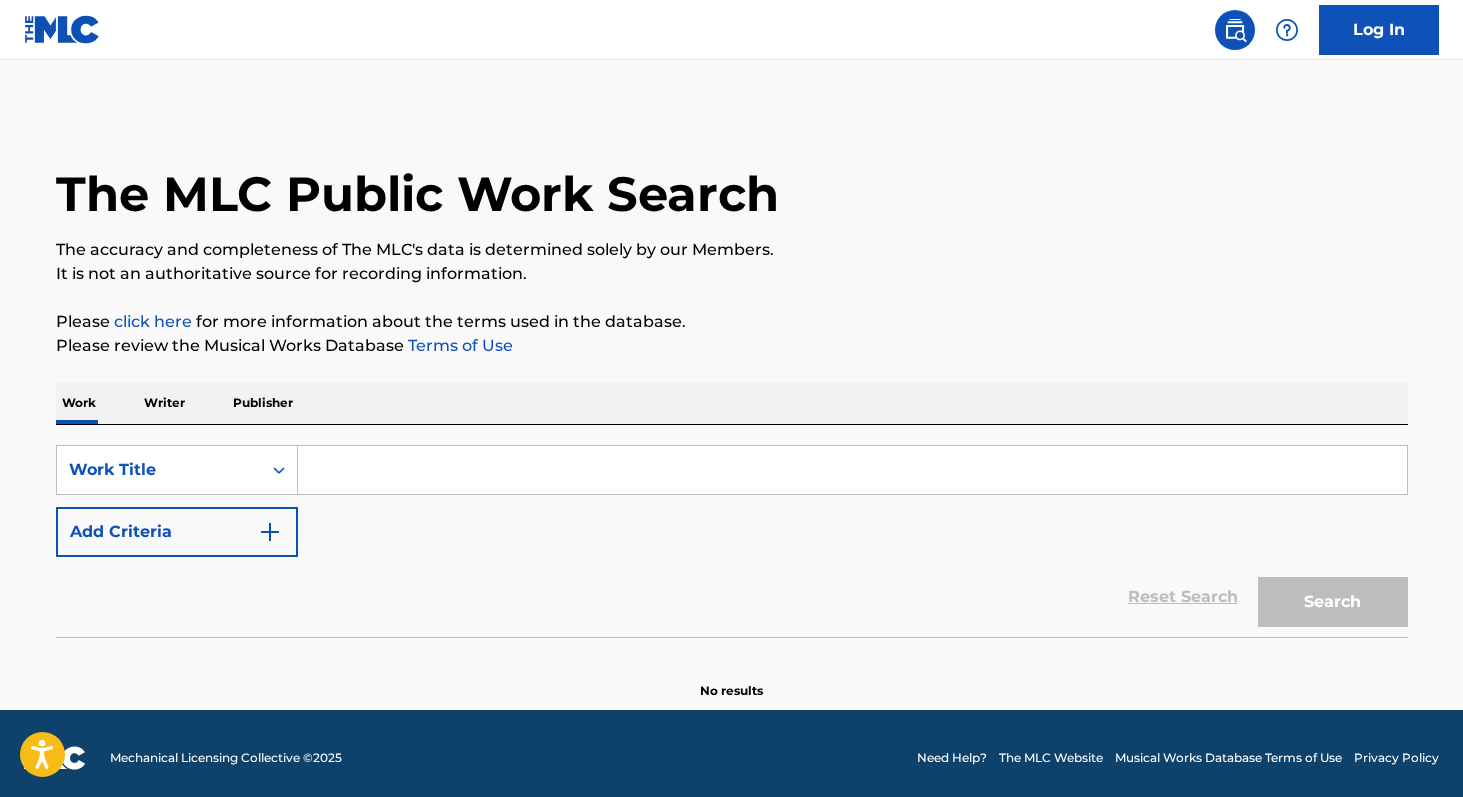 scroll, scrollTop: 0, scrollLeft: 0, axis: both 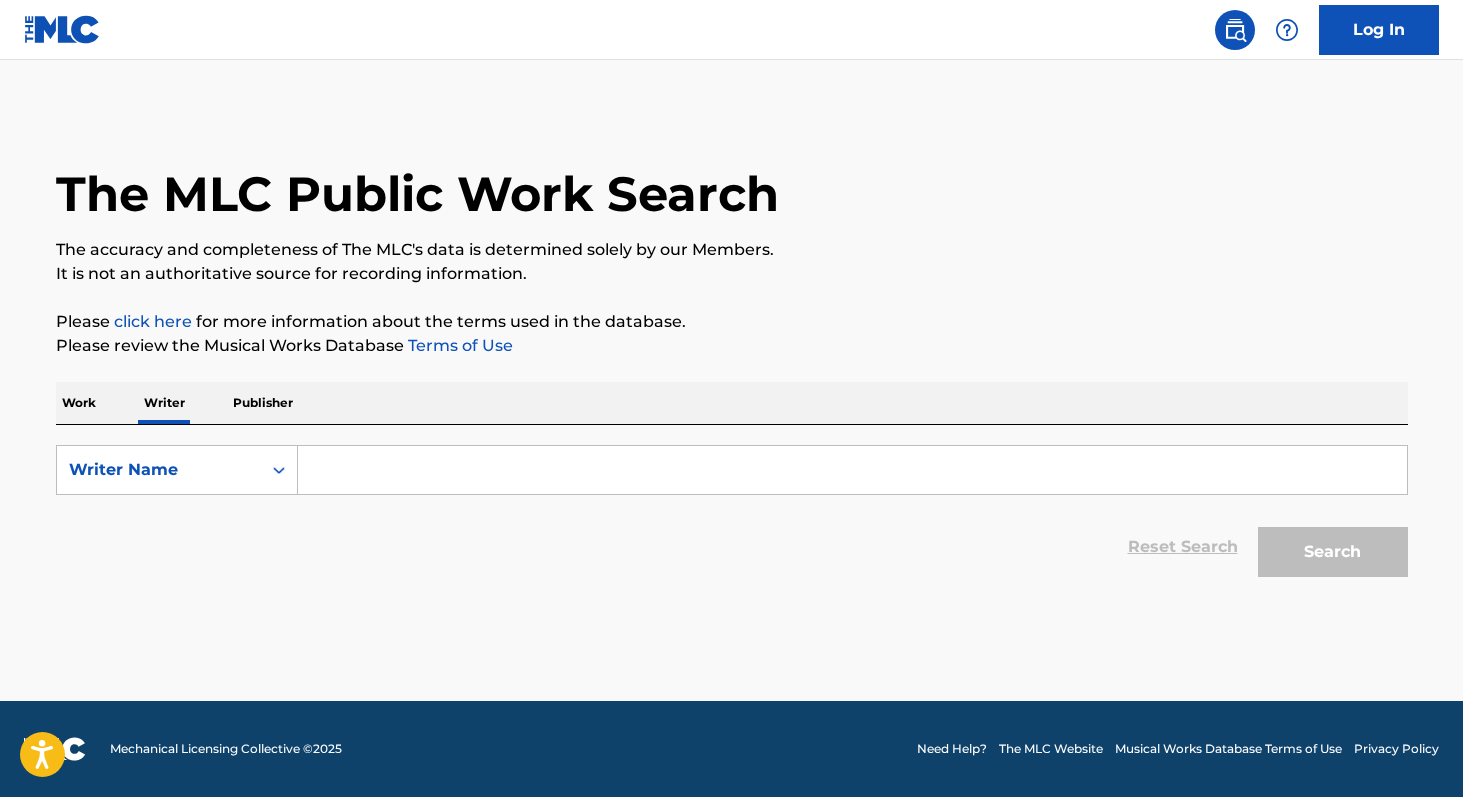 click at bounding box center (852, 470) 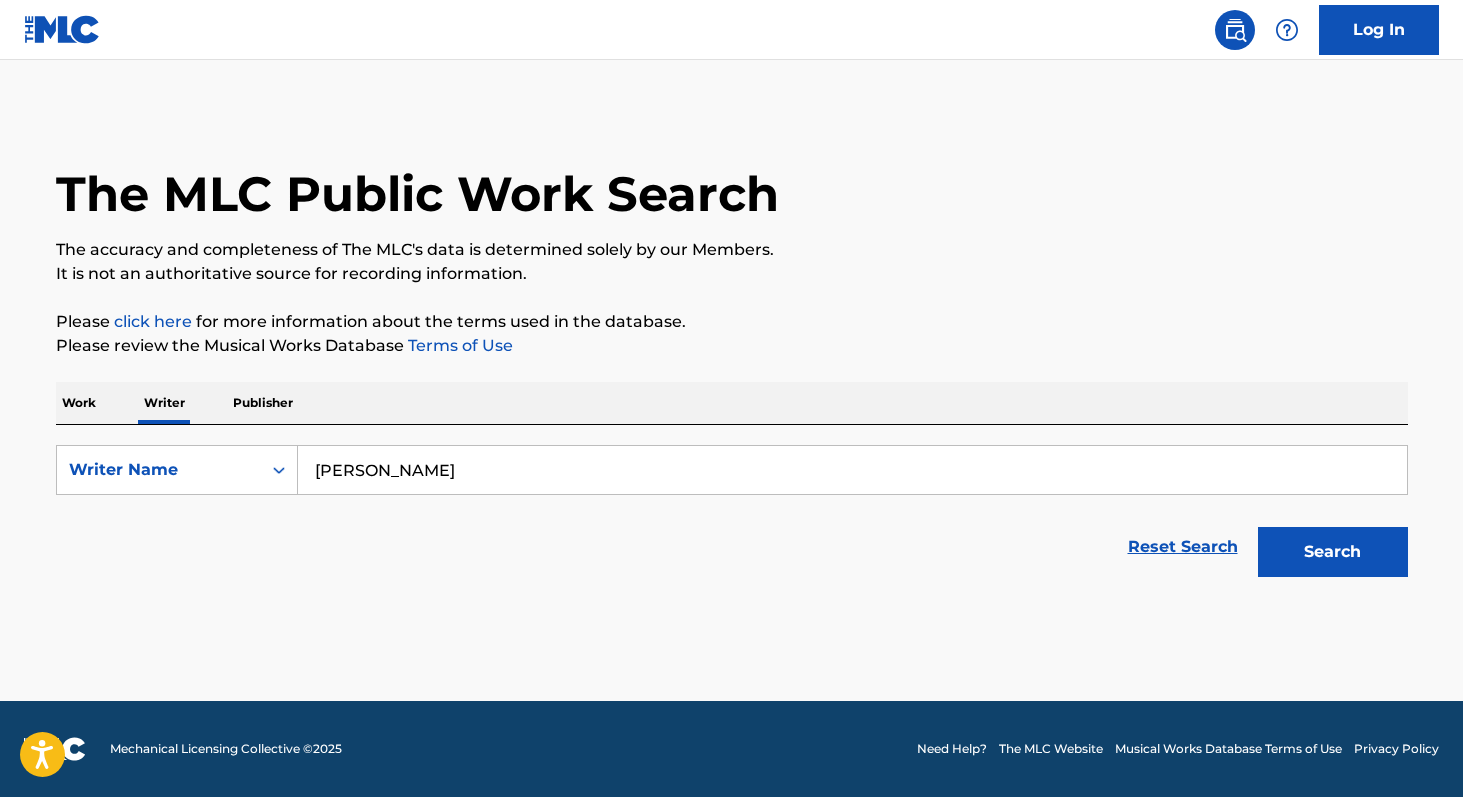 type on "[PERSON_NAME]" 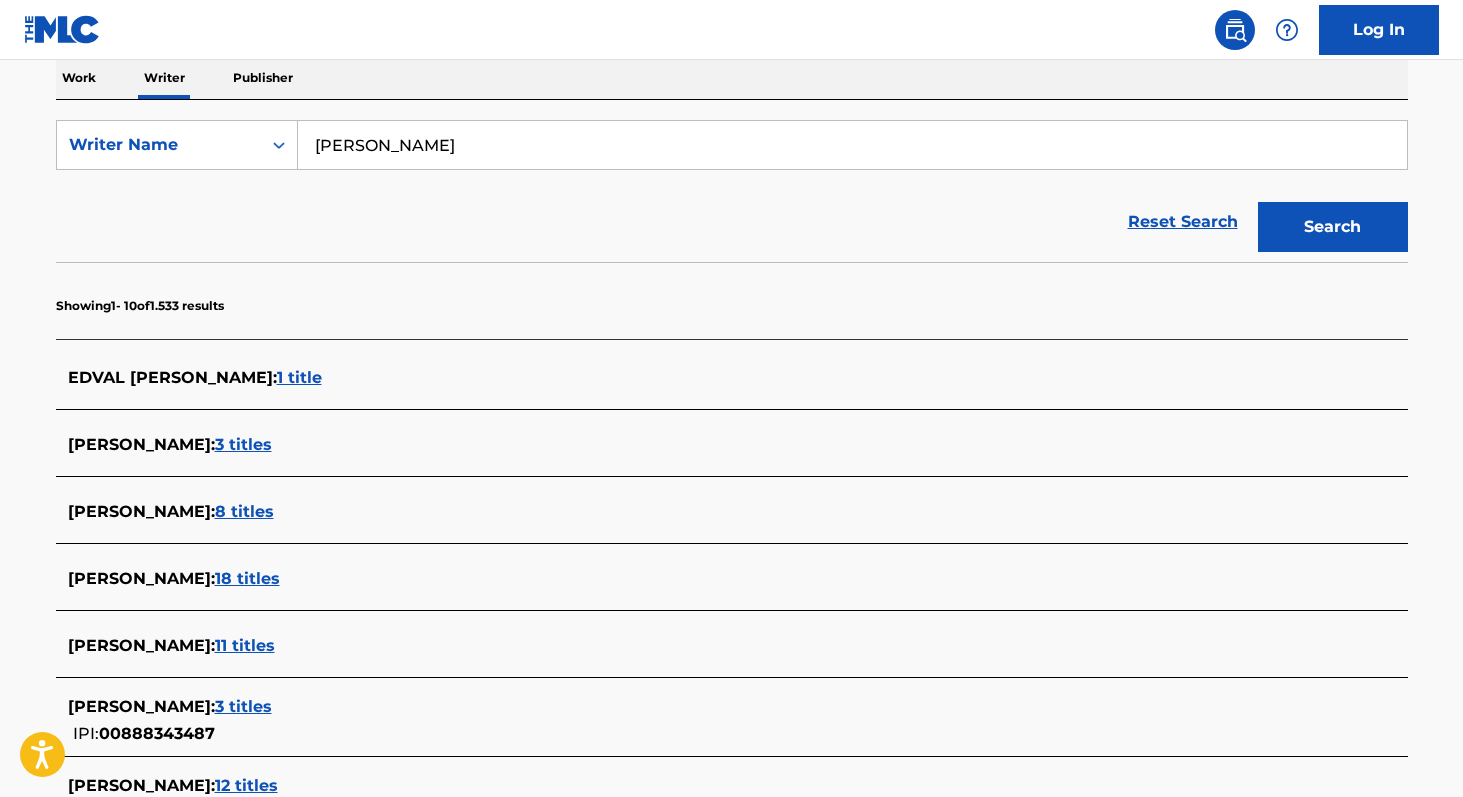 scroll, scrollTop: 345, scrollLeft: 0, axis: vertical 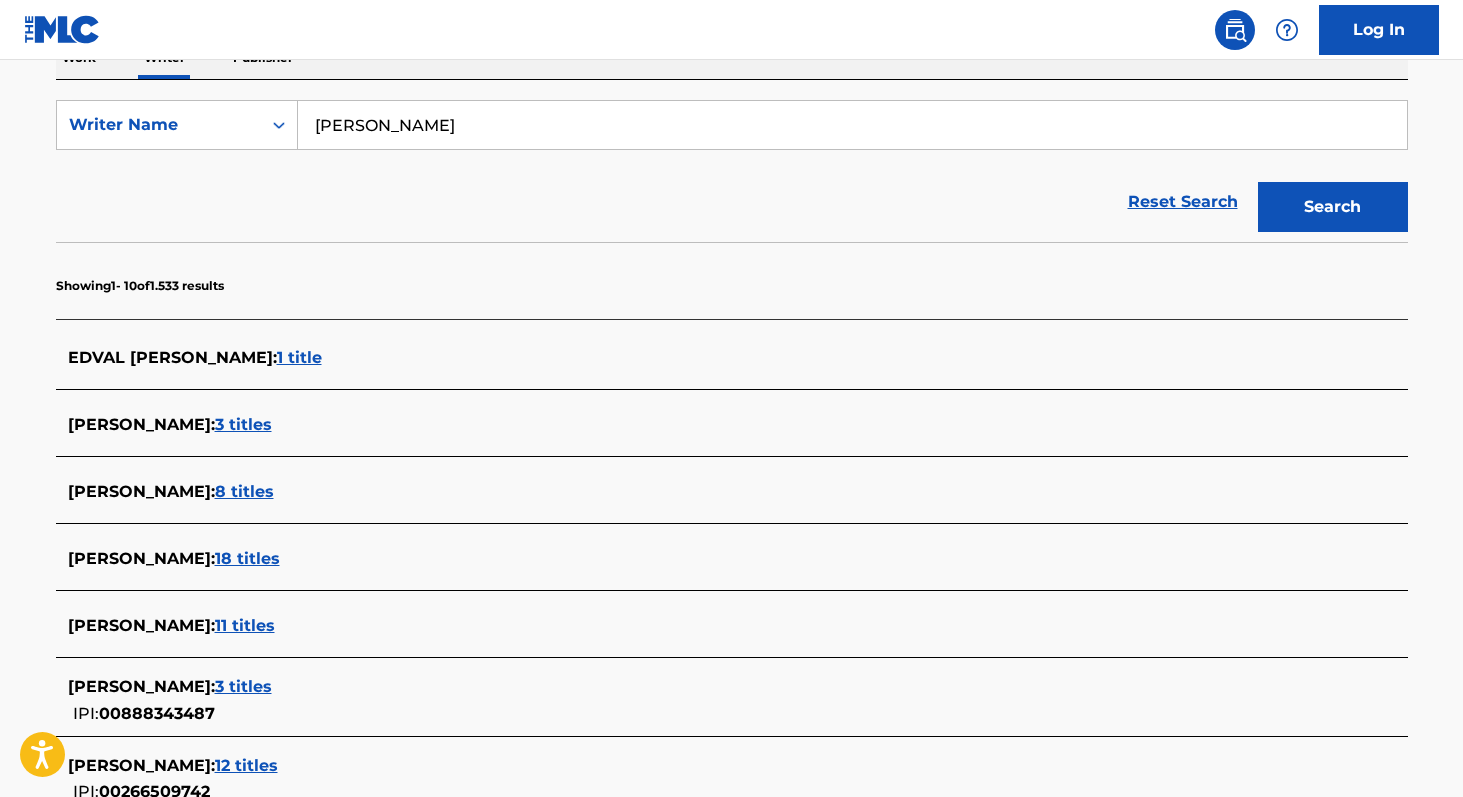 click on "8 titles" at bounding box center [244, 491] 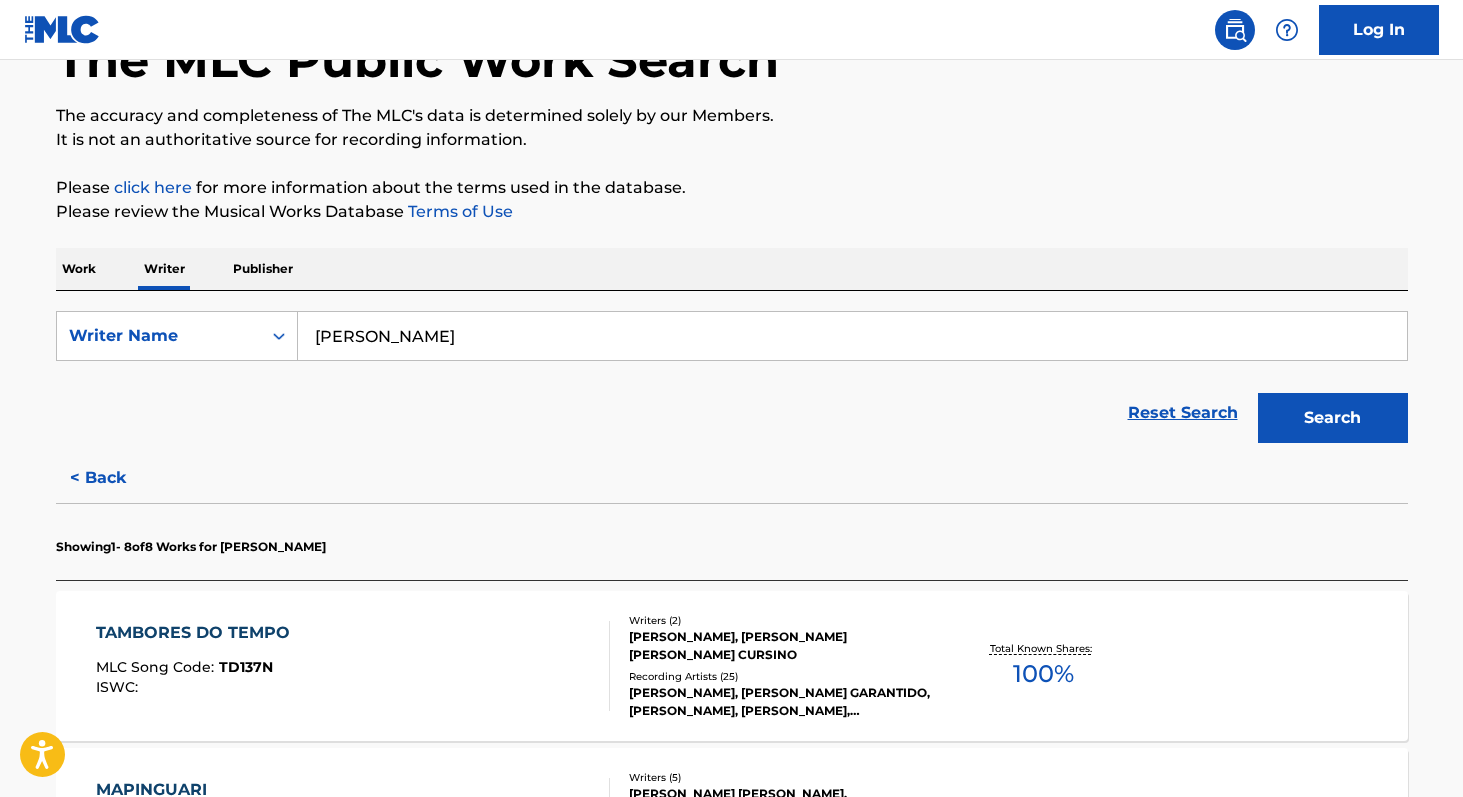 scroll, scrollTop: 122, scrollLeft: 0, axis: vertical 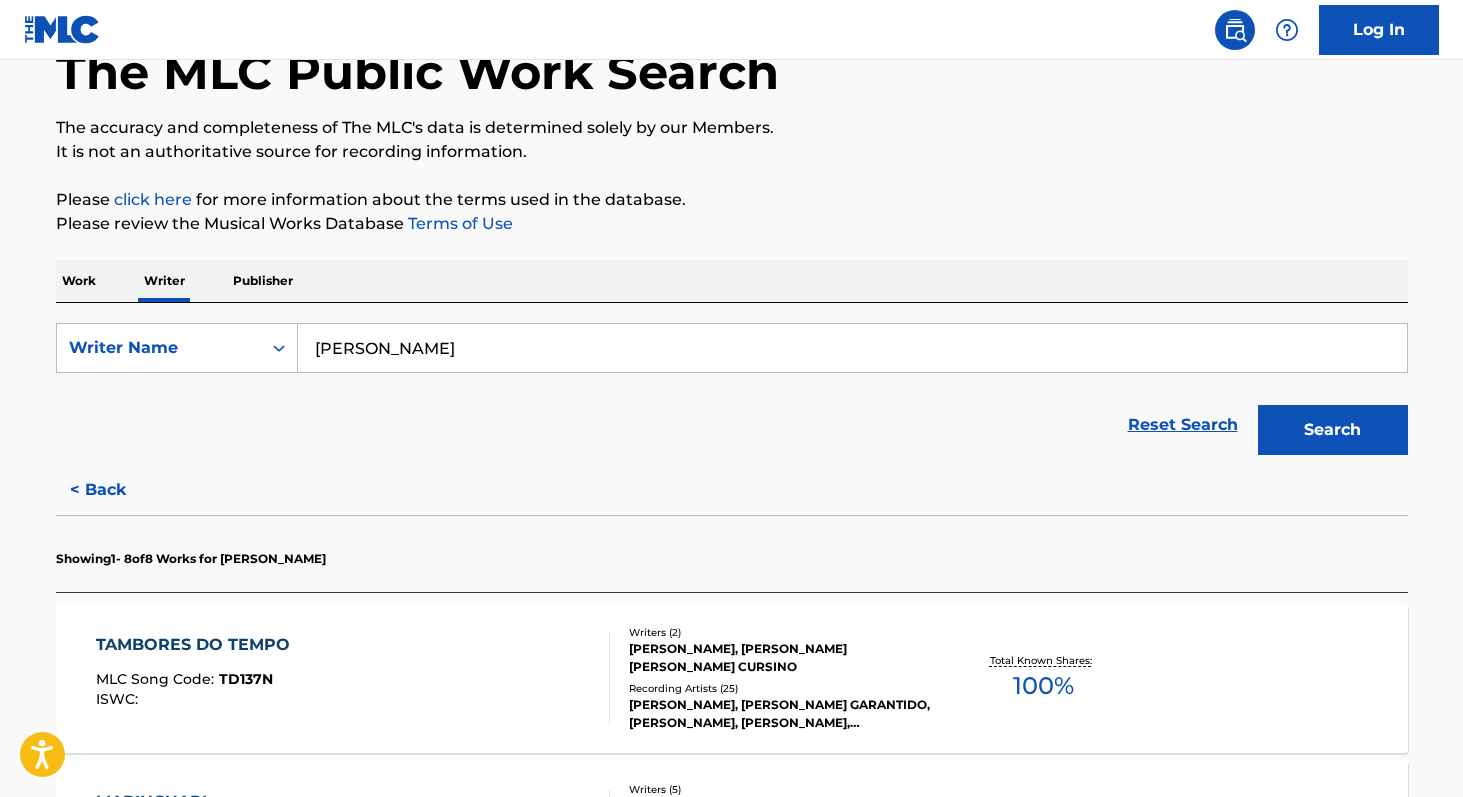 click on "Work" at bounding box center [79, 281] 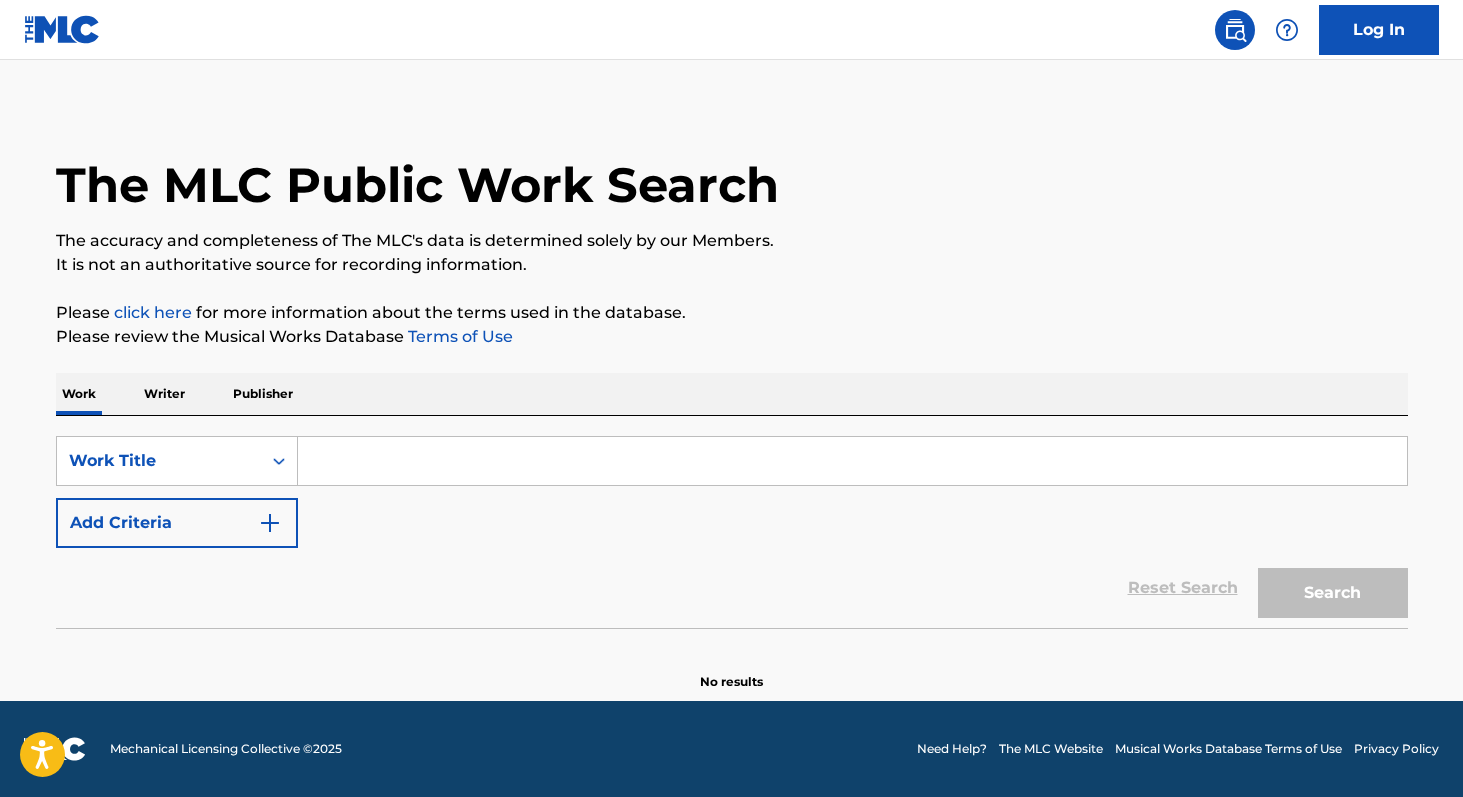 scroll, scrollTop: 0, scrollLeft: 0, axis: both 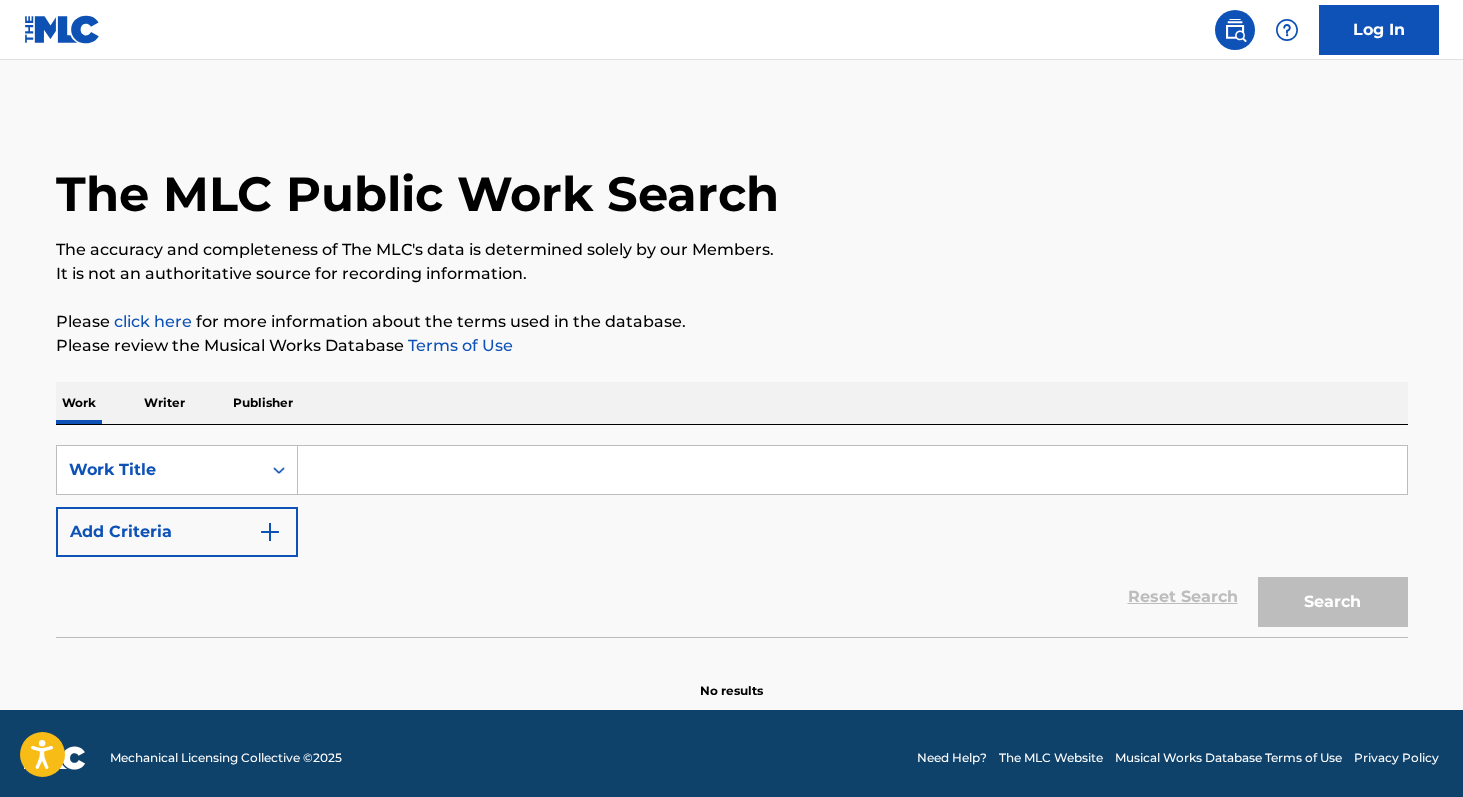 click at bounding box center (852, 470) 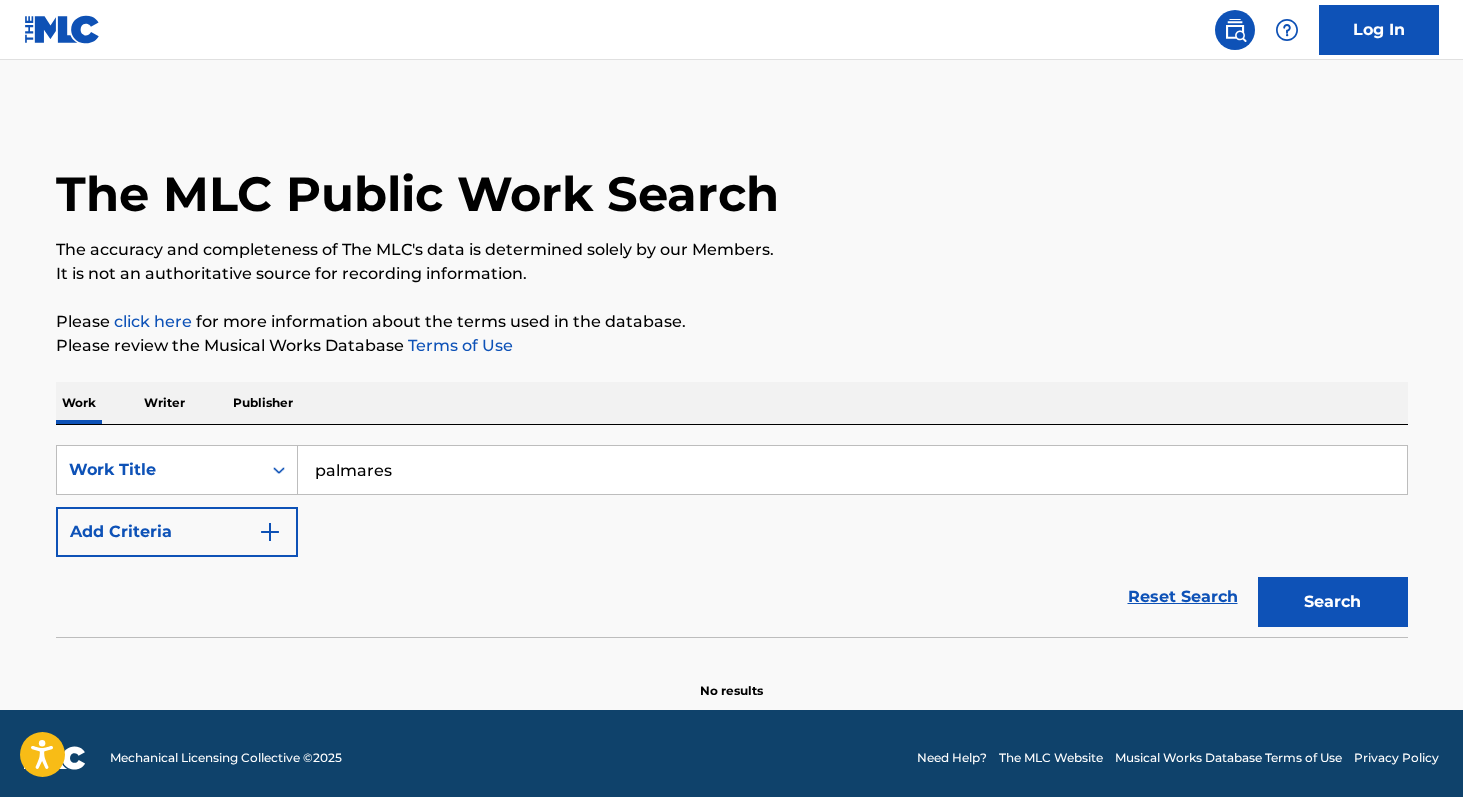 type on "palmares" 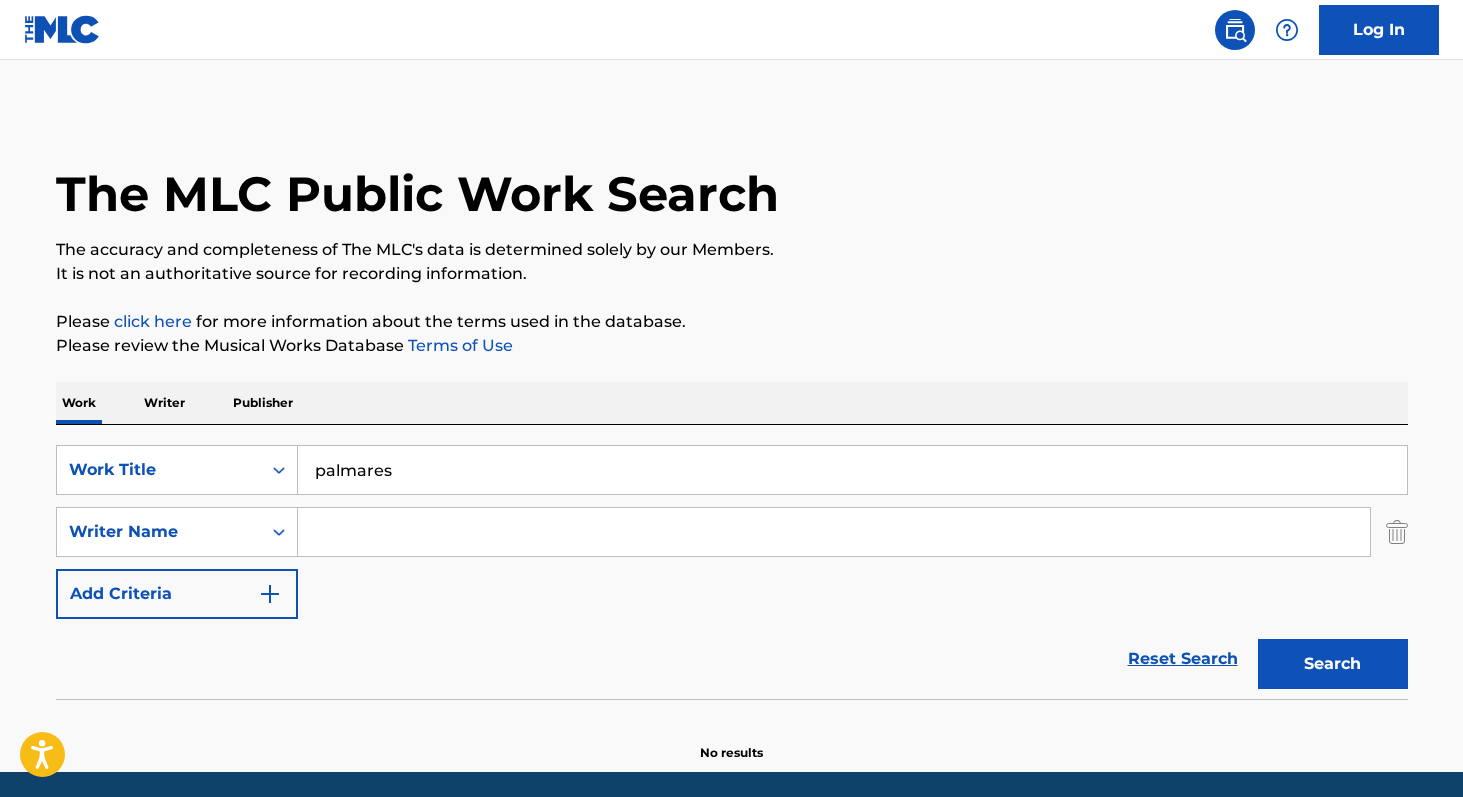 click at bounding box center [834, 532] 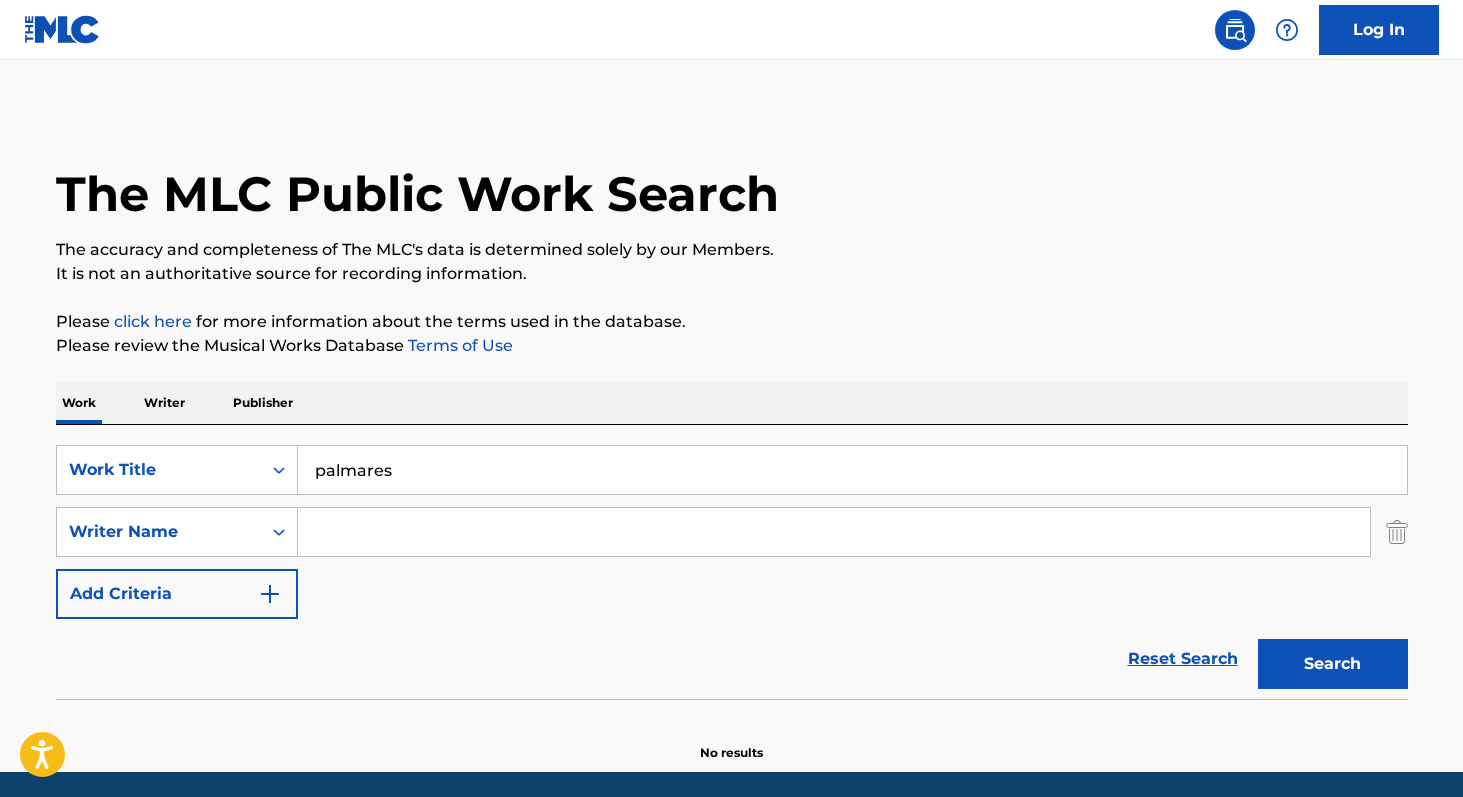 paste on "[PERSON_NAME]" 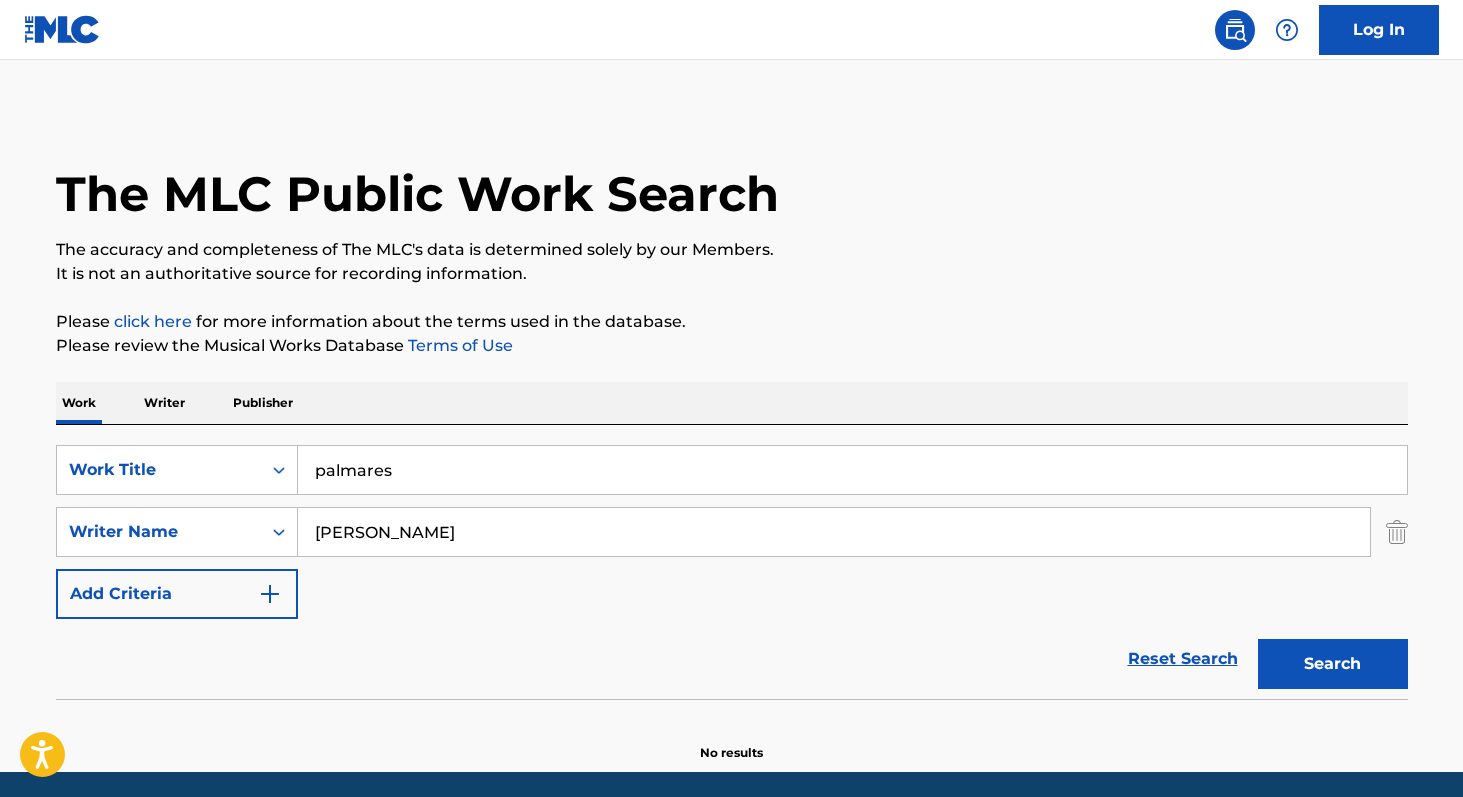 type on "[PERSON_NAME]" 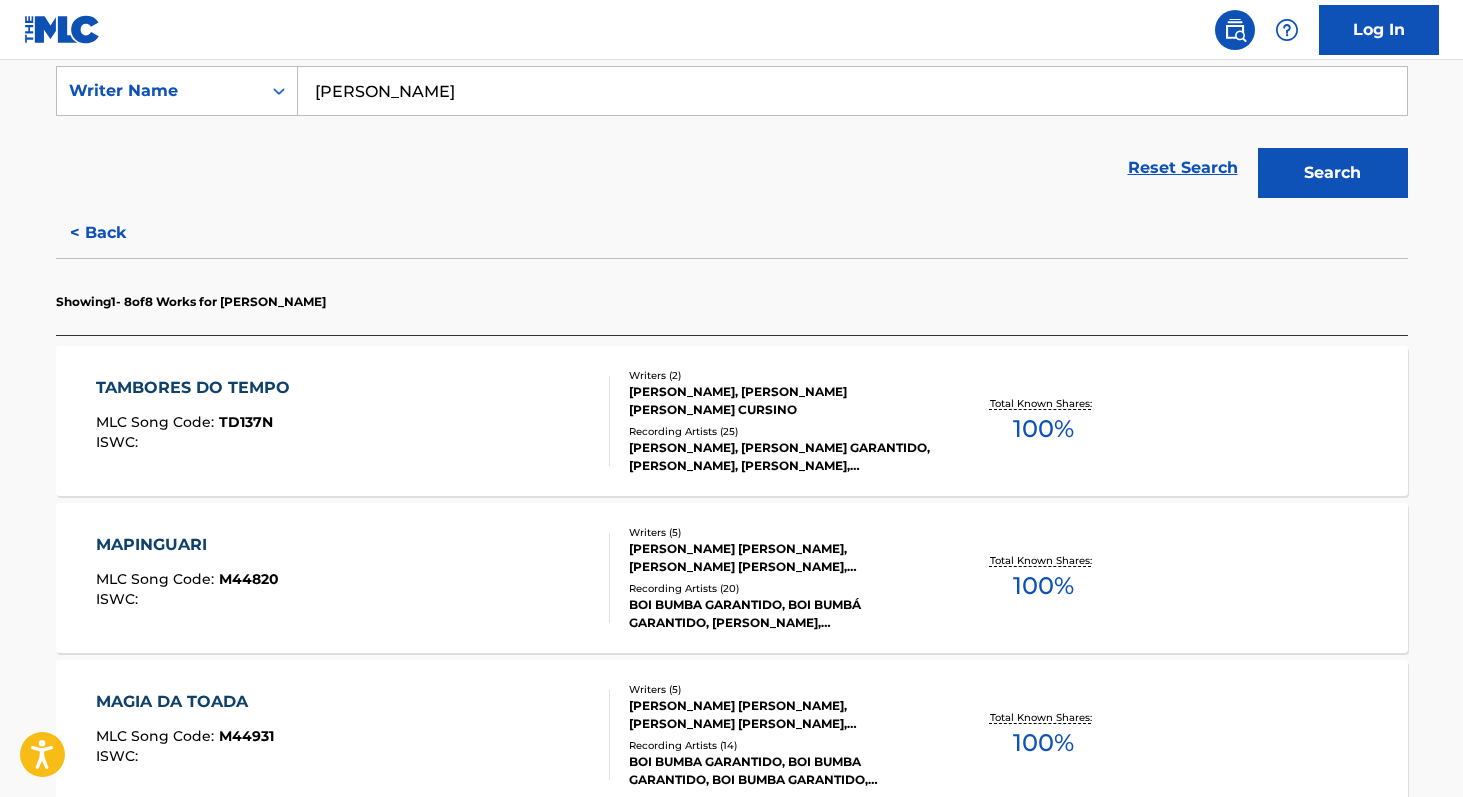 scroll, scrollTop: 383, scrollLeft: 0, axis: vertical 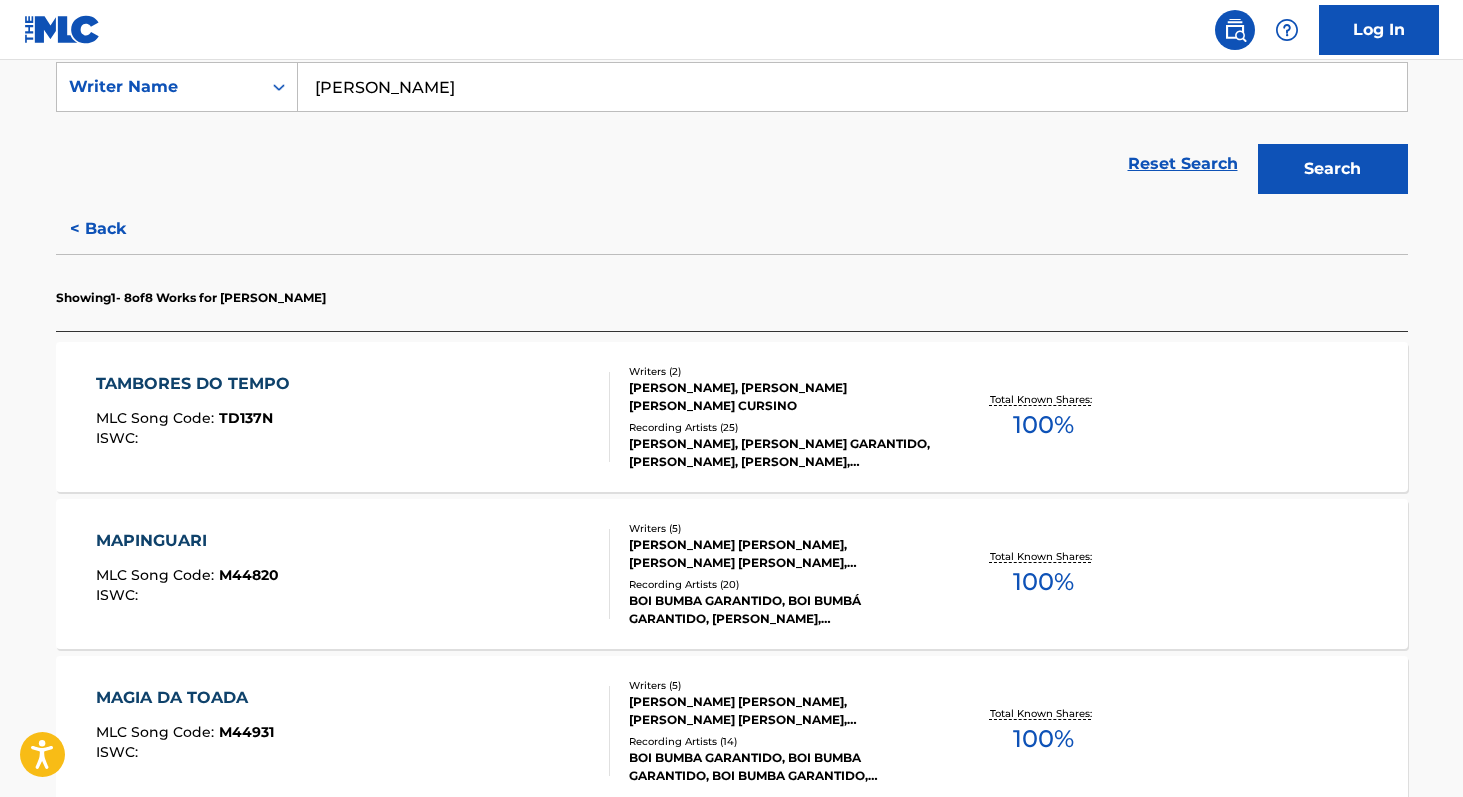 click on "100 %" at bounding box center (1043, 582) 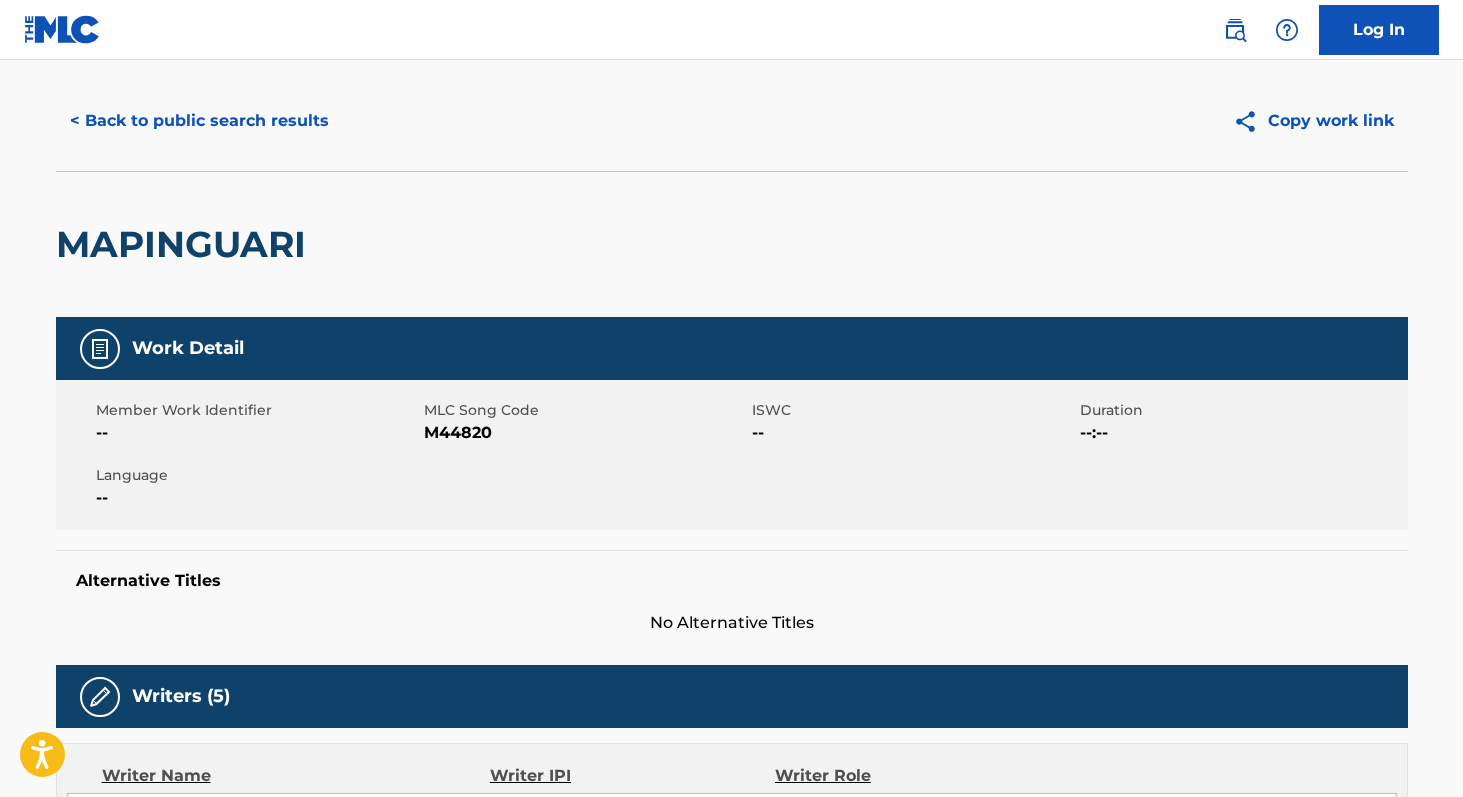 scroll, scrollTop: 0, scrollLeft: 0, axis: both 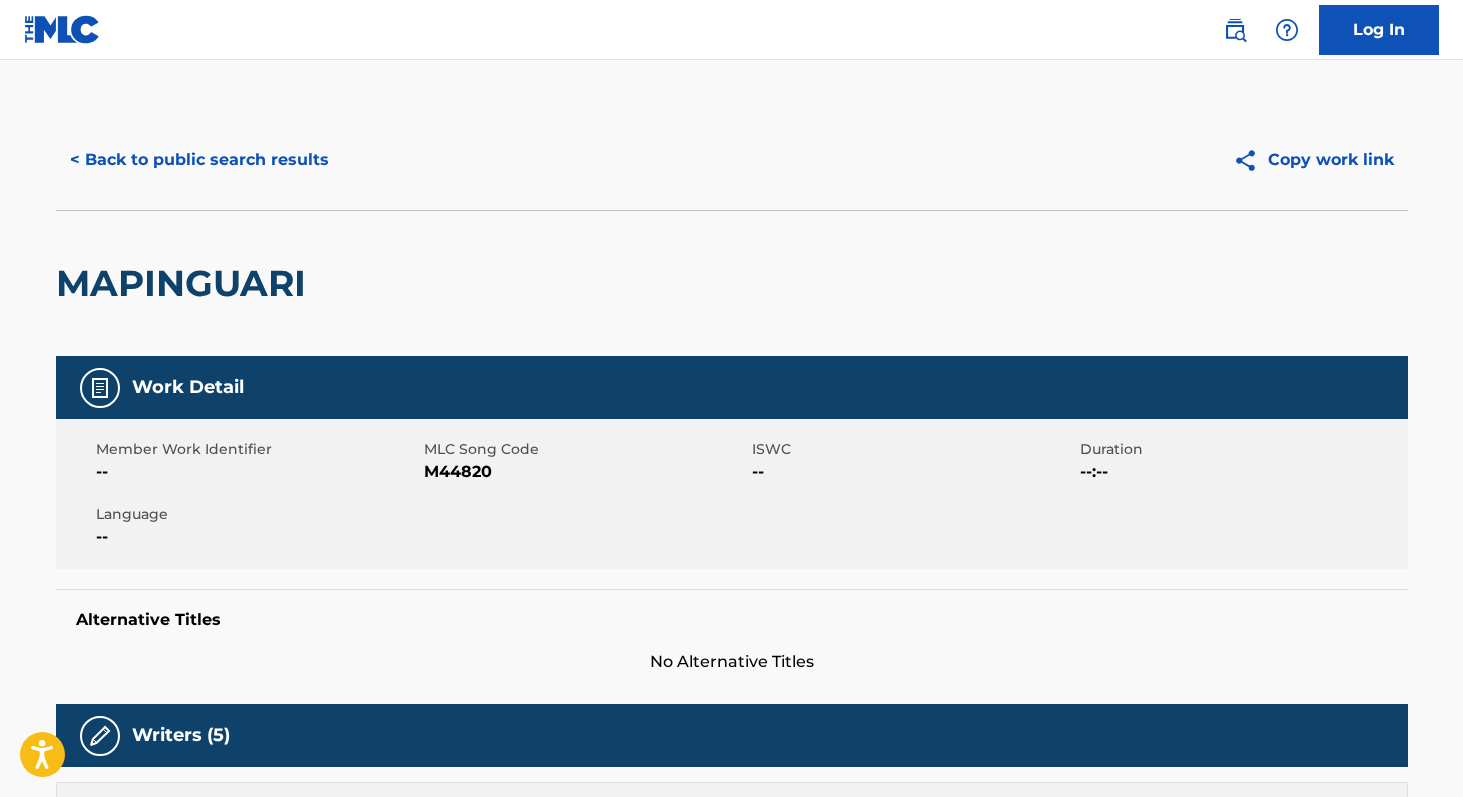 click on "< Back to public search results" at bounding box center (199, 160) 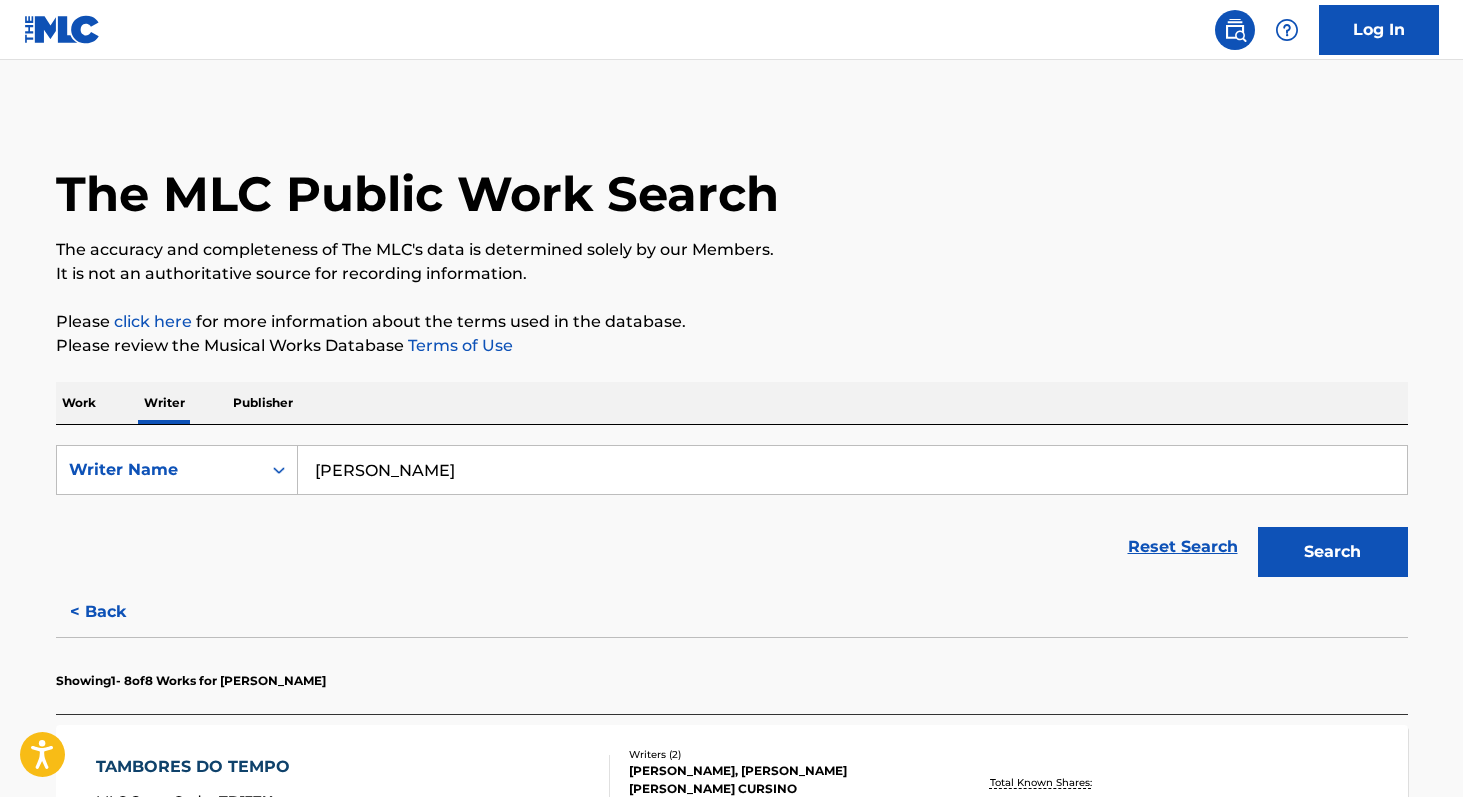 scroll, scrollTop: 428, scrollLeft: 0, axis: vertical 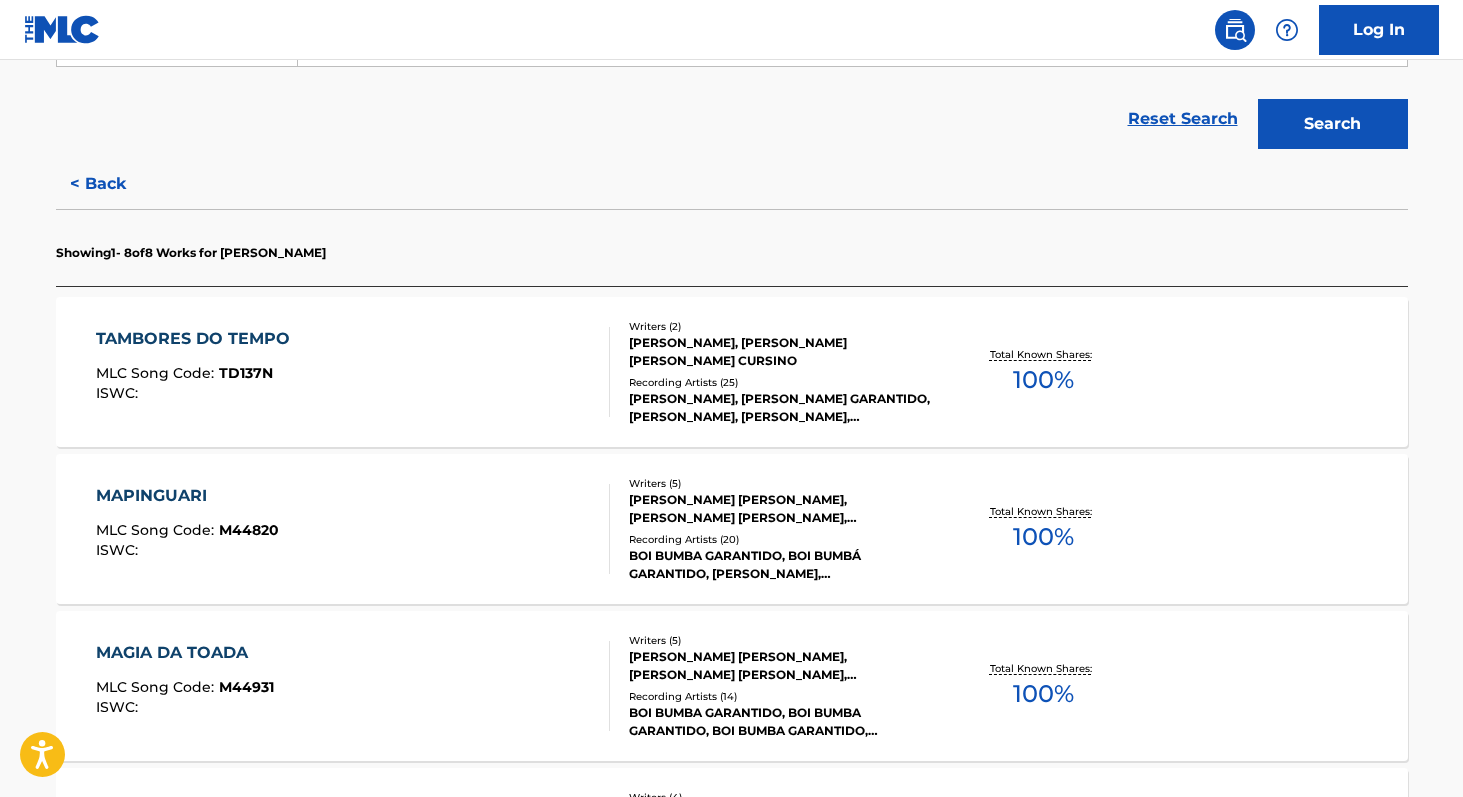 click on "100 %" at bounding box center (1043, 380) 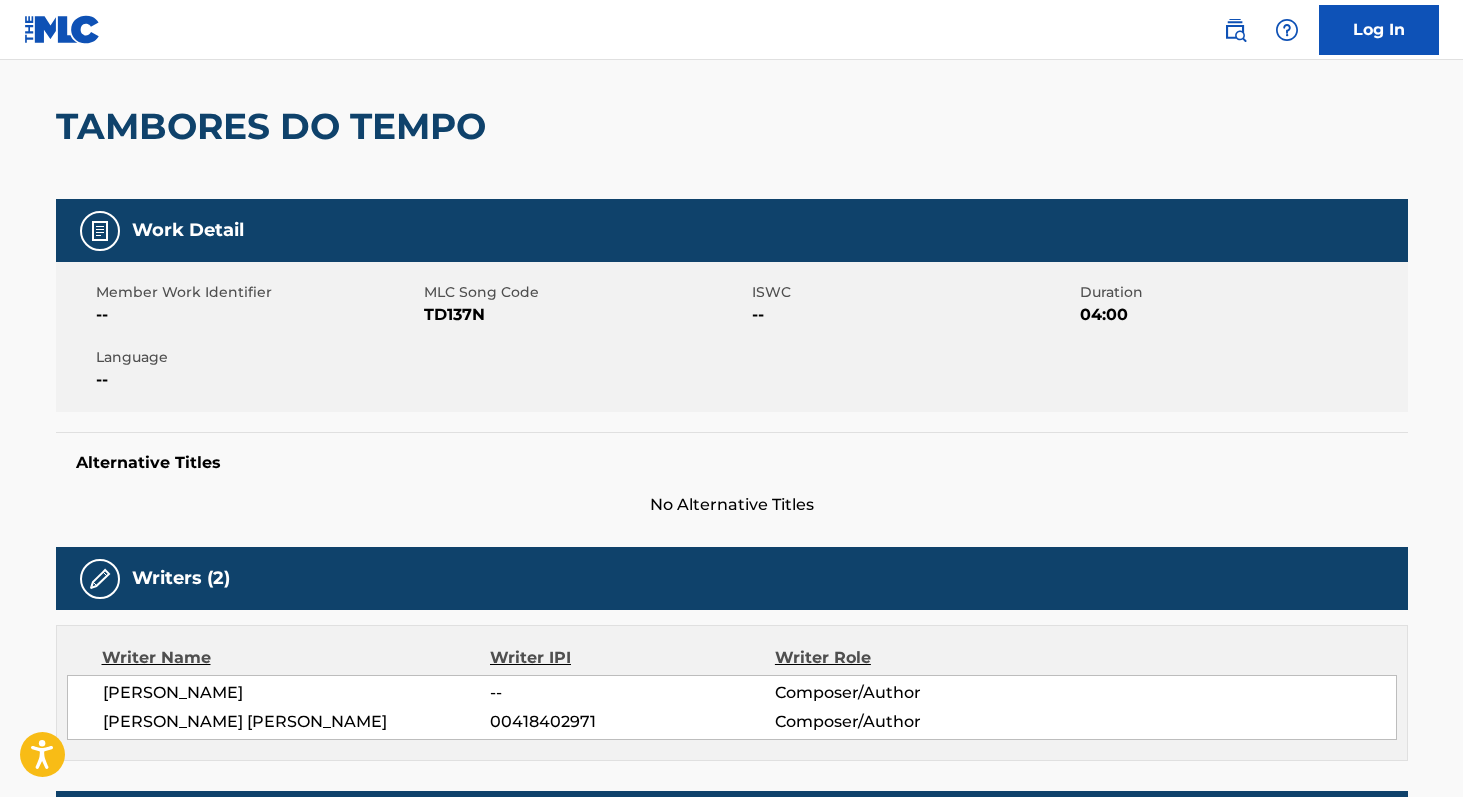 scroll, scrollTop: 149, scrollLeft: 0, axis: vertical 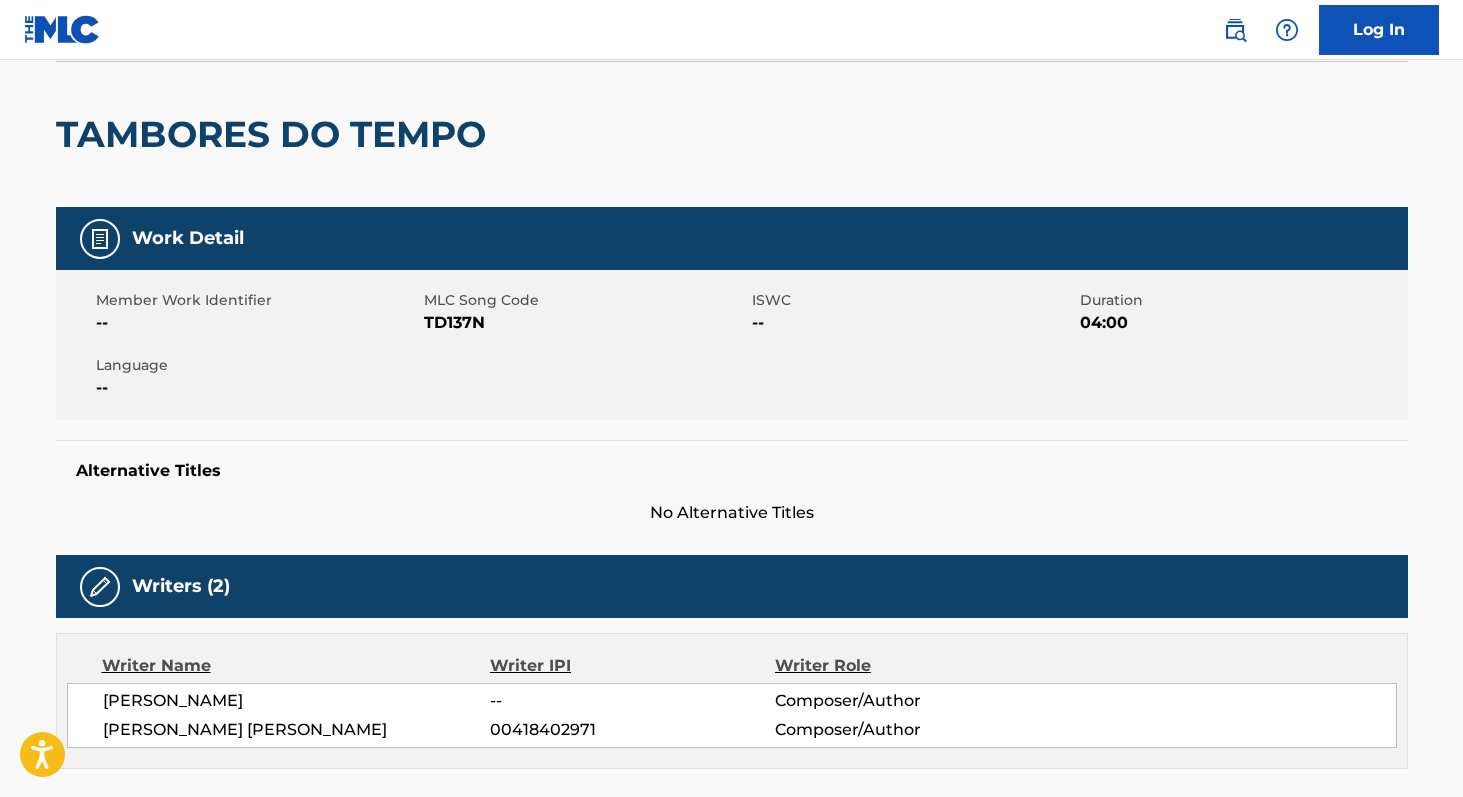 click on "TD137N" at bounding box center (585, 323) 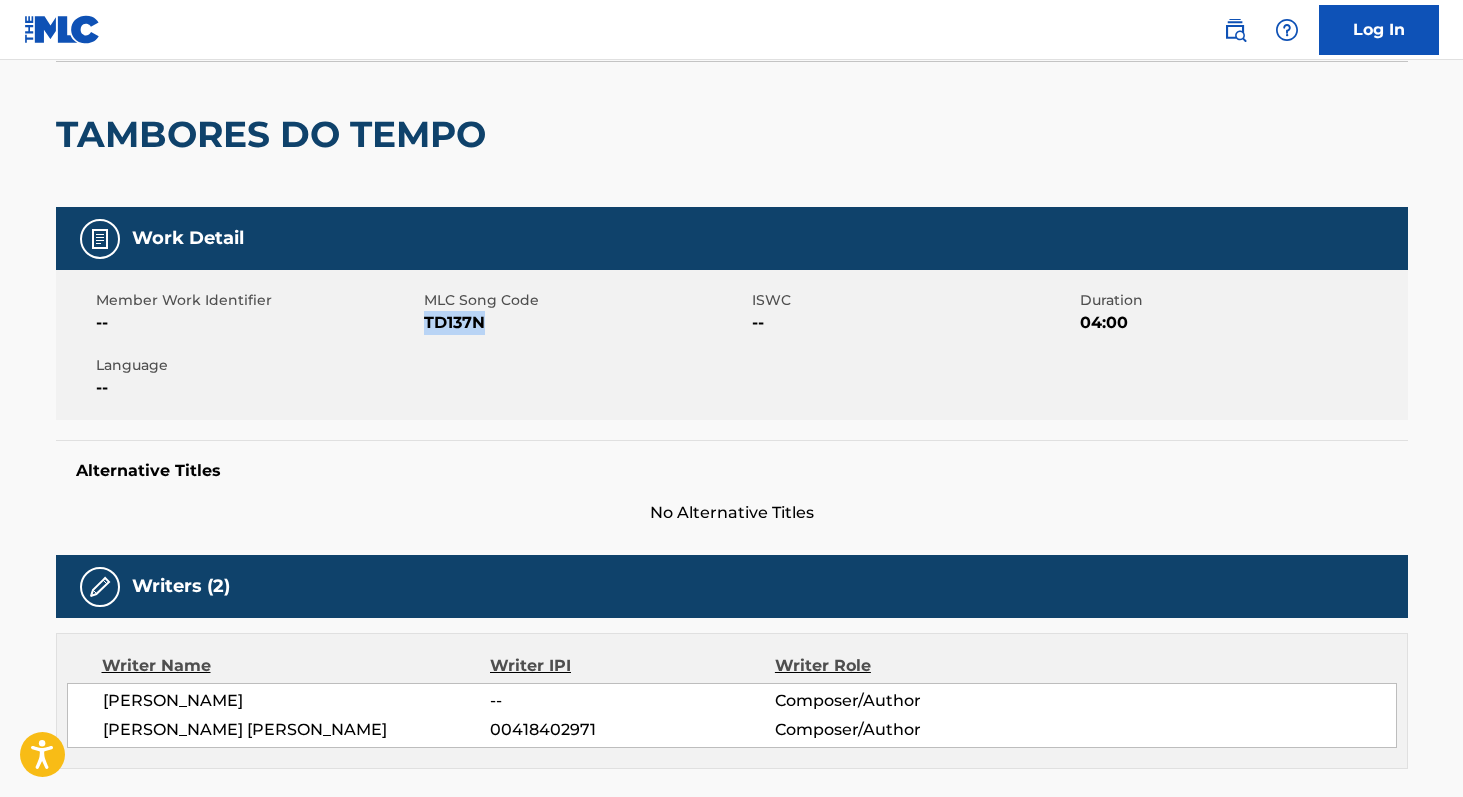 click on "TD137N" at bounding box center [585, 323] 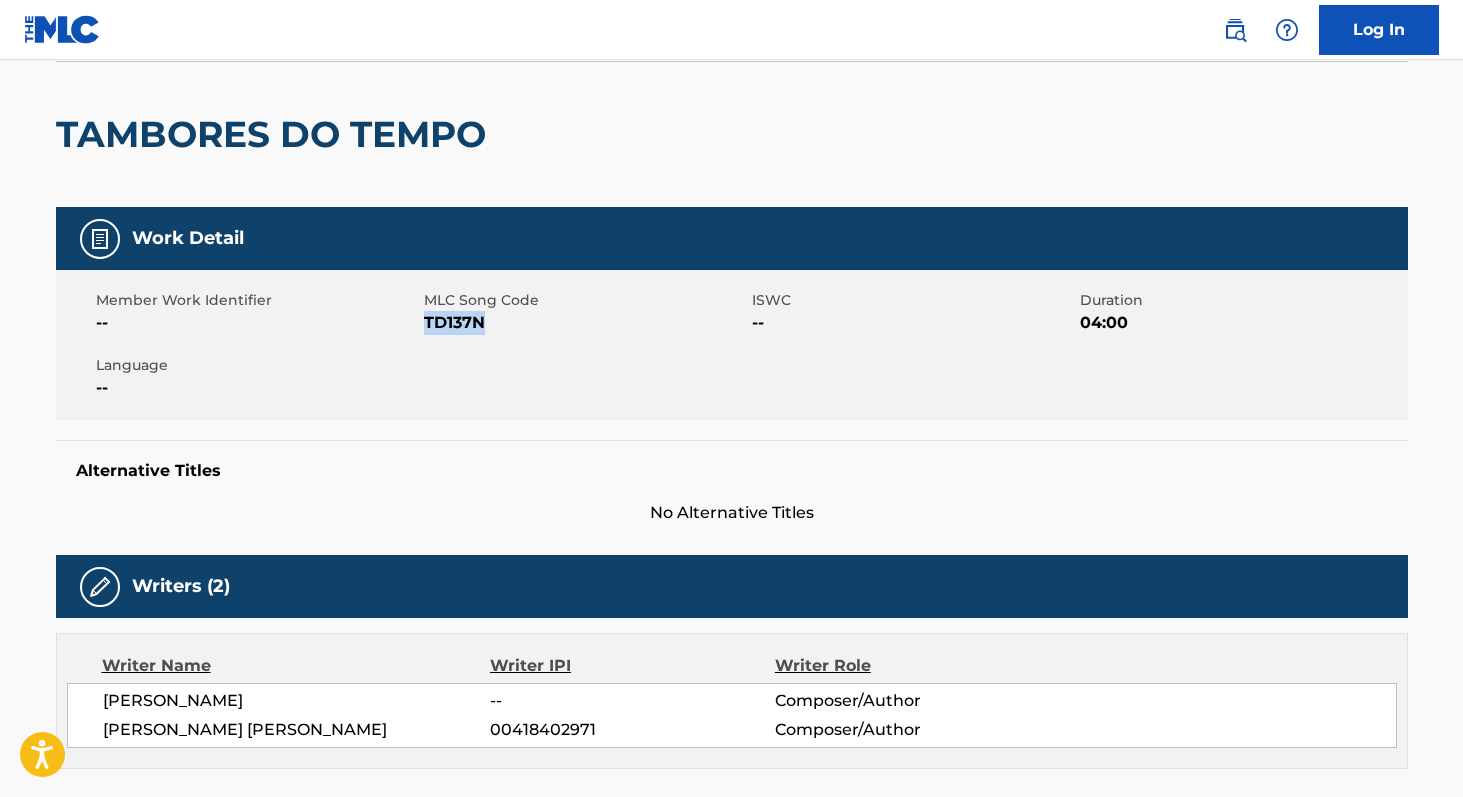 scroll, scrollTop: 0, scrollLeft: 0, axis: both 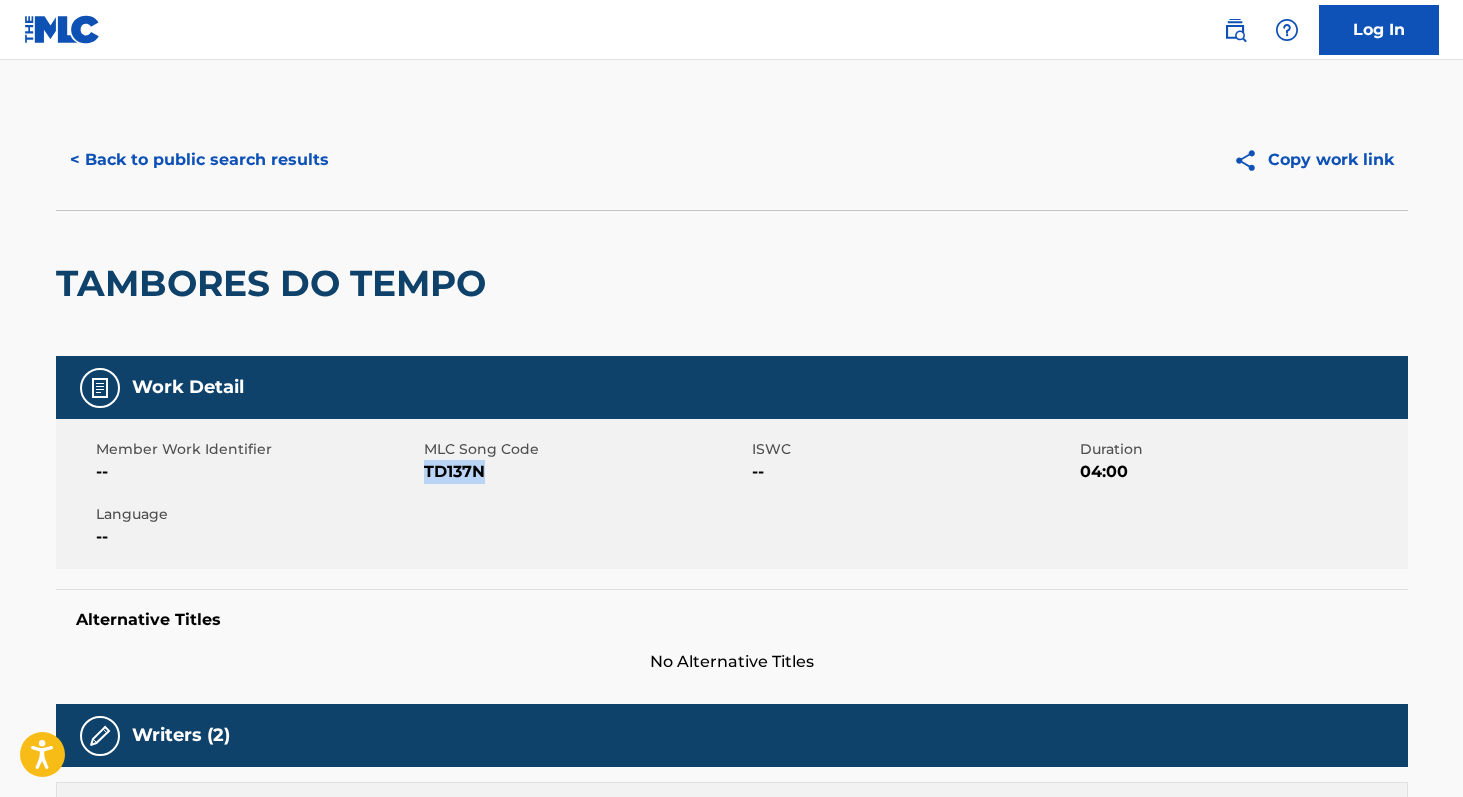 click on "< Back to public search results" at bounding box center (199, 160) 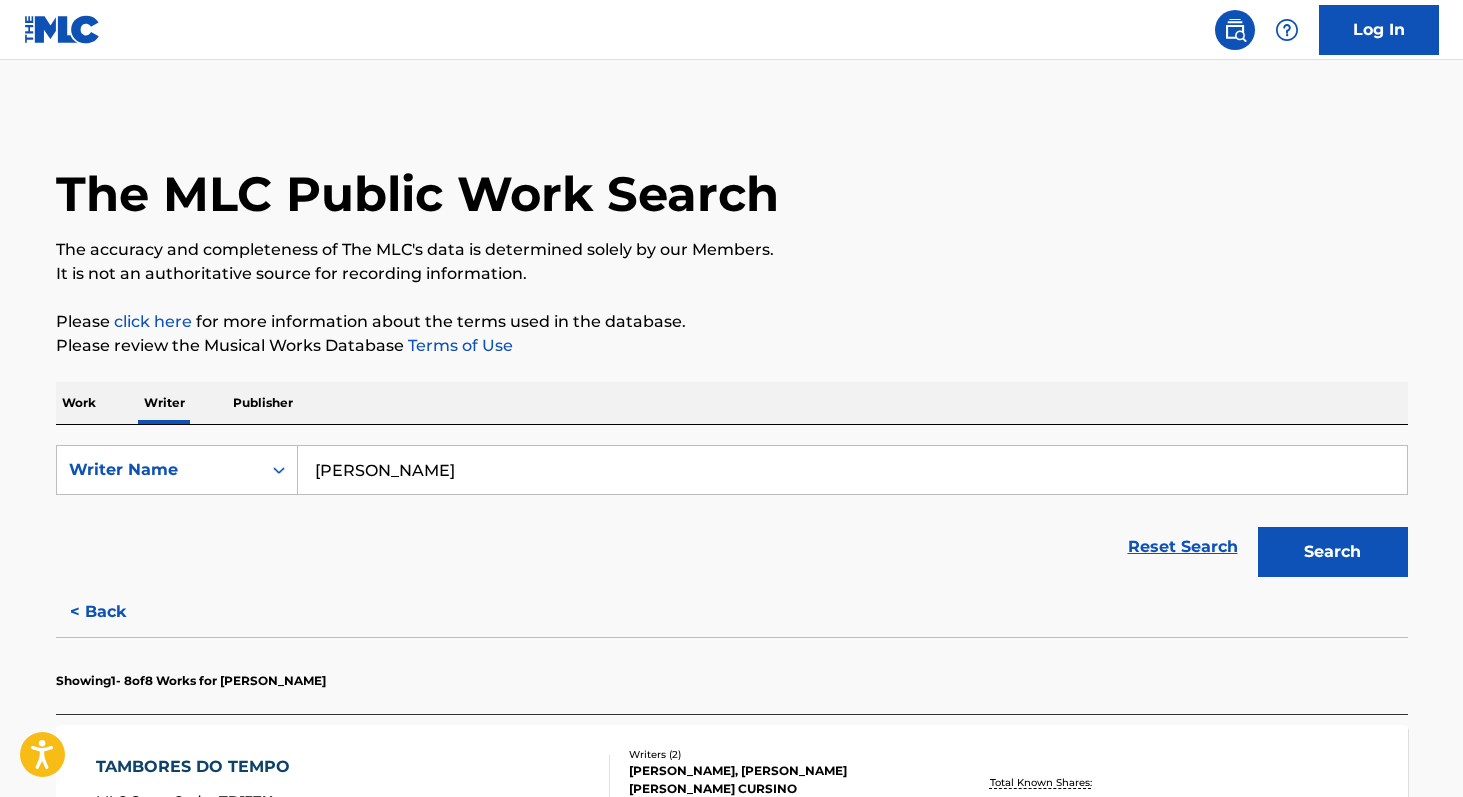 click on "Work" at bounding box center (79, 403) 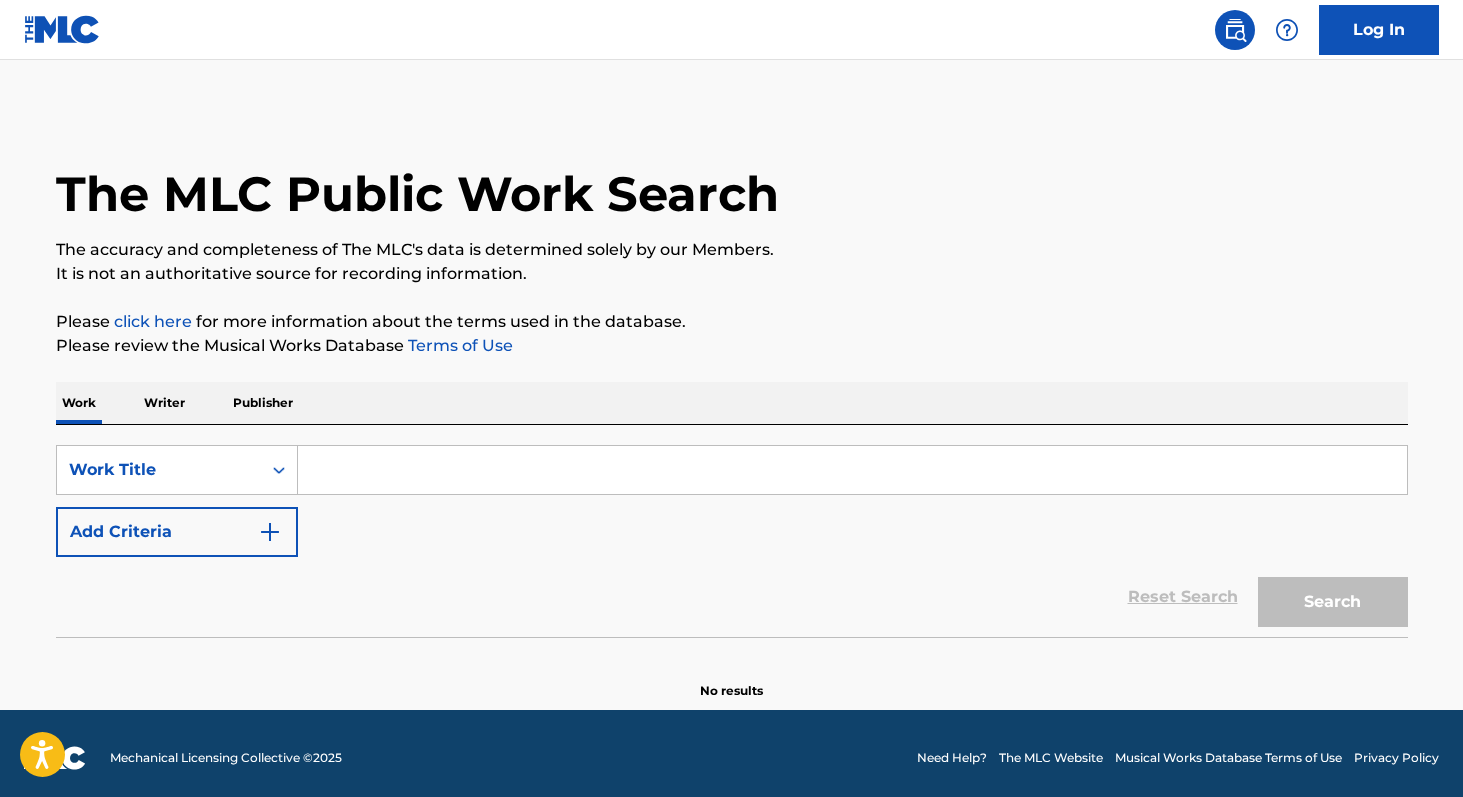 click at bounding box center [852, 470] 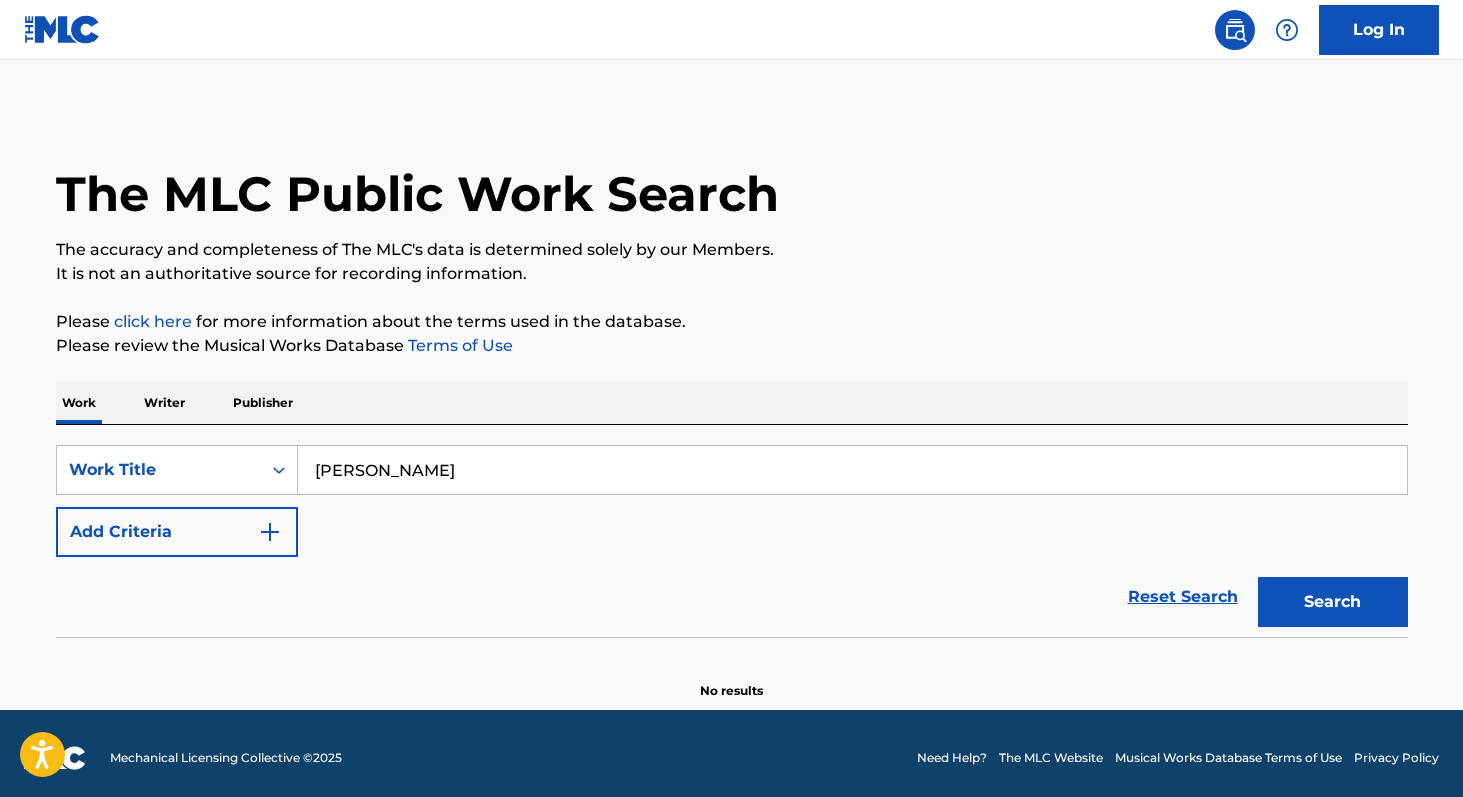 type on "[PERSON_NAME]" 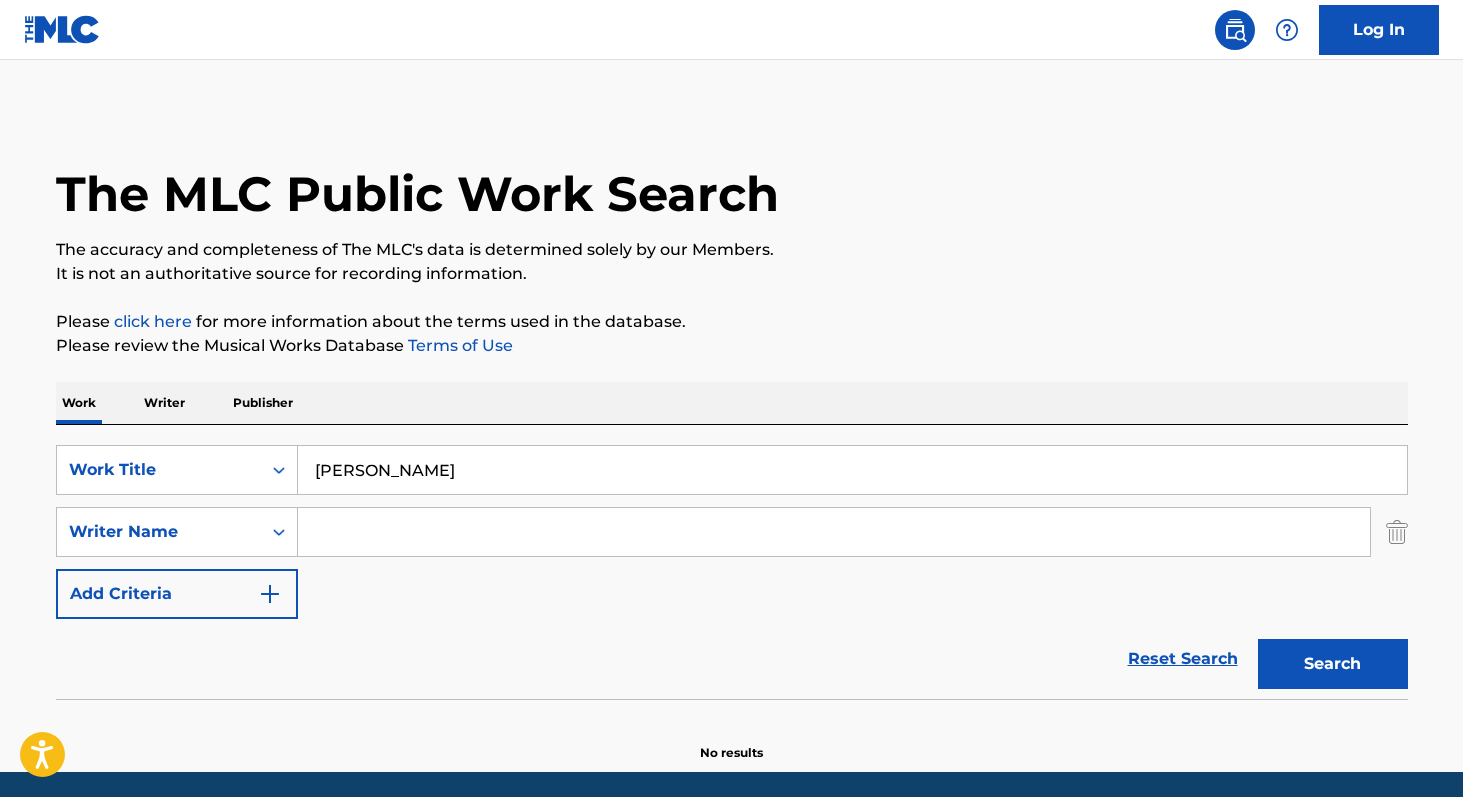 click at bounding box center (834, 532) 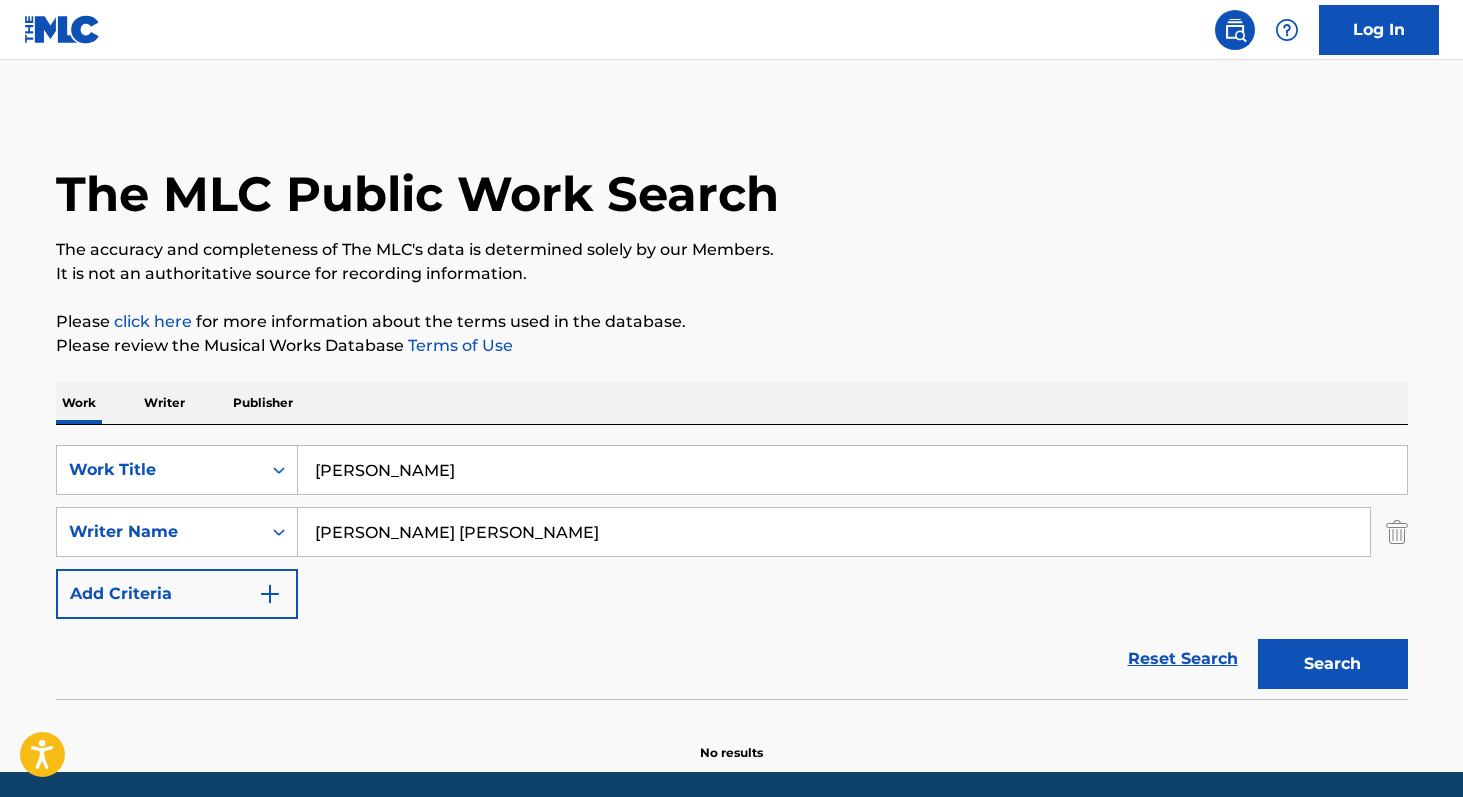 type on "[PERSON_NAME] [PERSON_NAME]" 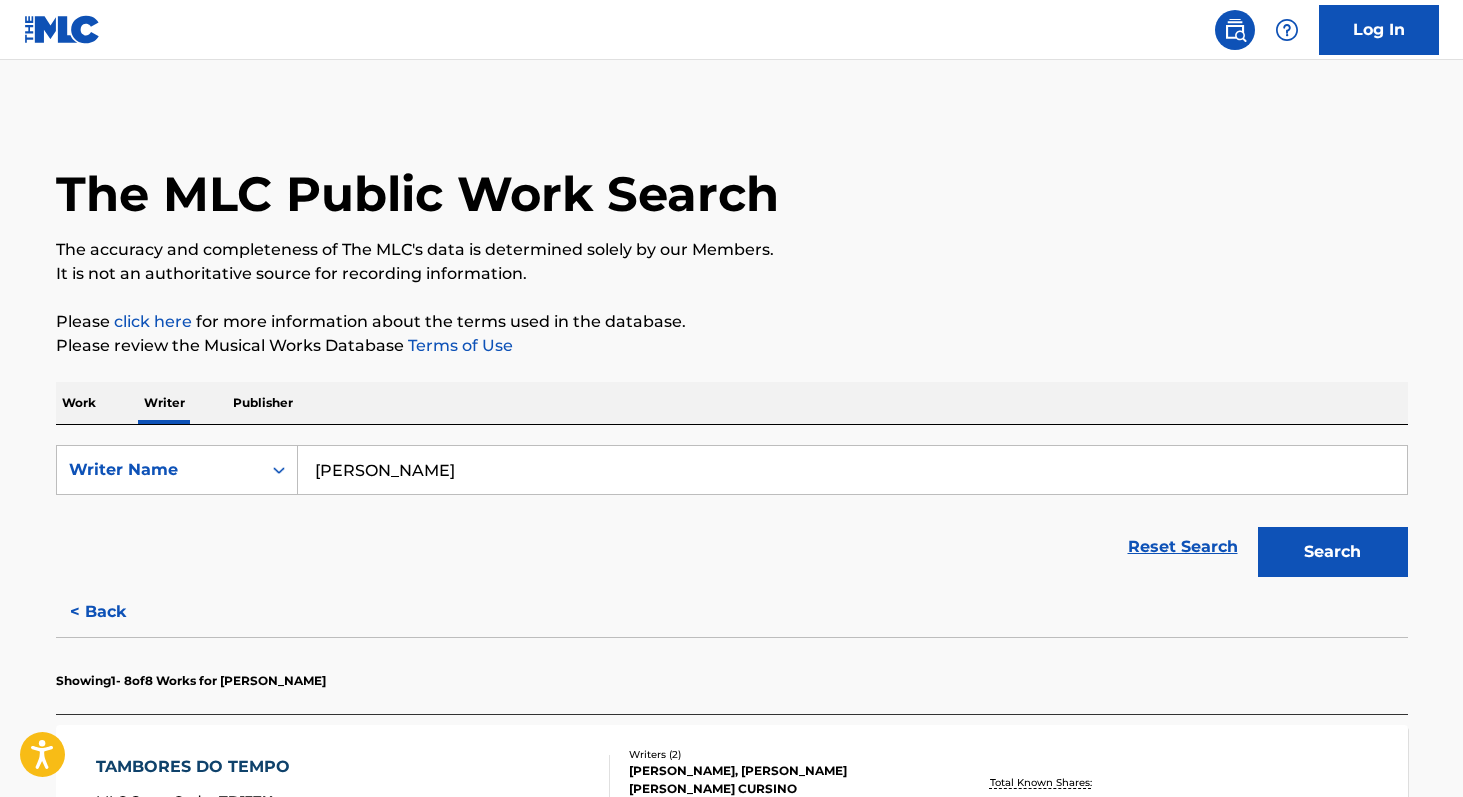 click on "[PERSON_NAME]" at bounding box center [852, 470] 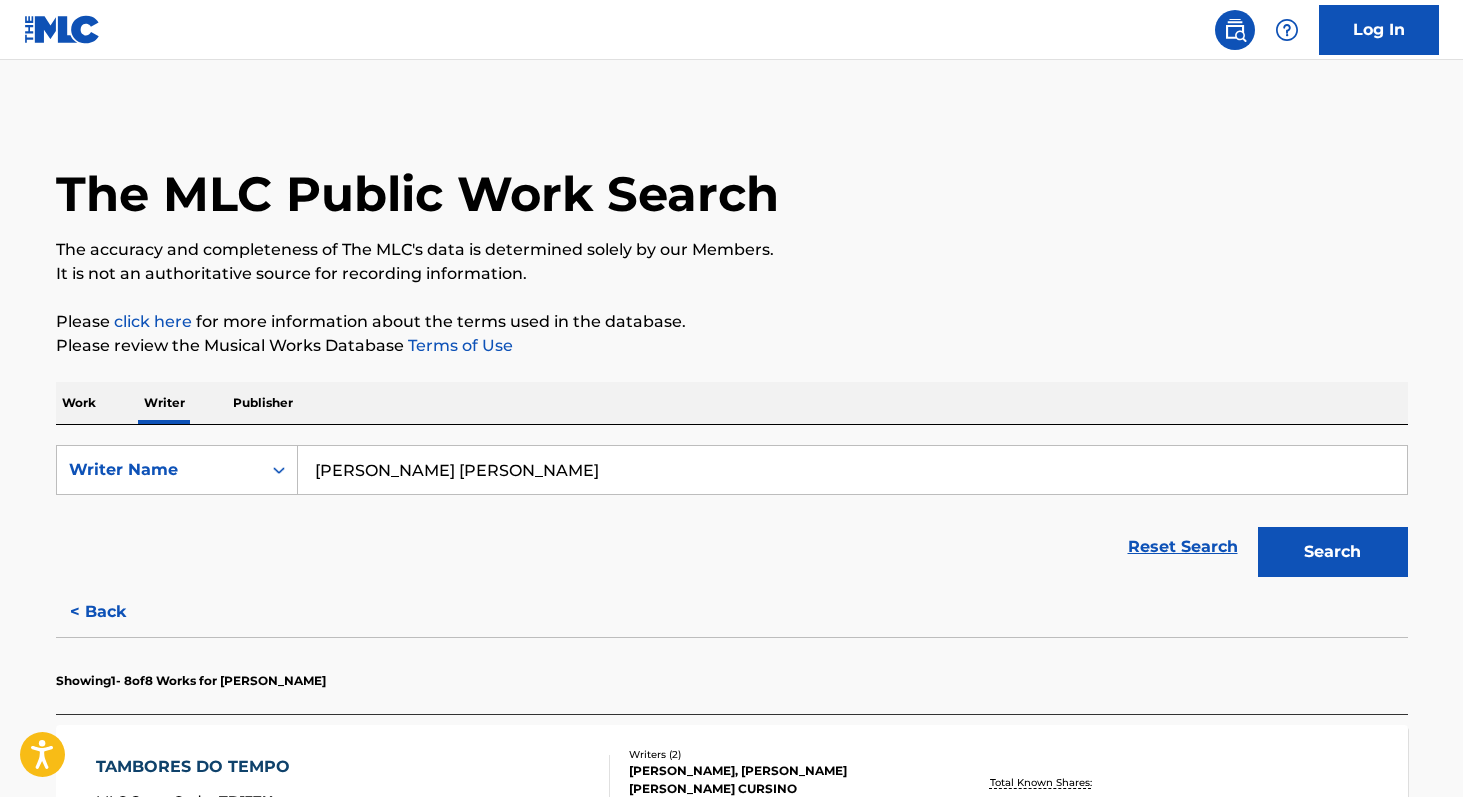 type on "[PERSON_NAME] [PERSON_NAME]" 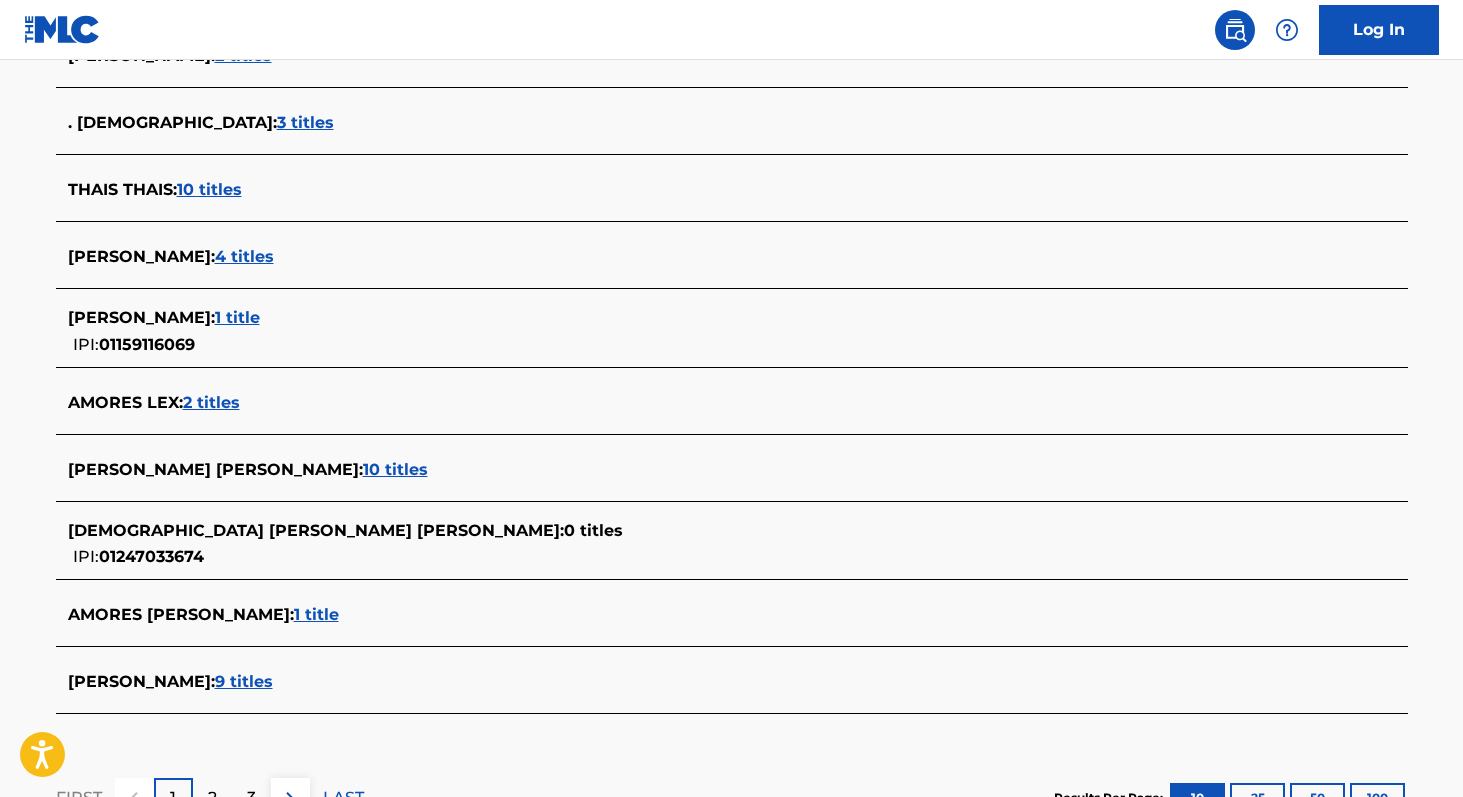 scroll, scrollTop: 649, scrollLeft: 0, axis: vertical 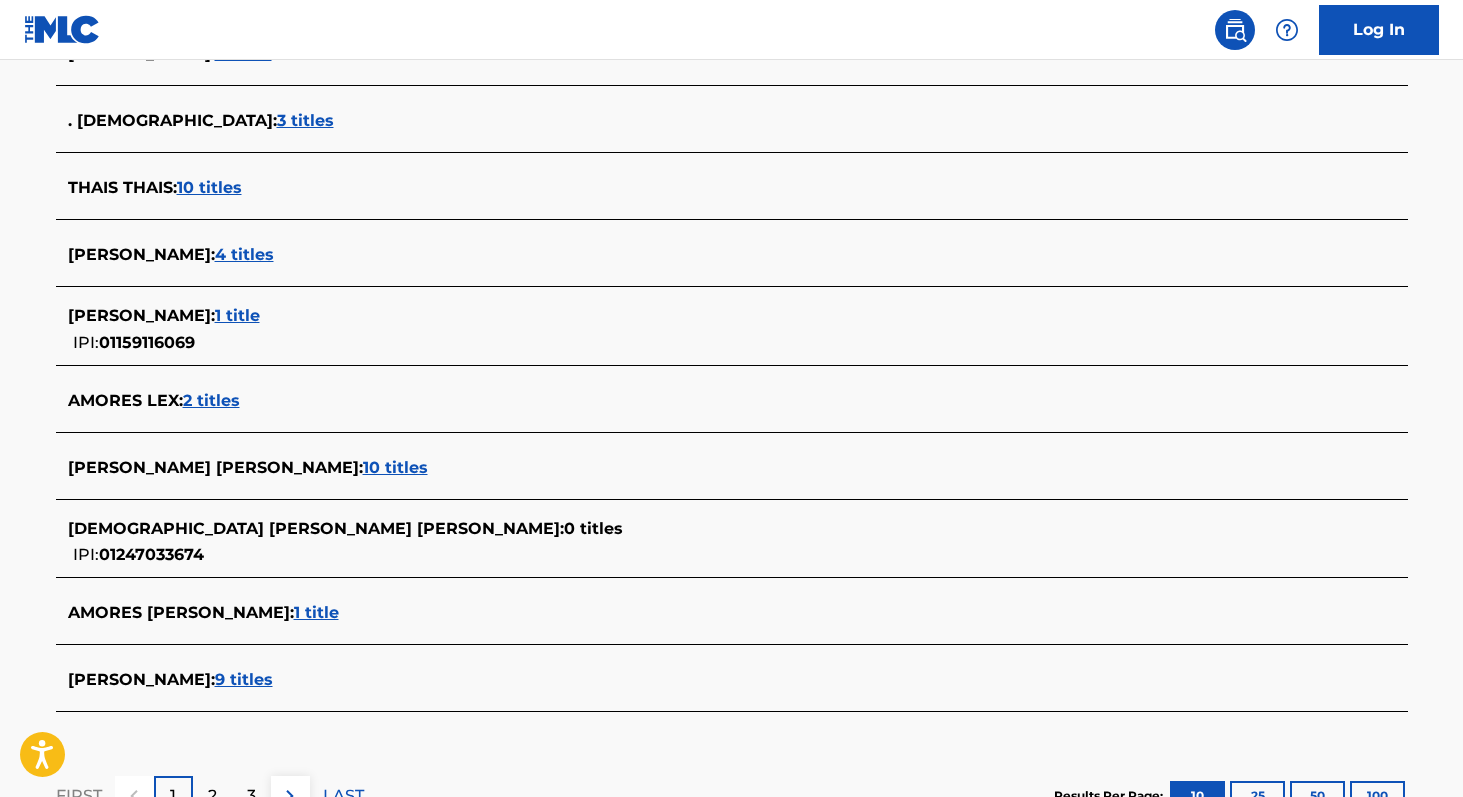 click on "[PERSON_NAME] [PERSON_NAME] :  10 titles" at bounding box center (706, 468) 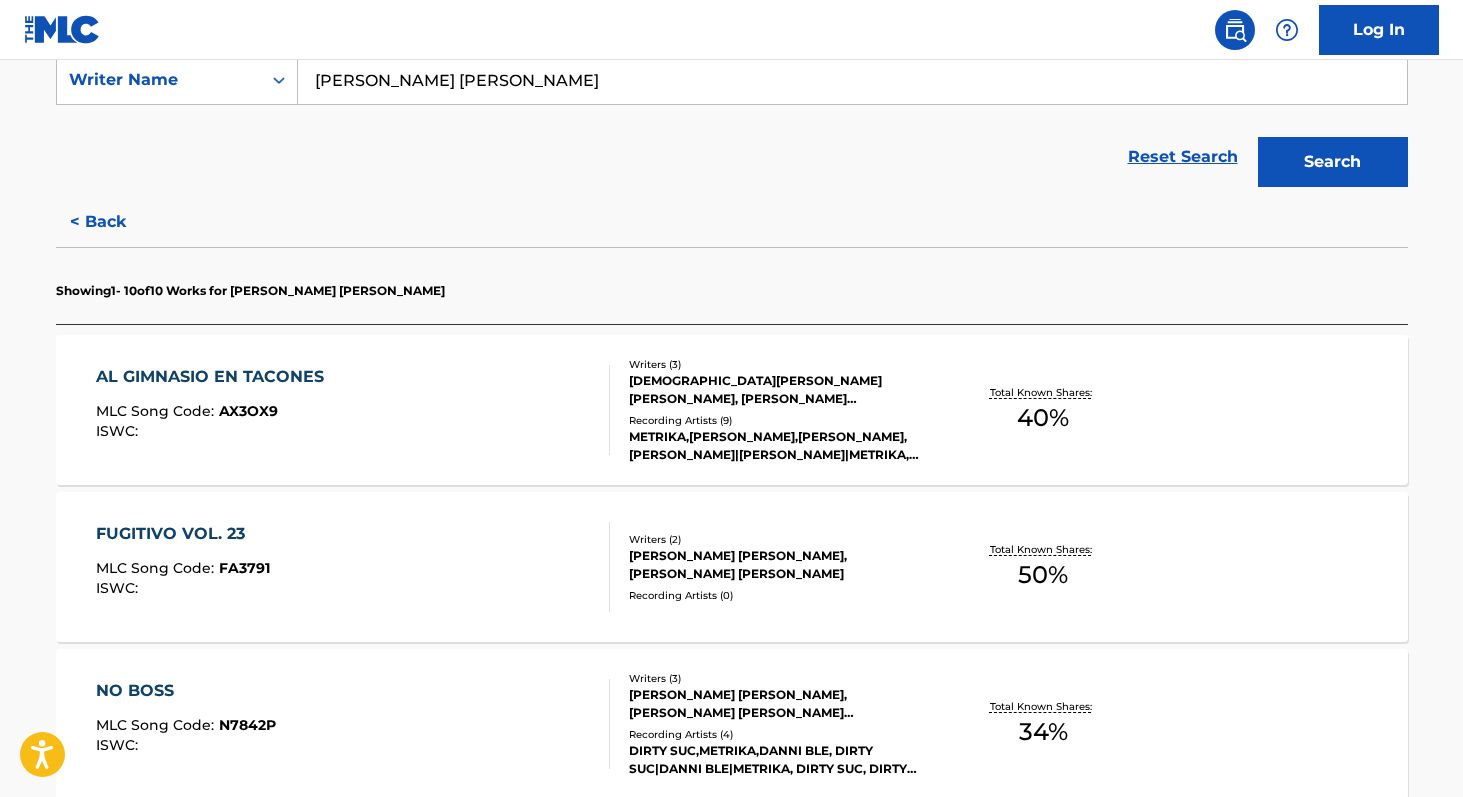 scroll, scrollTop: 1036, scrollLeft: 0, axis: vertical 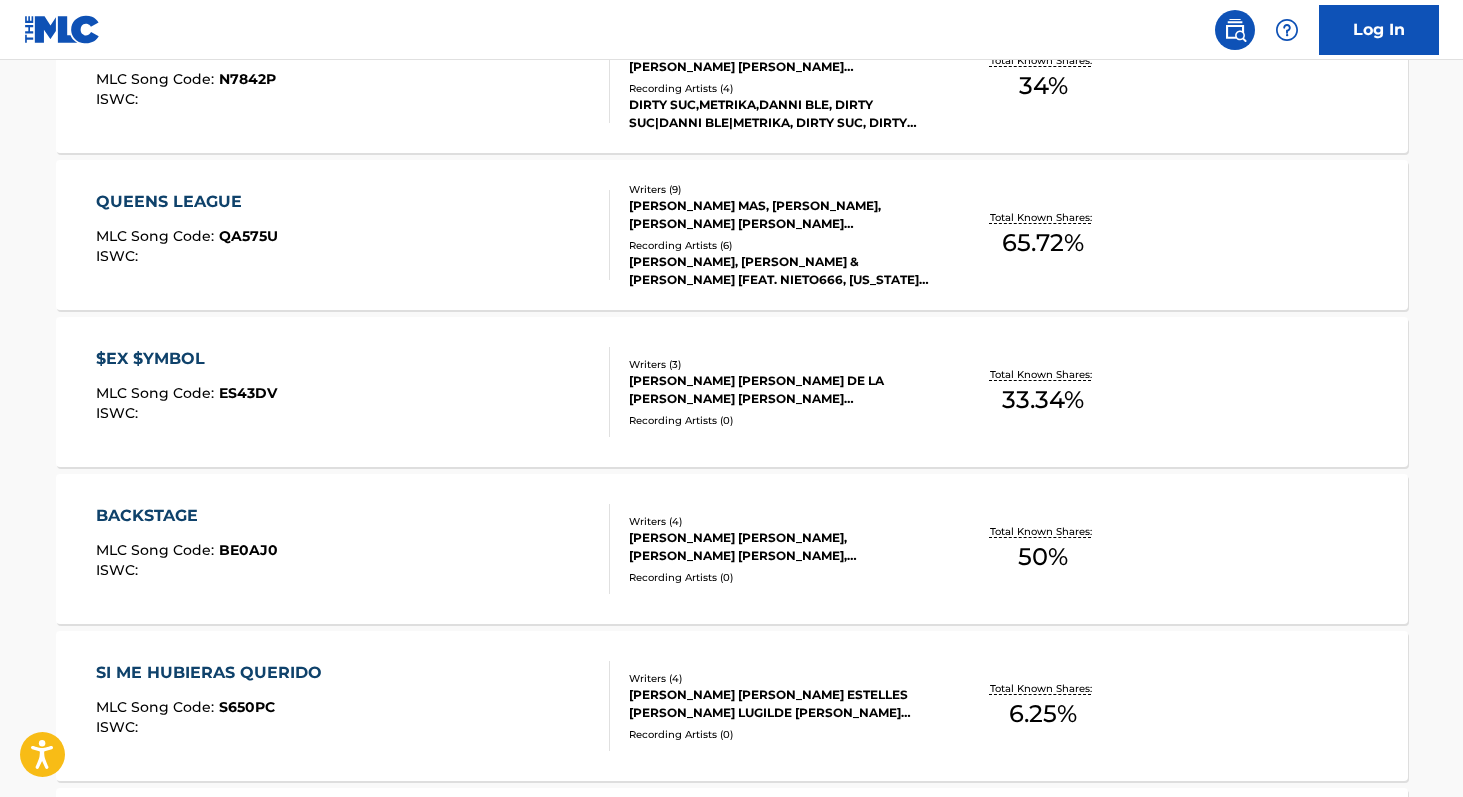 click on "50 %" at bounding box center [1043, 557] 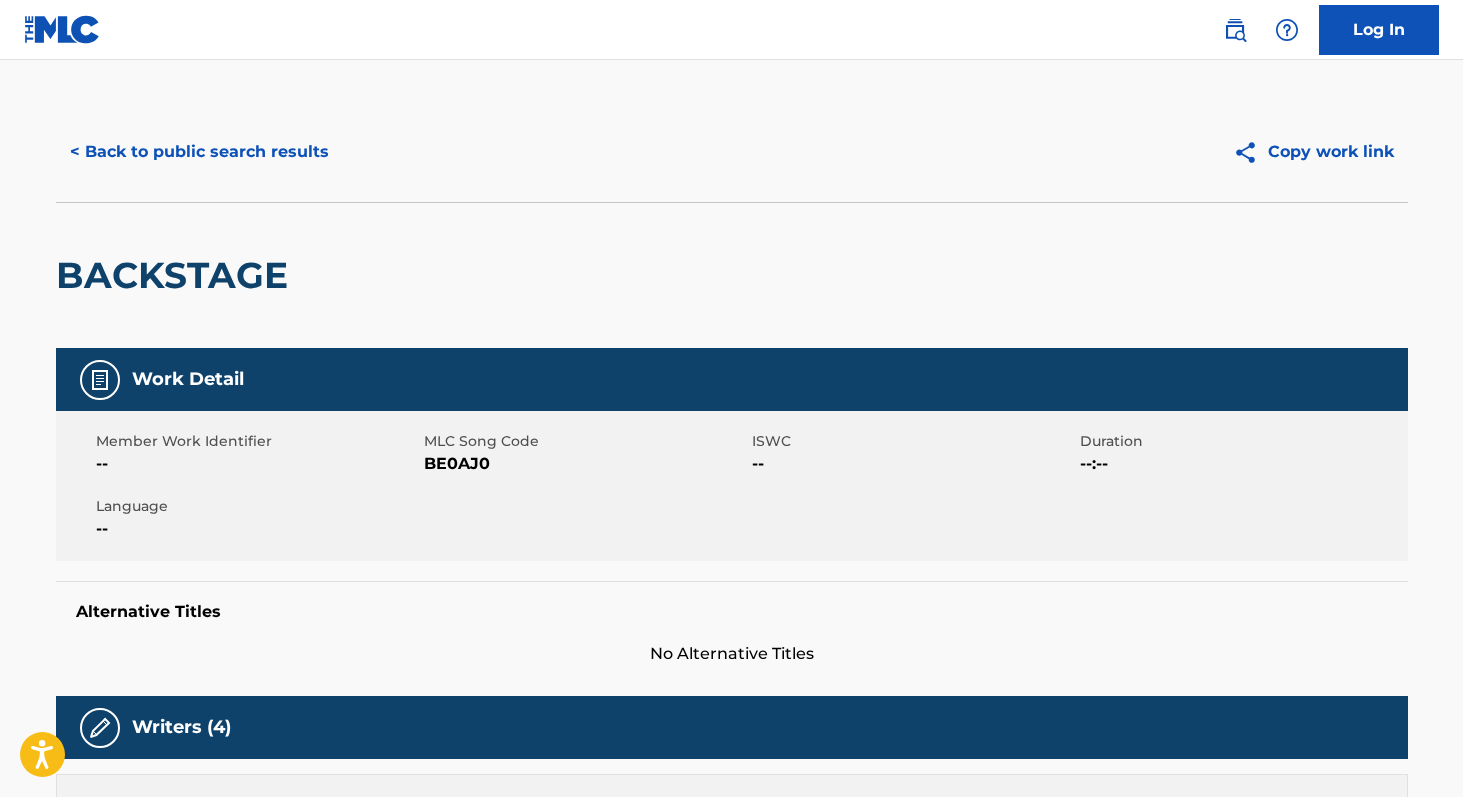 scroll, scrollTop: 0, scrollLeft: 0, axis: both 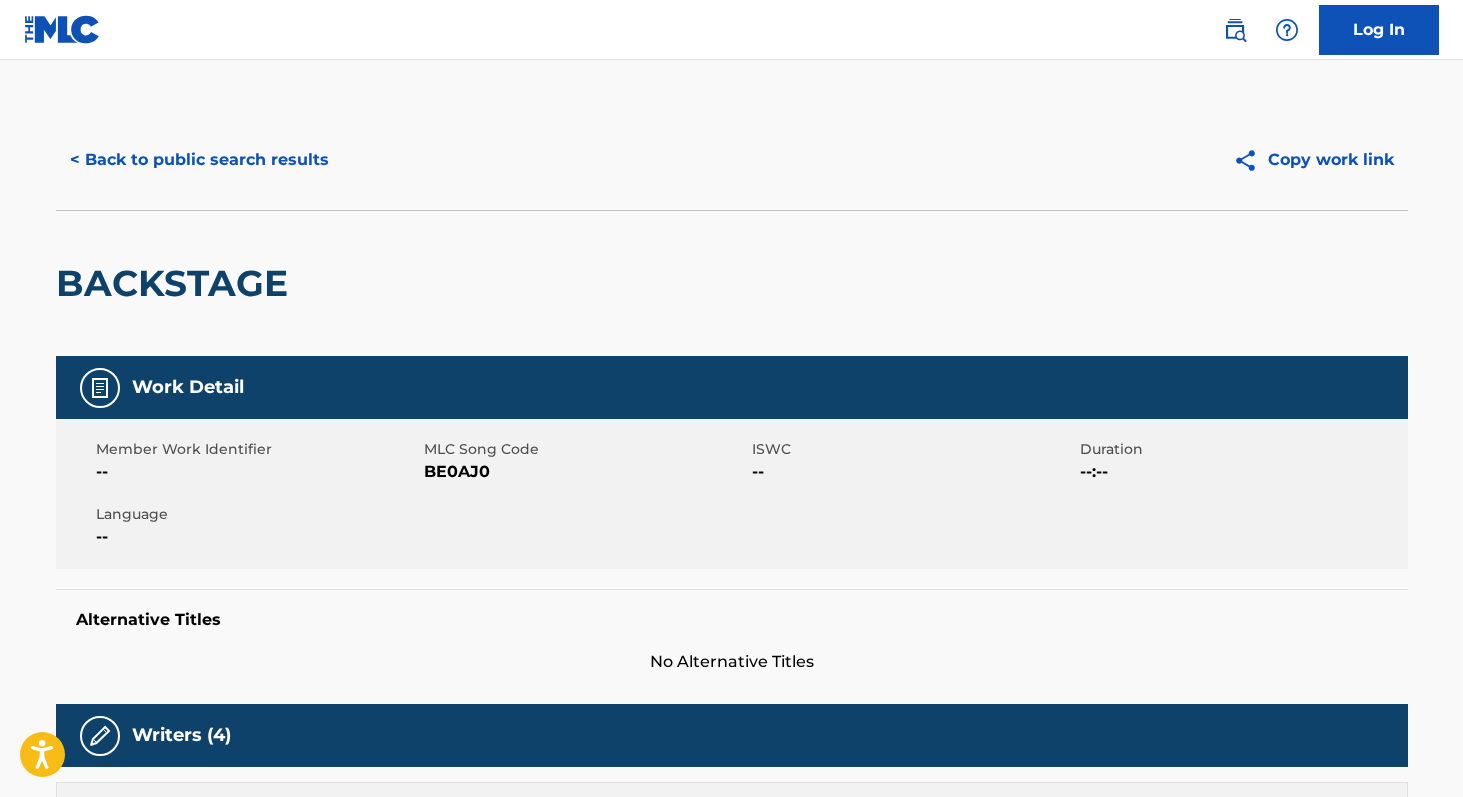 click on "< Back to public search results" at bounding box center [199, 160] 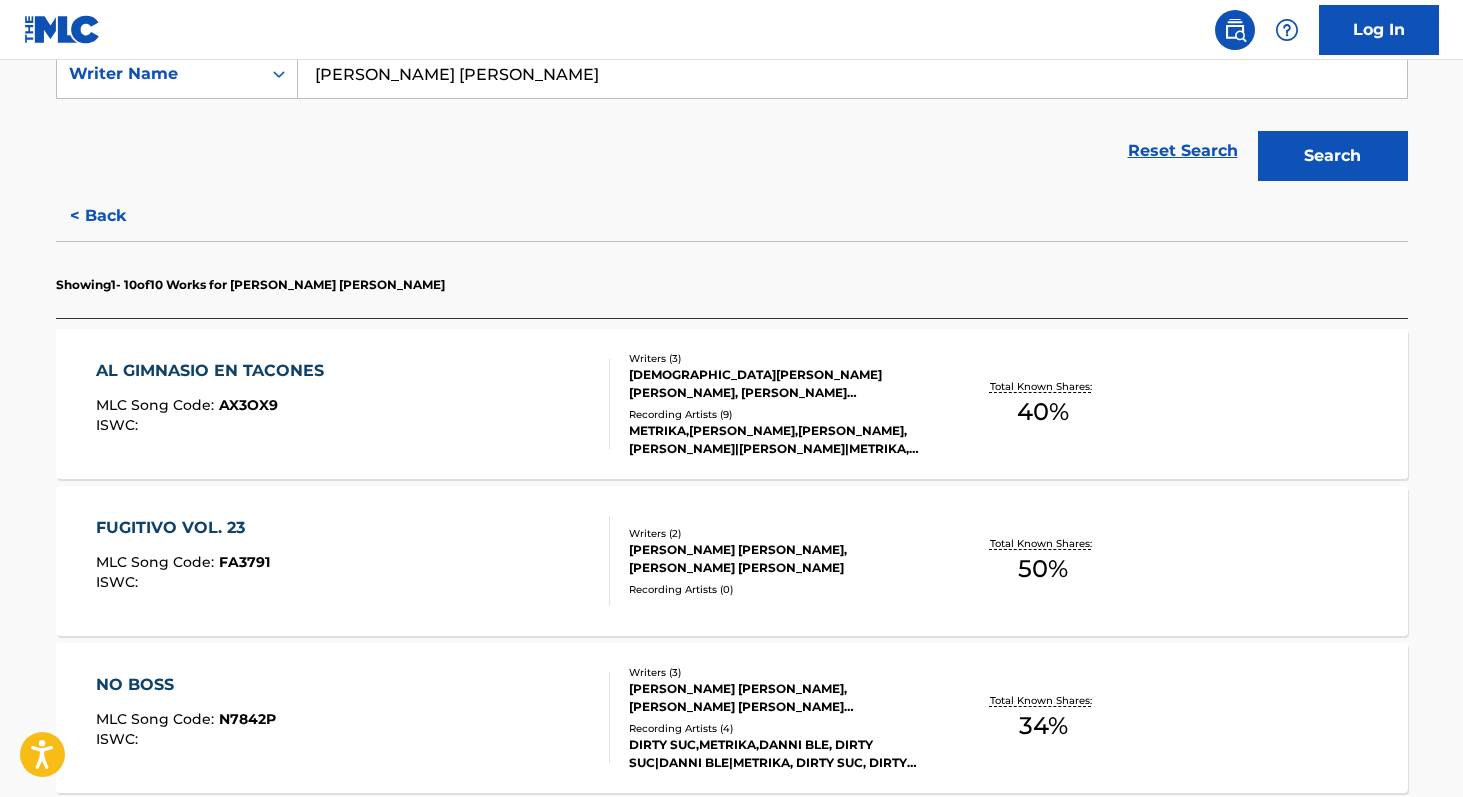 scroll, scrollTop: 147, scrollLeft: 0, axis: vertical 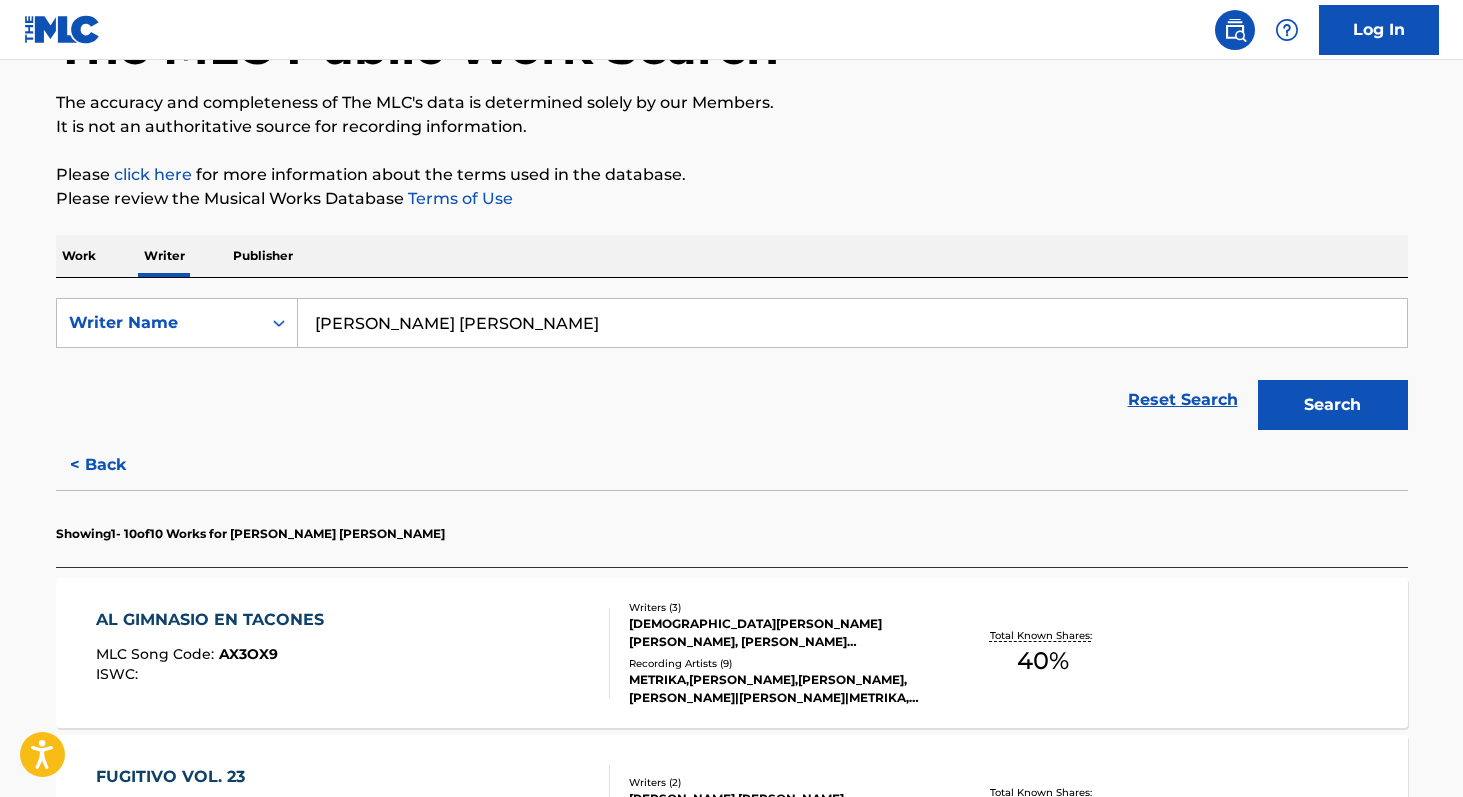 click on "[PERSON_NAME] [PERSON_NAME]" at bounding box center [852, 323] 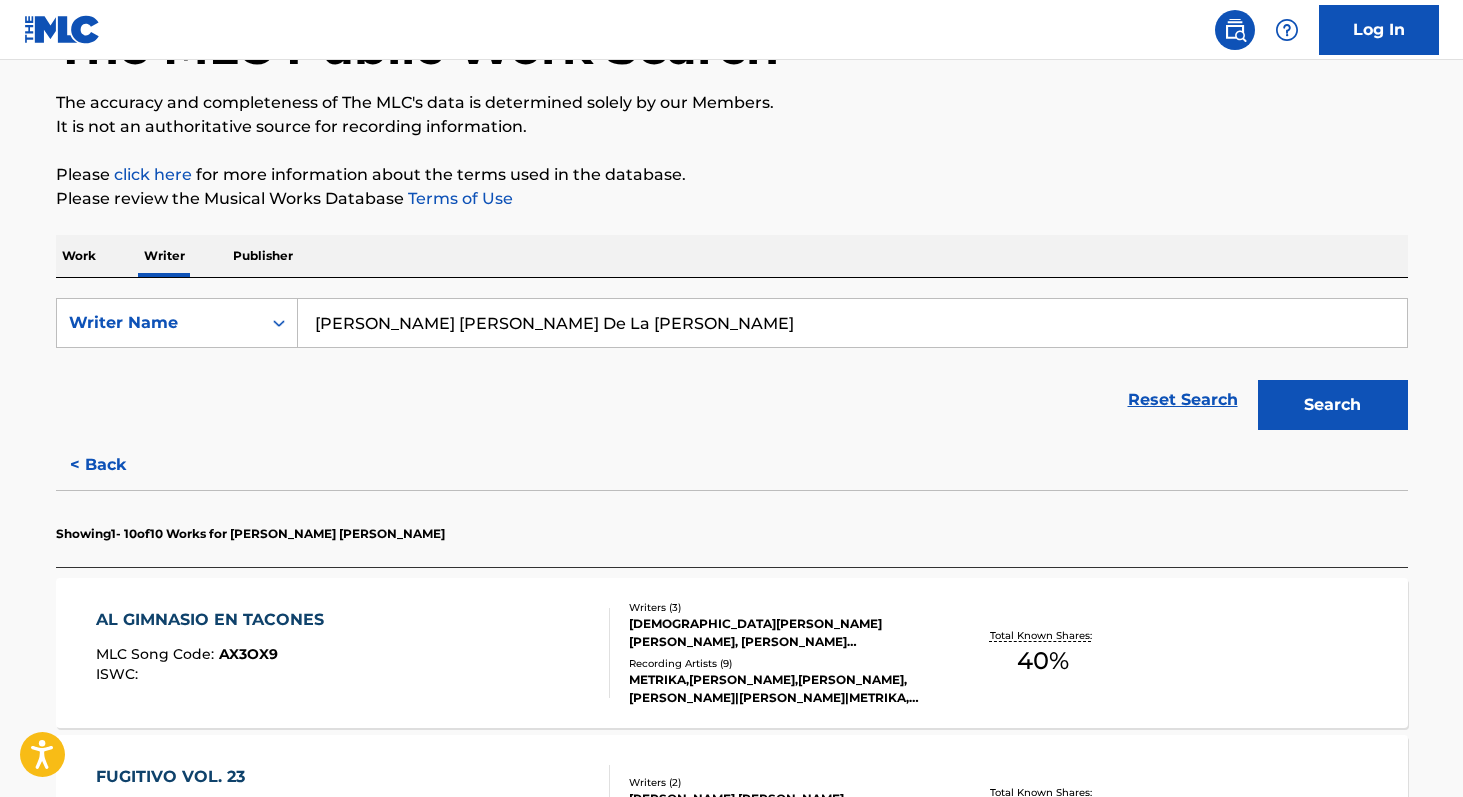 click on "[PERSON_NAME] [PERSON_NAME] De La [PERSON_NAME]" at bounding box center [852, 323] 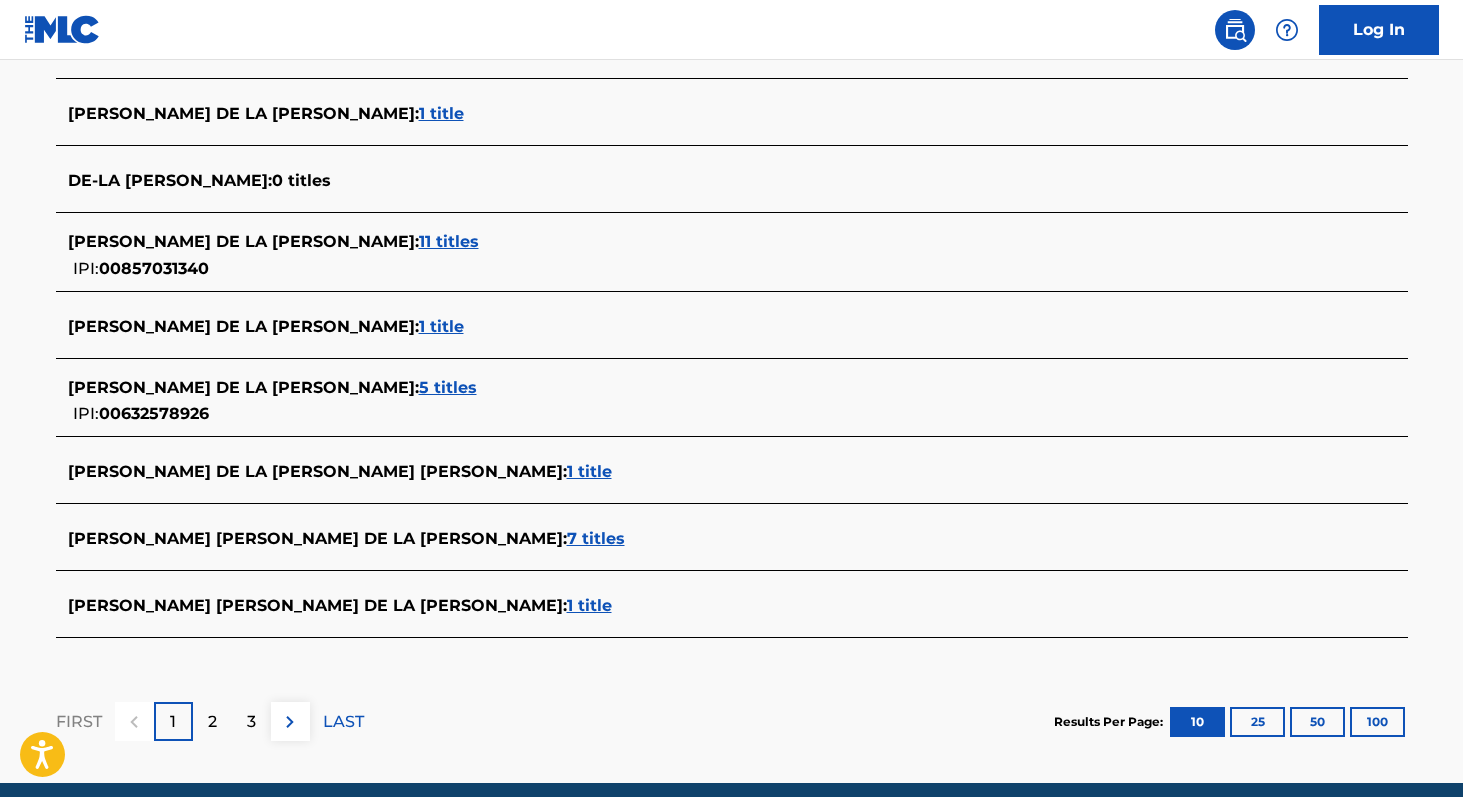 scroll, scrollTop: 755, scrollLeft: 0, axis: vertical 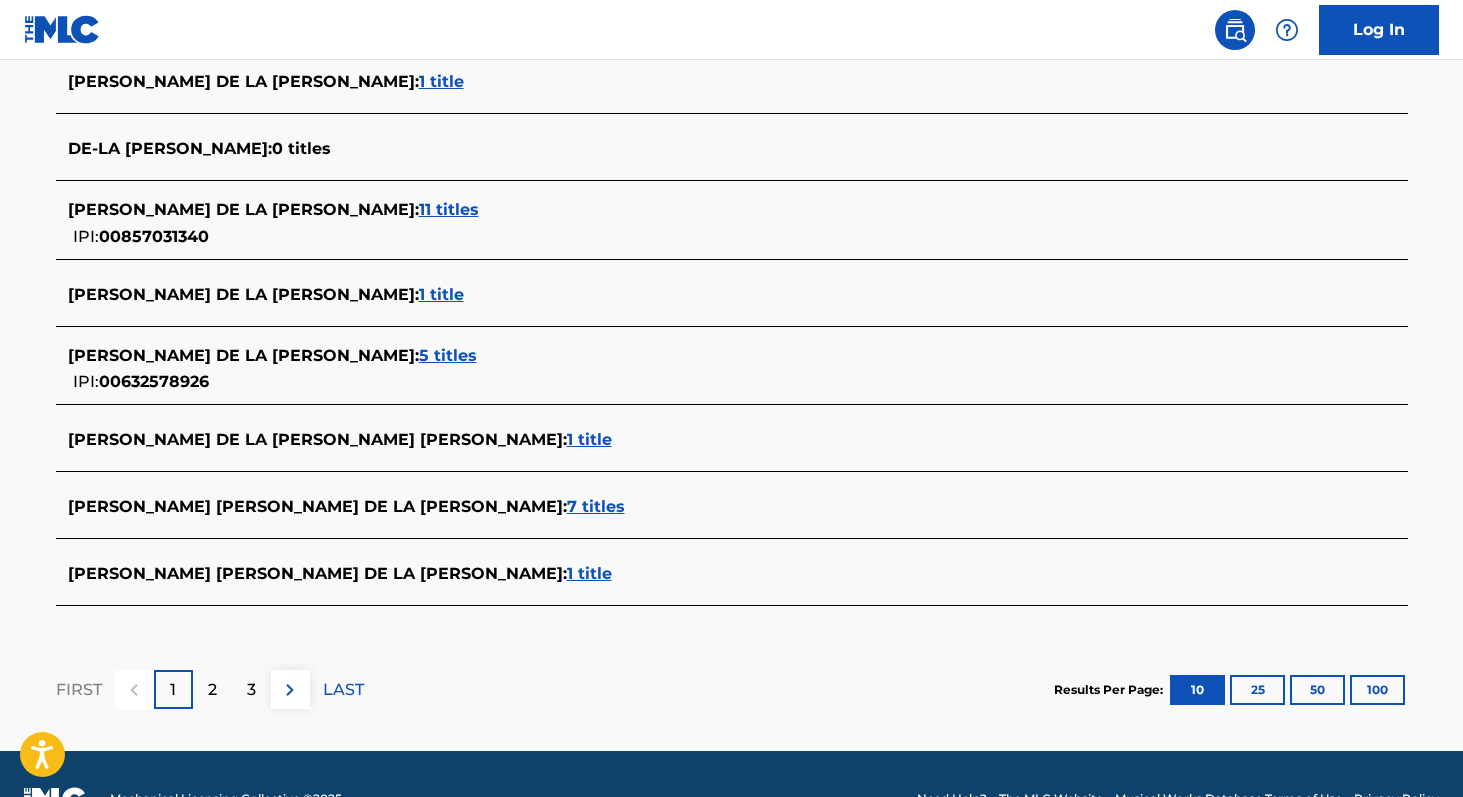 click on "[PERSON_NAME]  [PERSON_NAME] DE LA [PERSON_NAME] :  1 title" at bounding box center [706, 574] 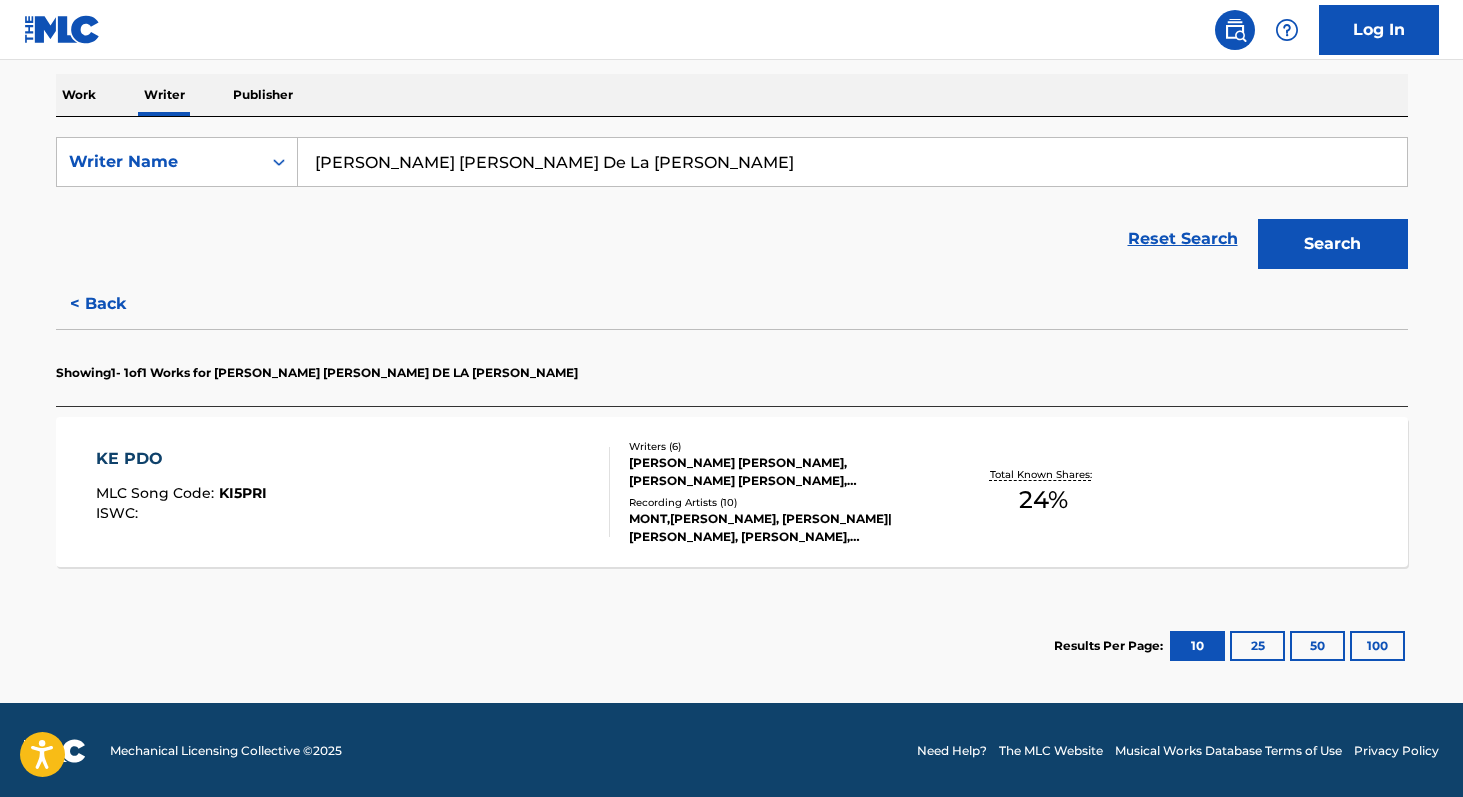 scroll, scrollTop: 300, scrollLeft: 0, axis: vertical 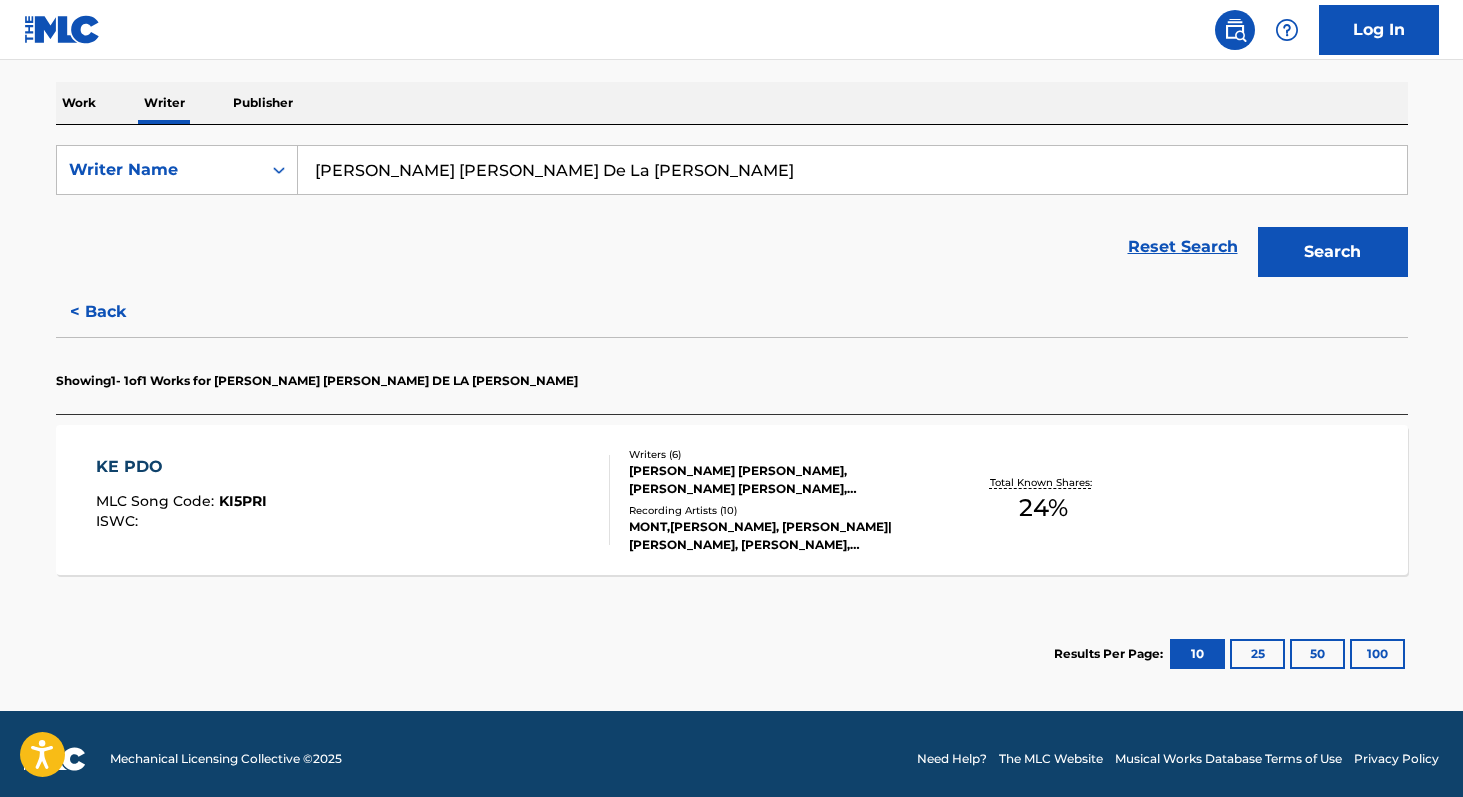 click on "Total Known Shares: 24 %" at bounding box center (1043, 500) 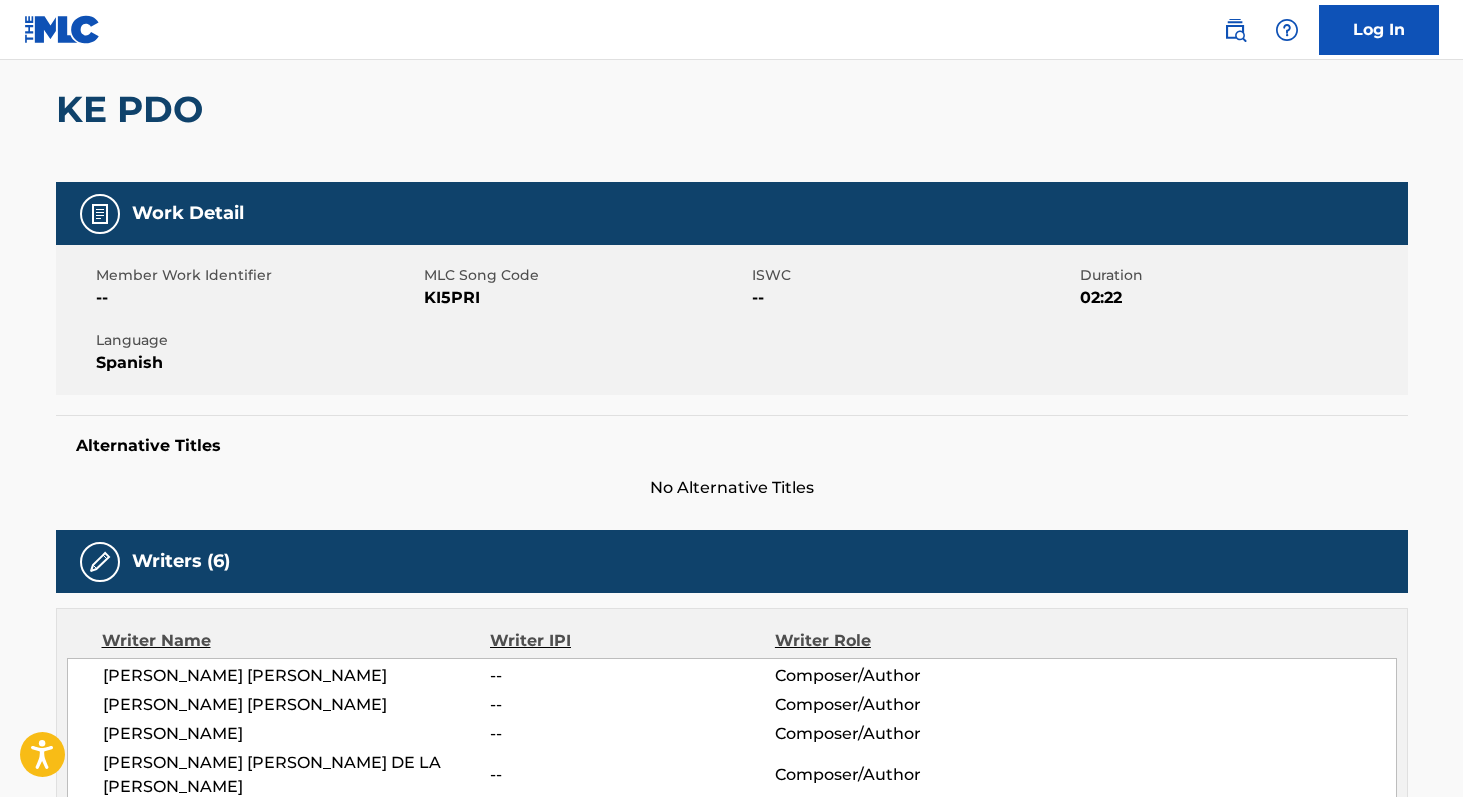 scroll, scrollTop: 0, scrollLeft: 0, axis: both 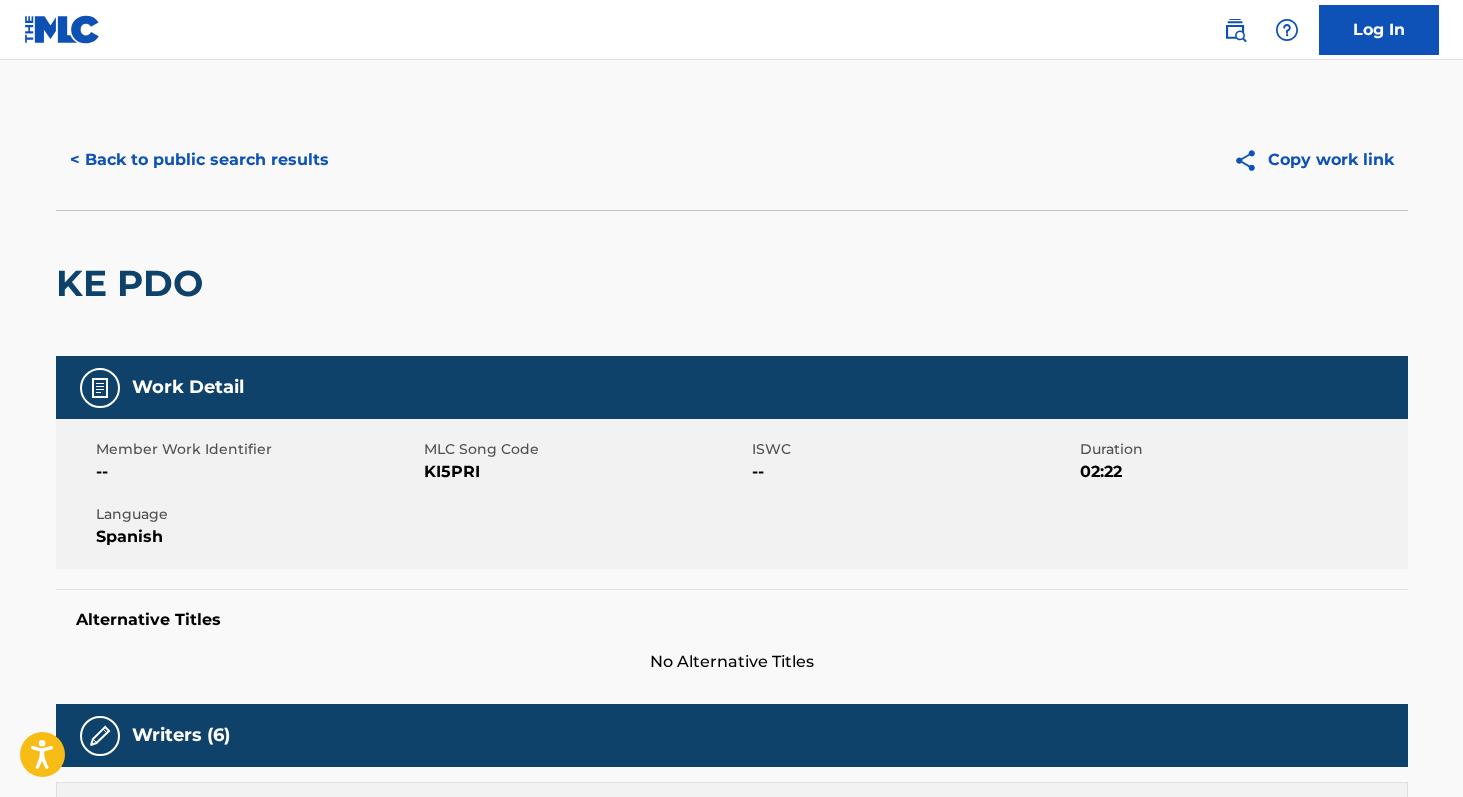 click on "< Back to public search results" at bounding box center [199, 160] 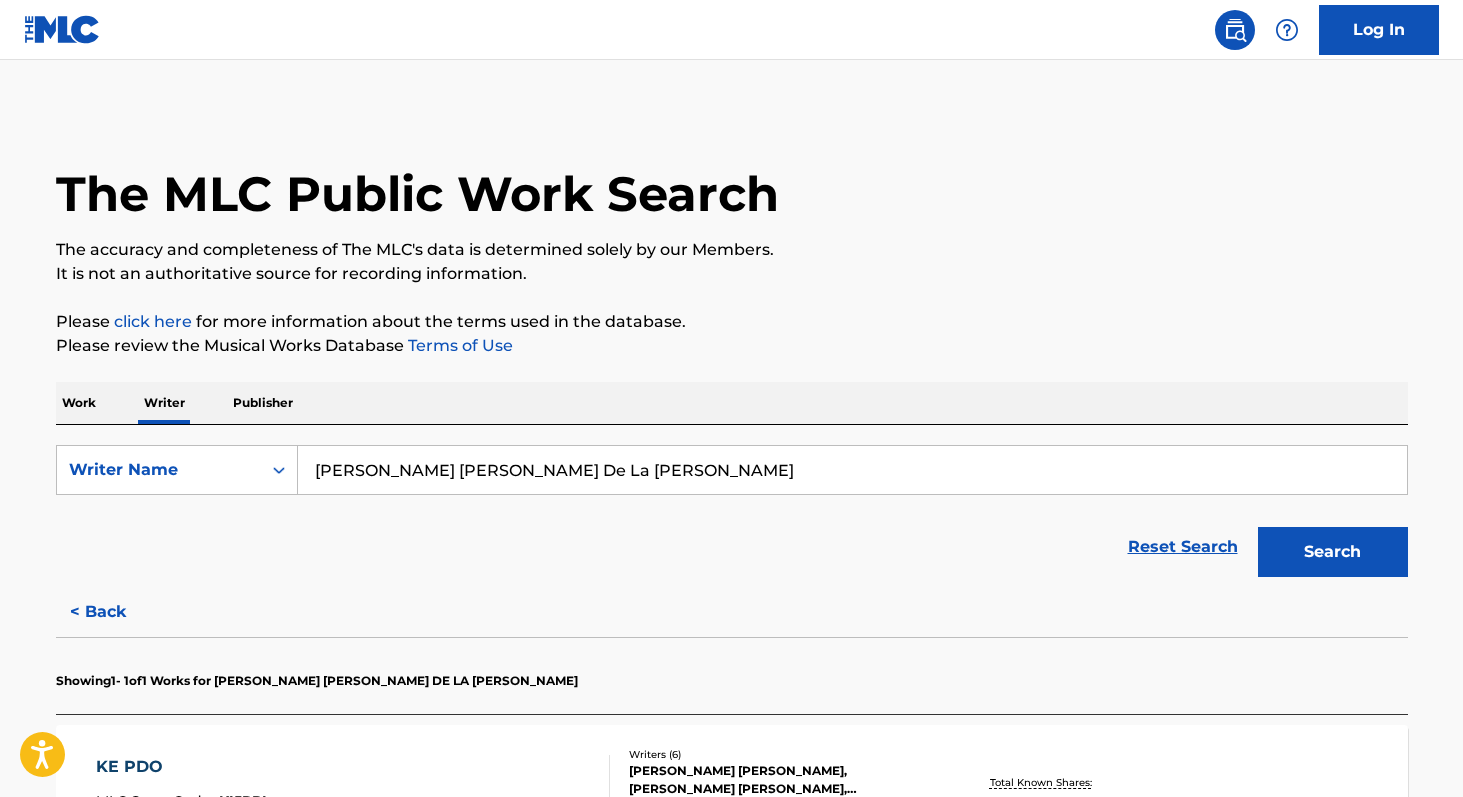 click on "[PERSON_NAME] [PERSON_NAME] De La [PERSON_NAME]" at bounding box center [852, 470] 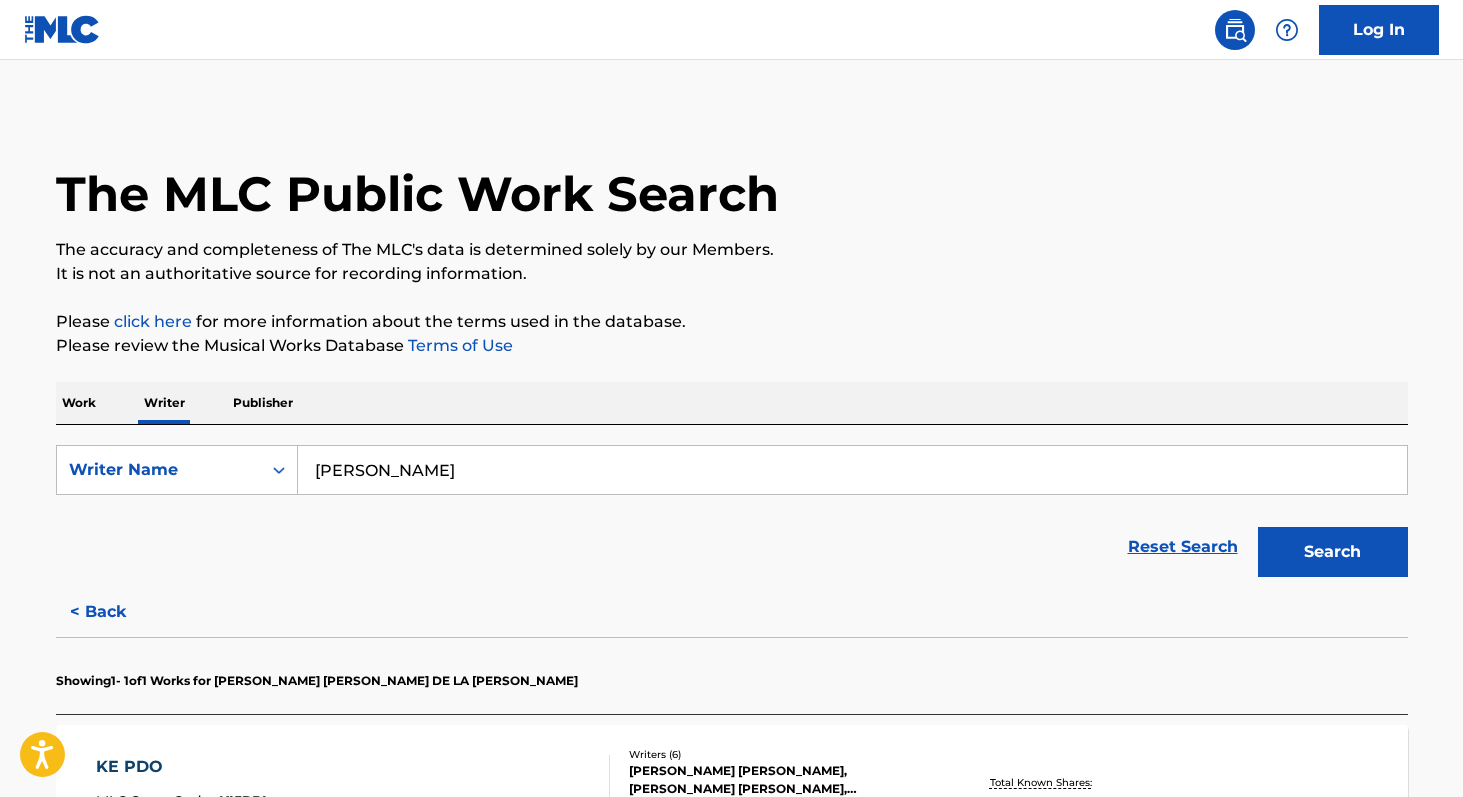 type on "[PERSON_NAME]" 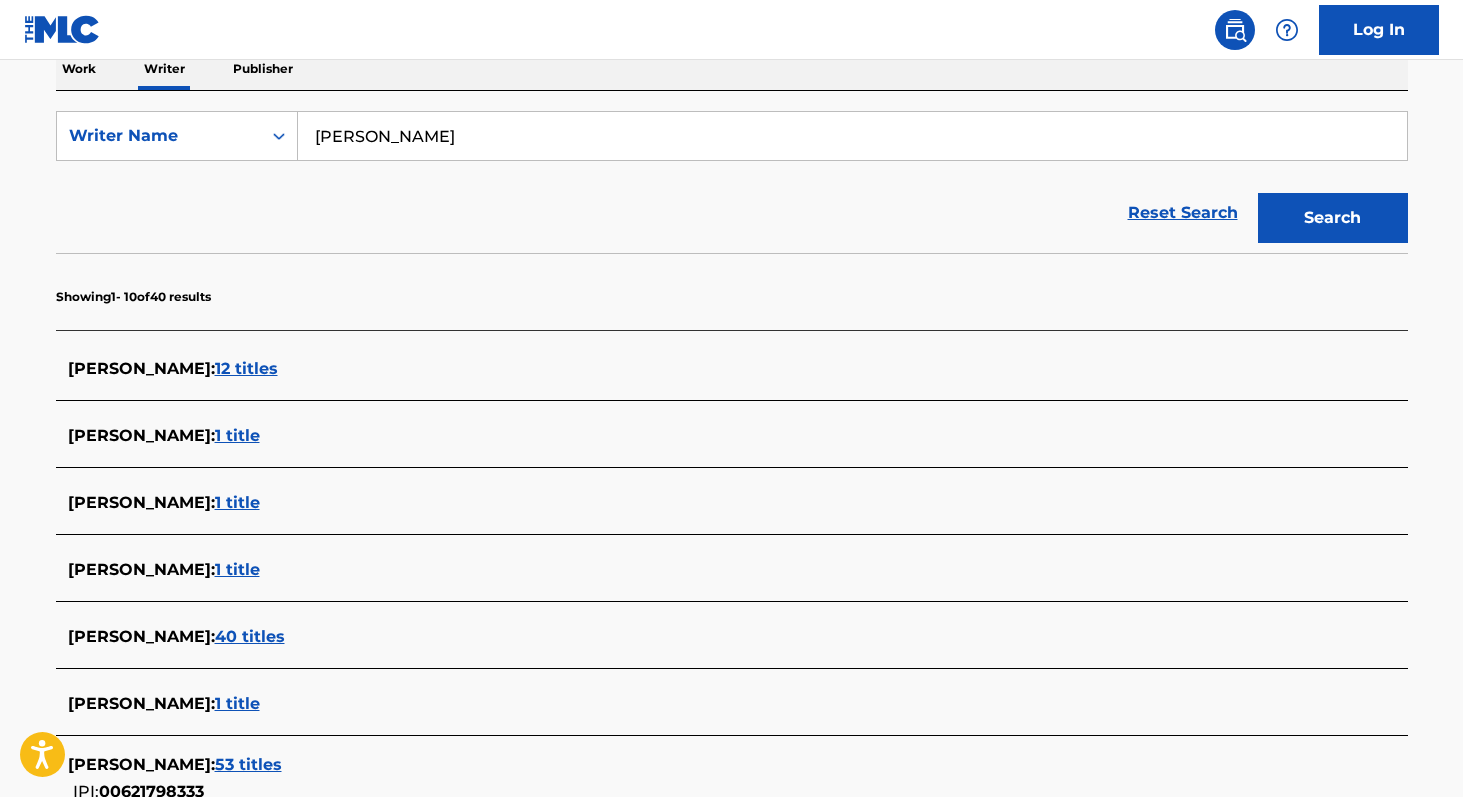 scroll, scrollTop: 333, scrollLeft: 0, axis: vertical 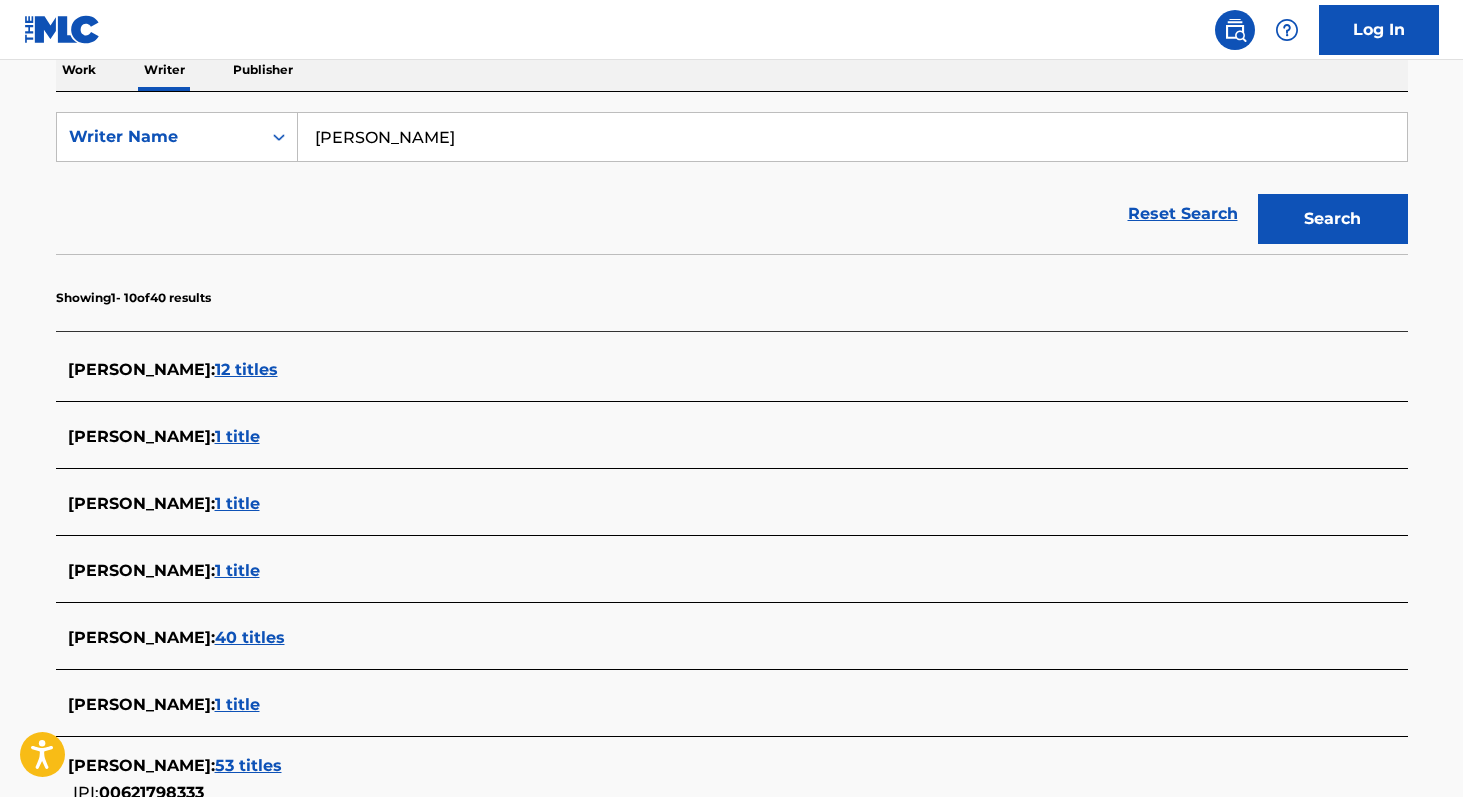 click on "40 titles" at bounding box center (250, 637) 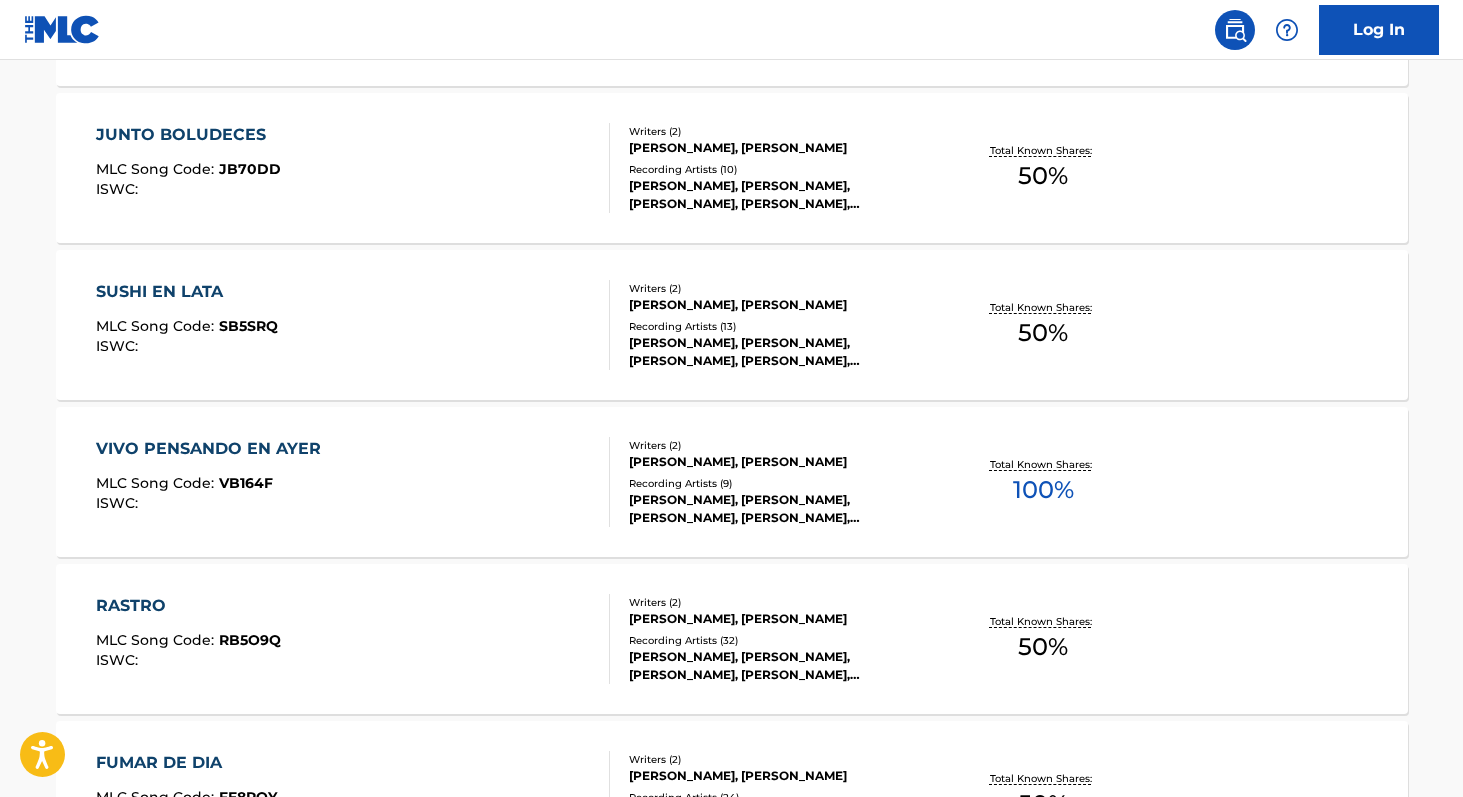 scroll, scrollTop: 1732, scrollLeft: 0, axis: vertical 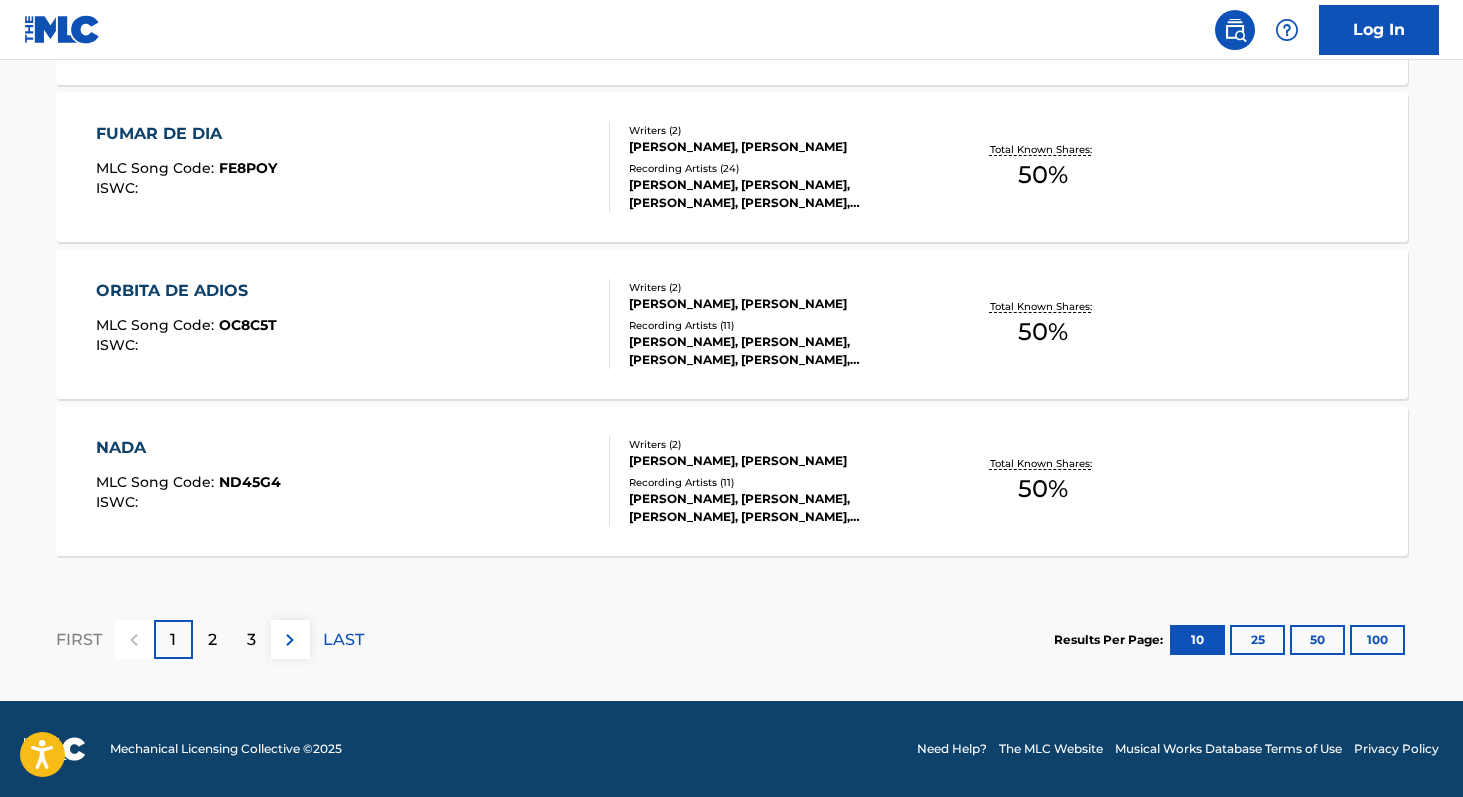 click on "100" at bounding box center [1377, 640] 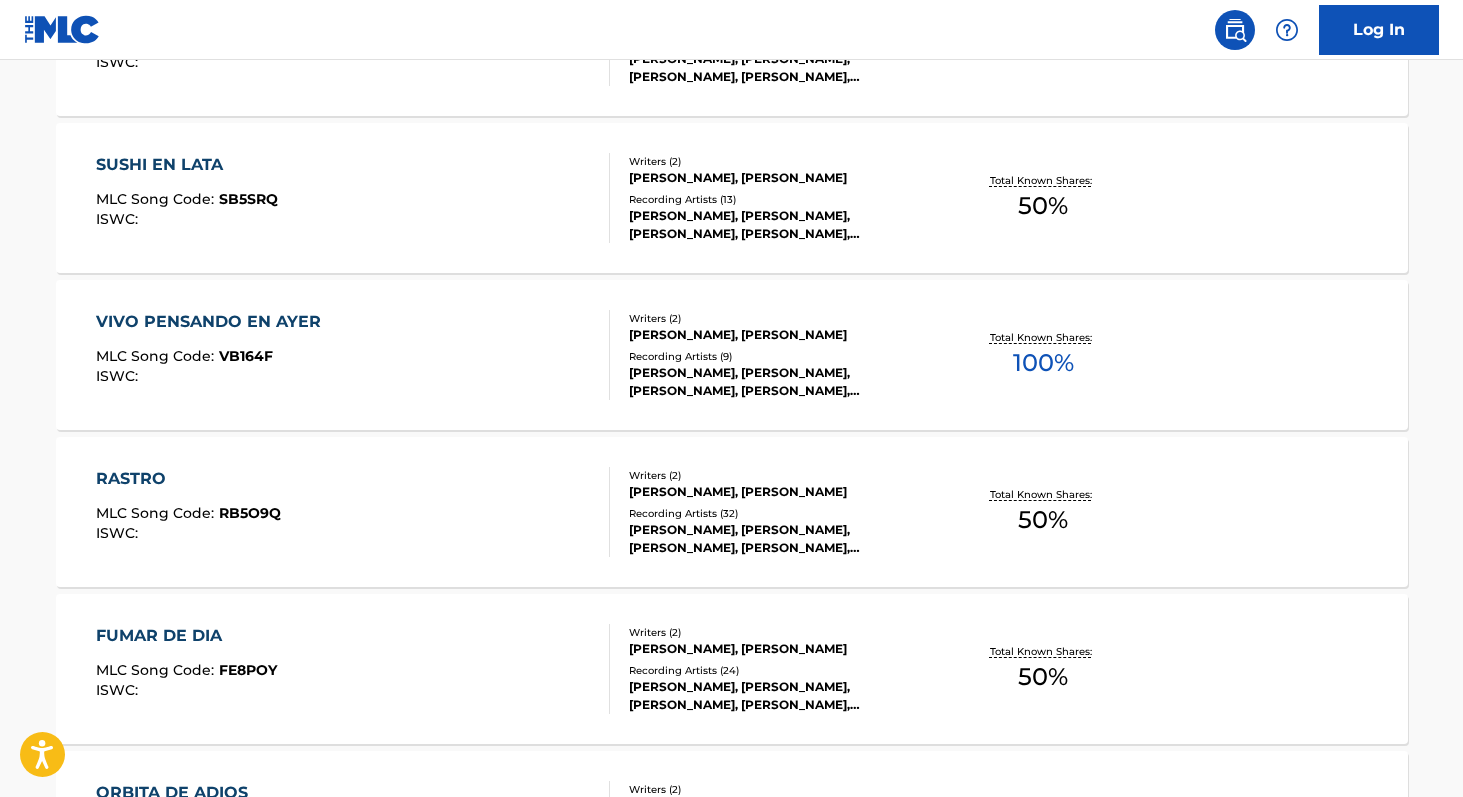 scroll, scrollTop: 1232, scrollLeft: 0, axis: vertical 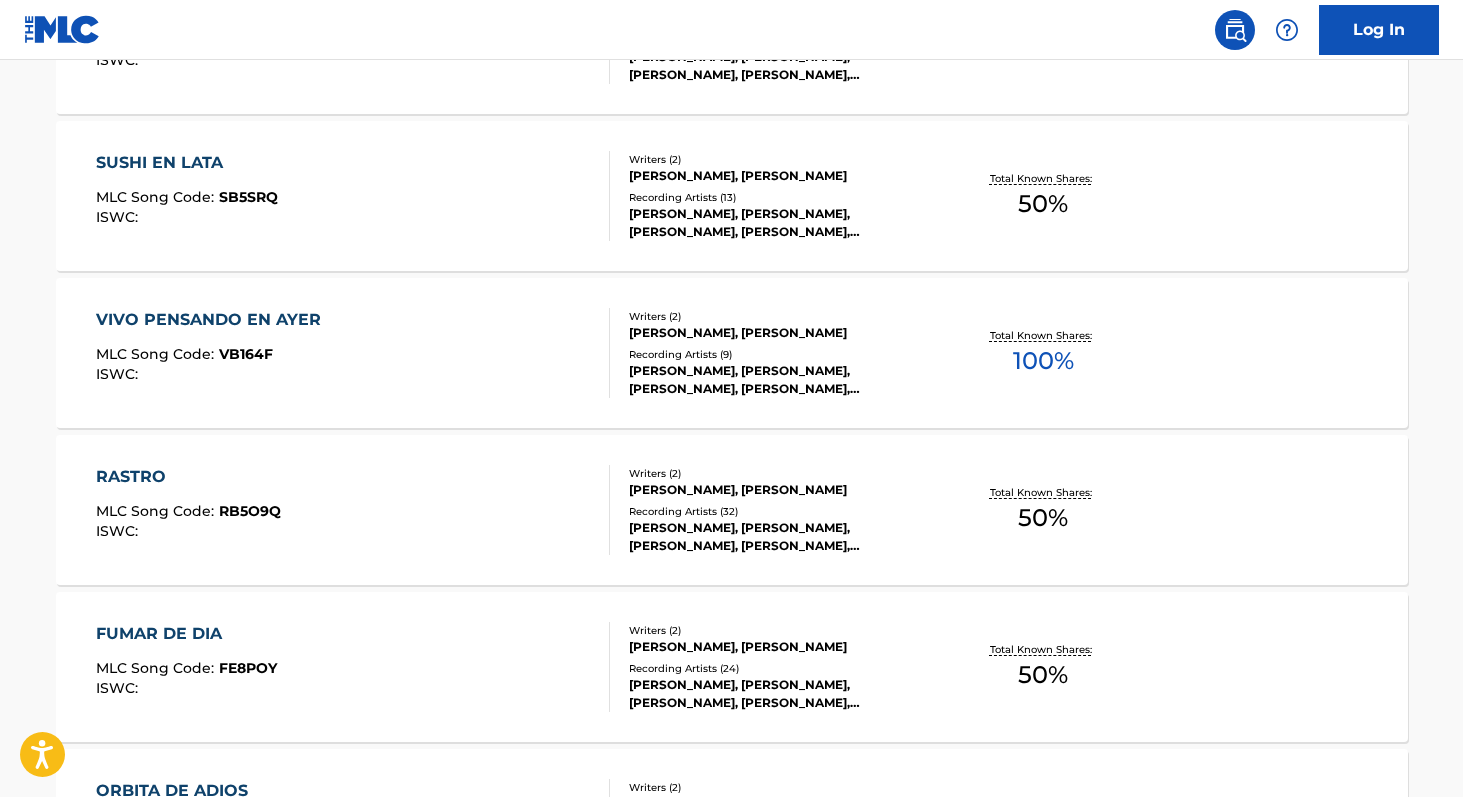 click on "100 %" at bounding box center (1043, 361) 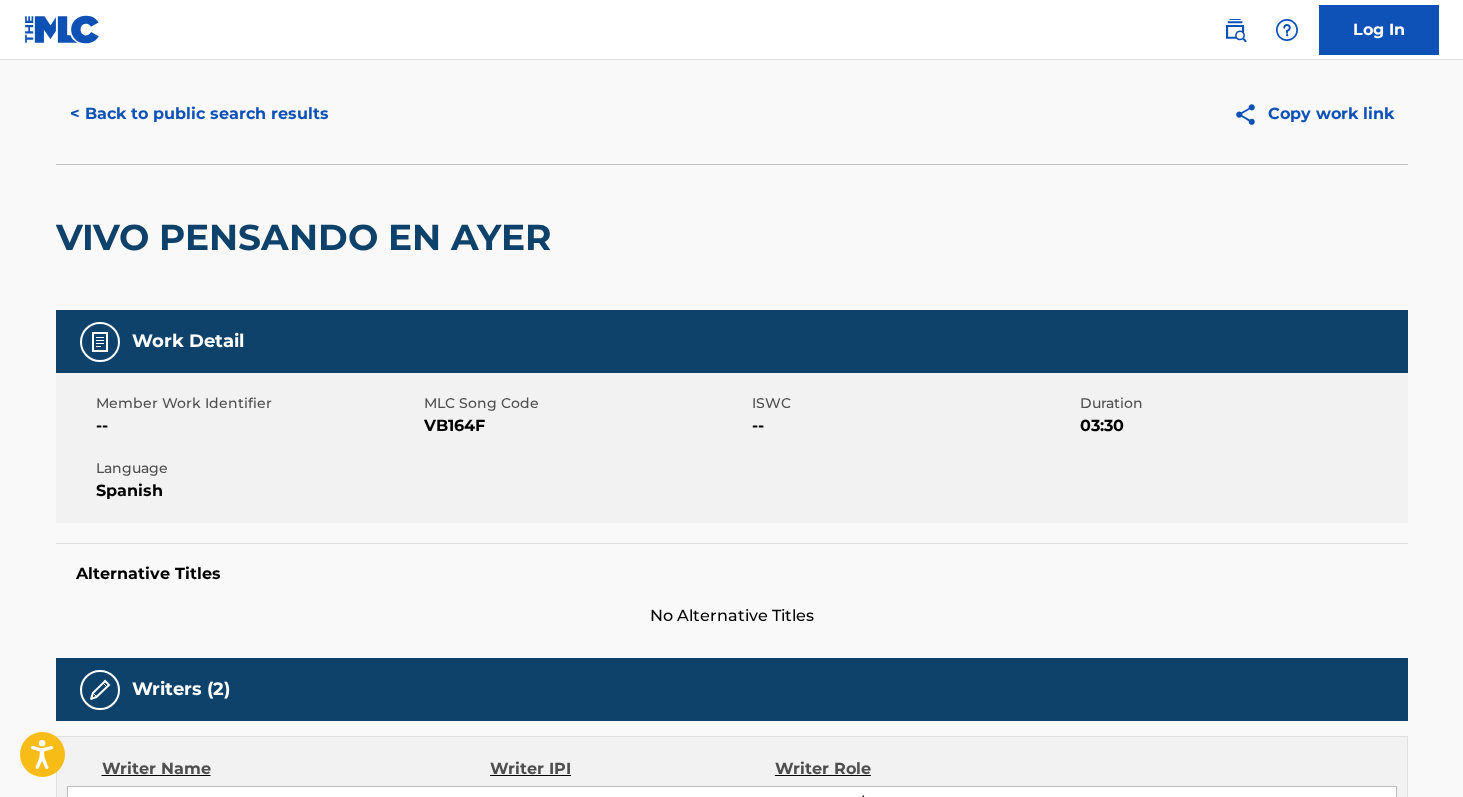 scroll, scrollTop: 0, scrollLeft: 0, axis: both 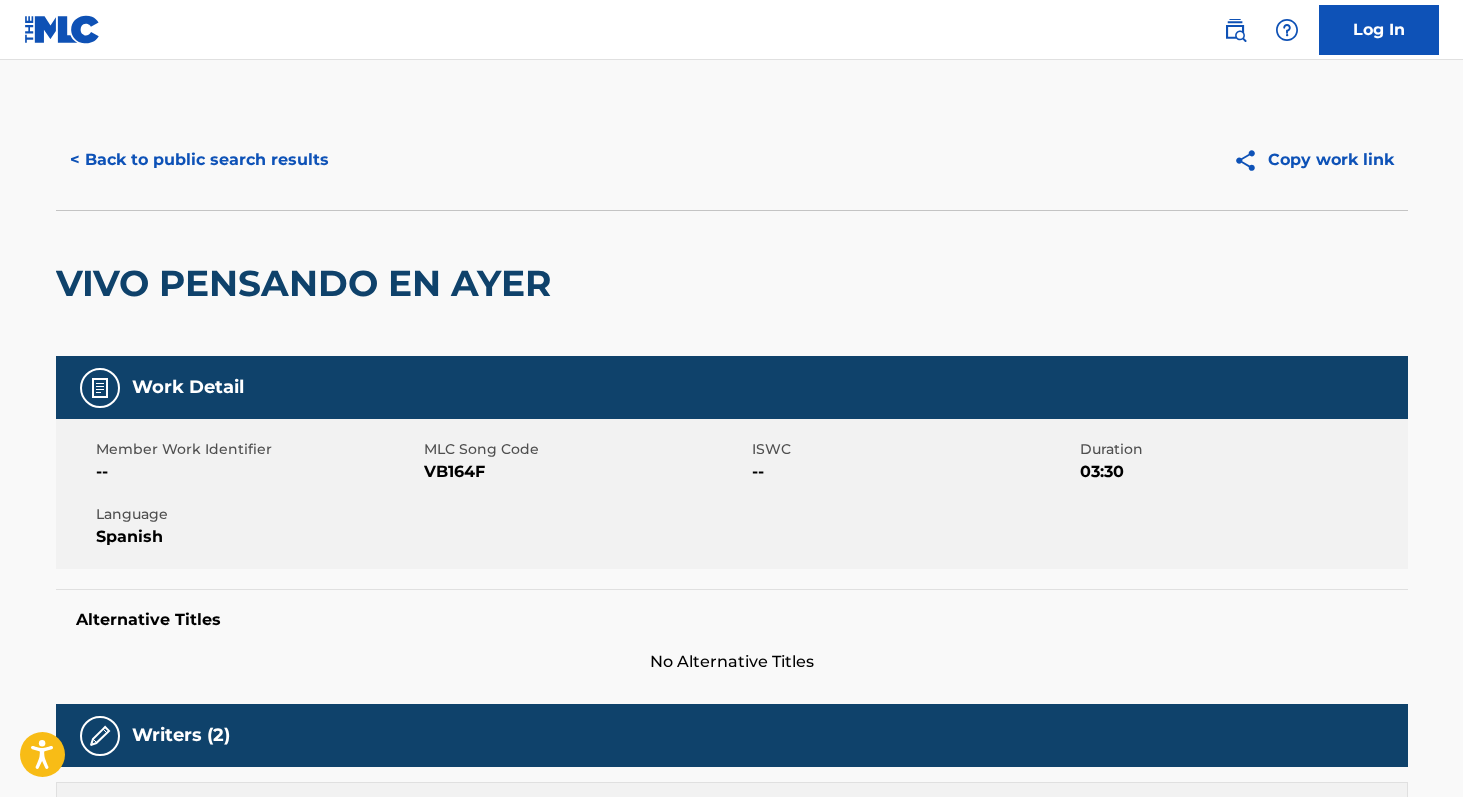 click on "VB164F" at bounding box center [585, 472] 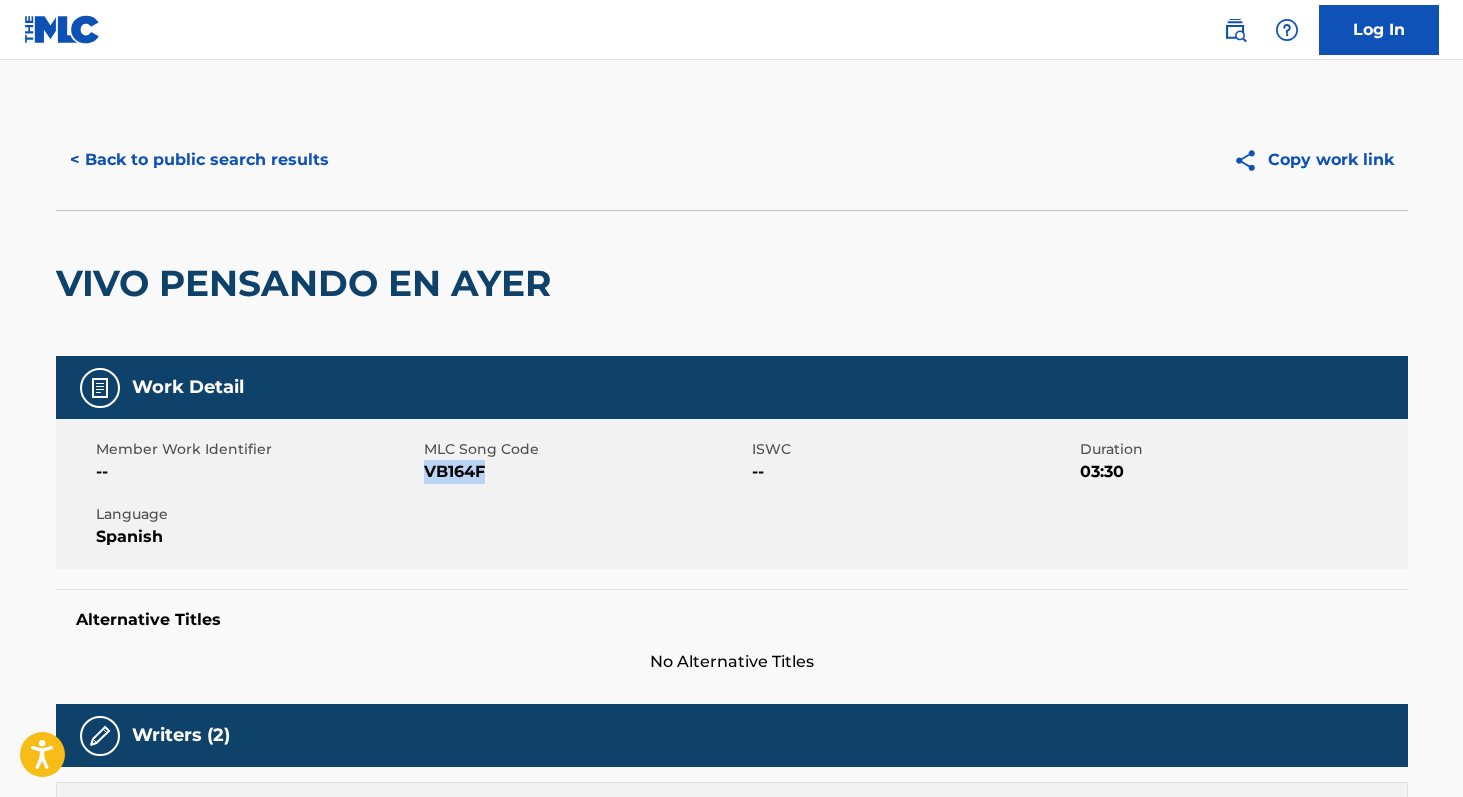 click on "VB164F" at bounding box center (585, 472) 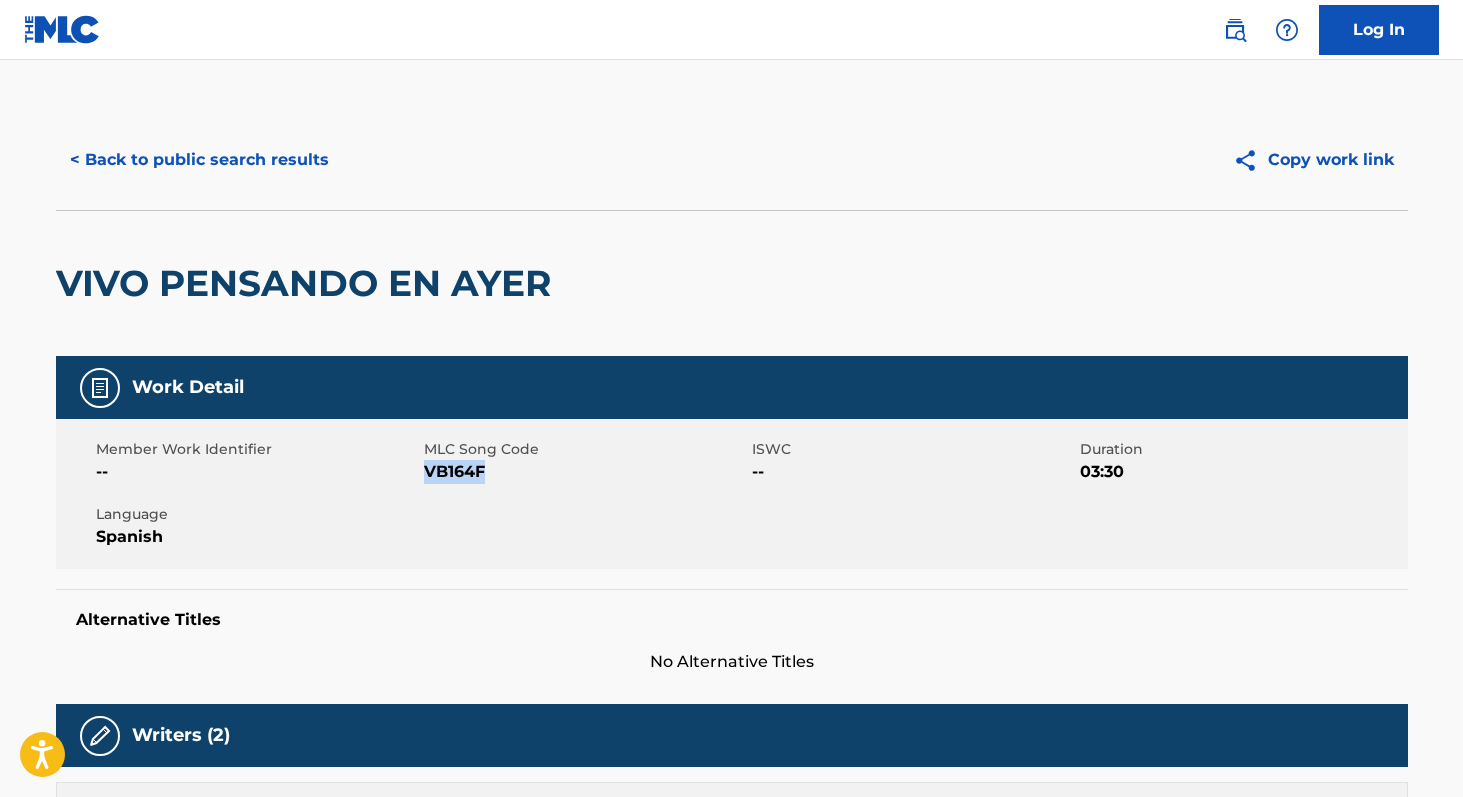 click on "< Back to public search results" at bounding box center (199, 160) 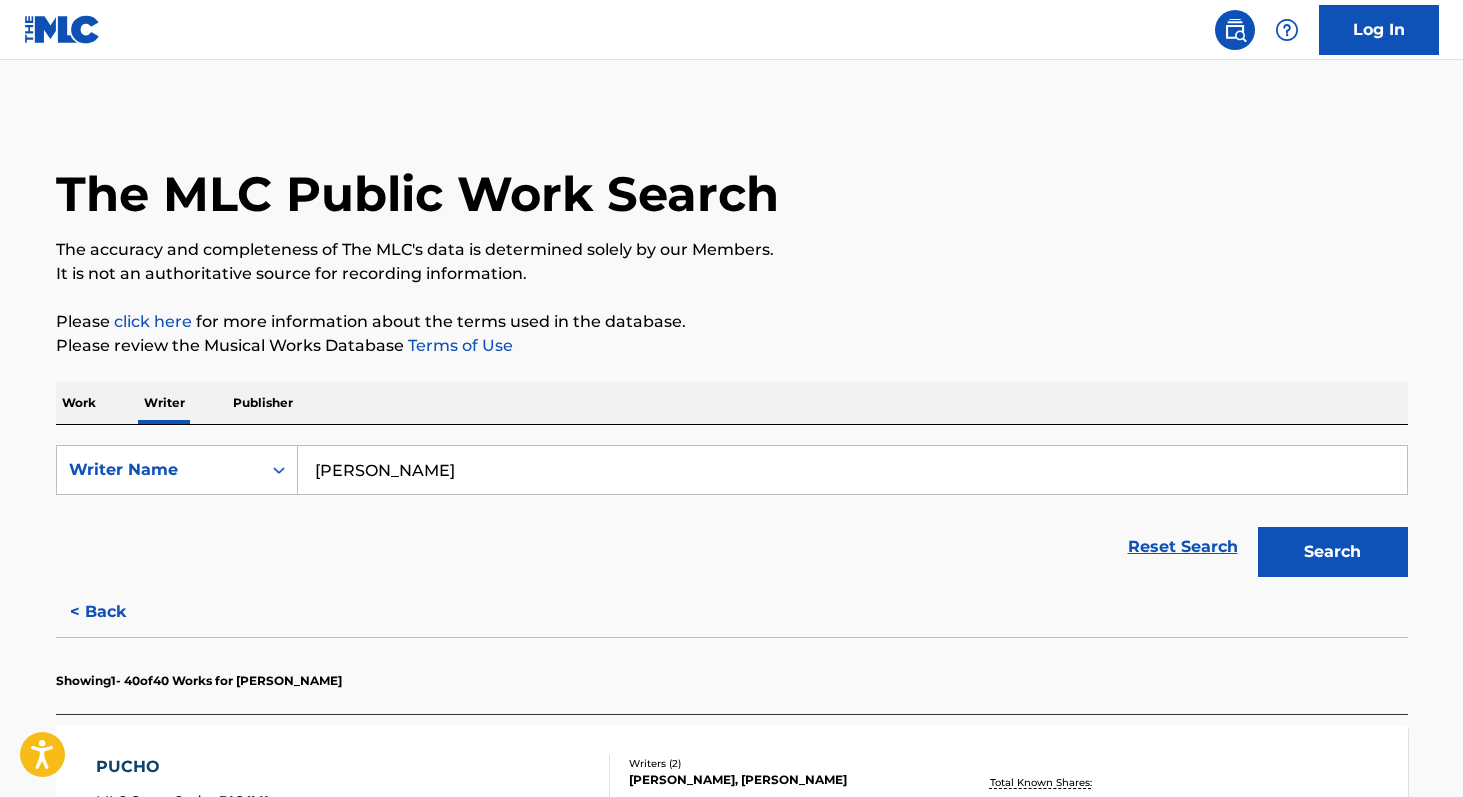 click on "Work" at bounding box center [79, 403] 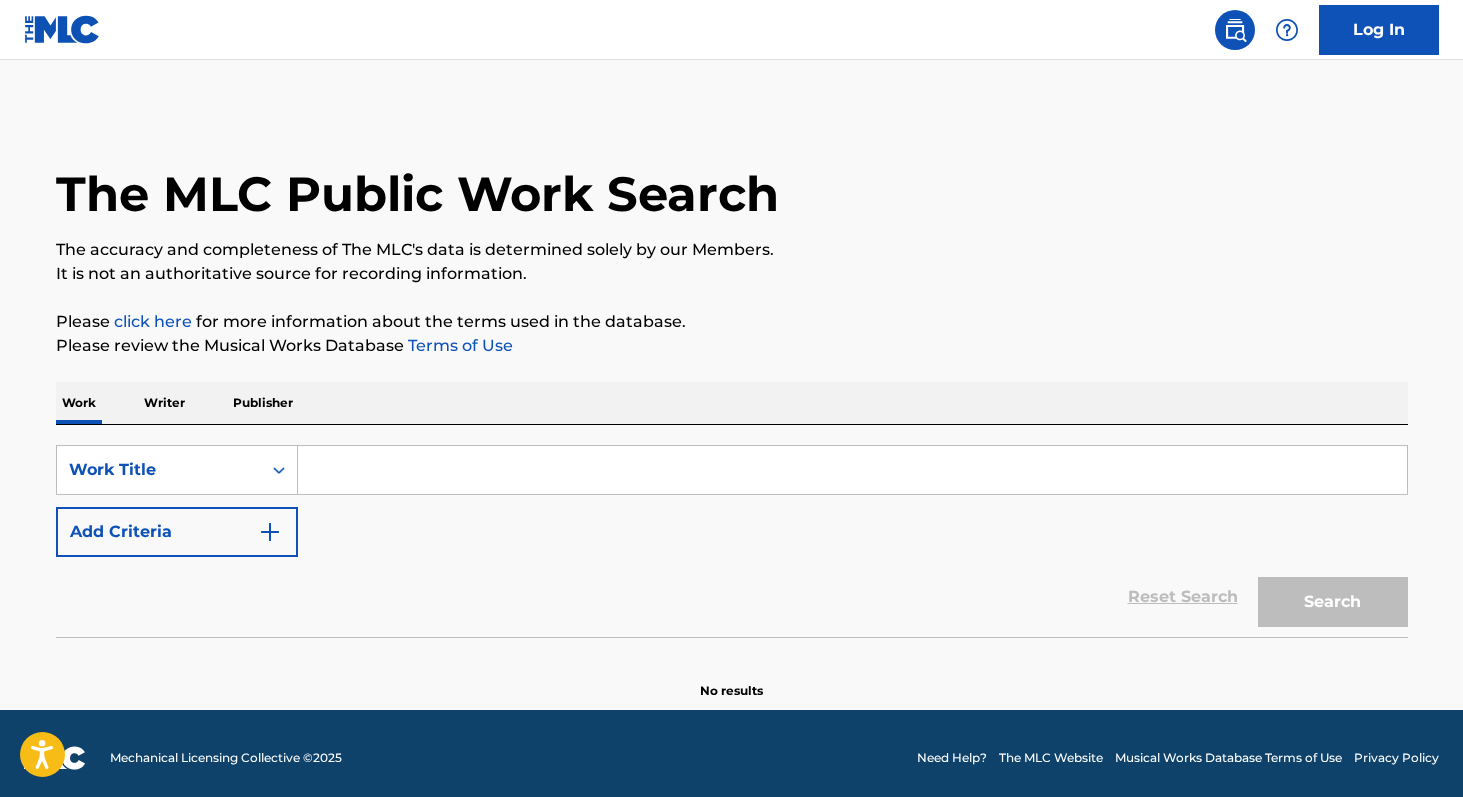 click at bounding box center [852, 470] 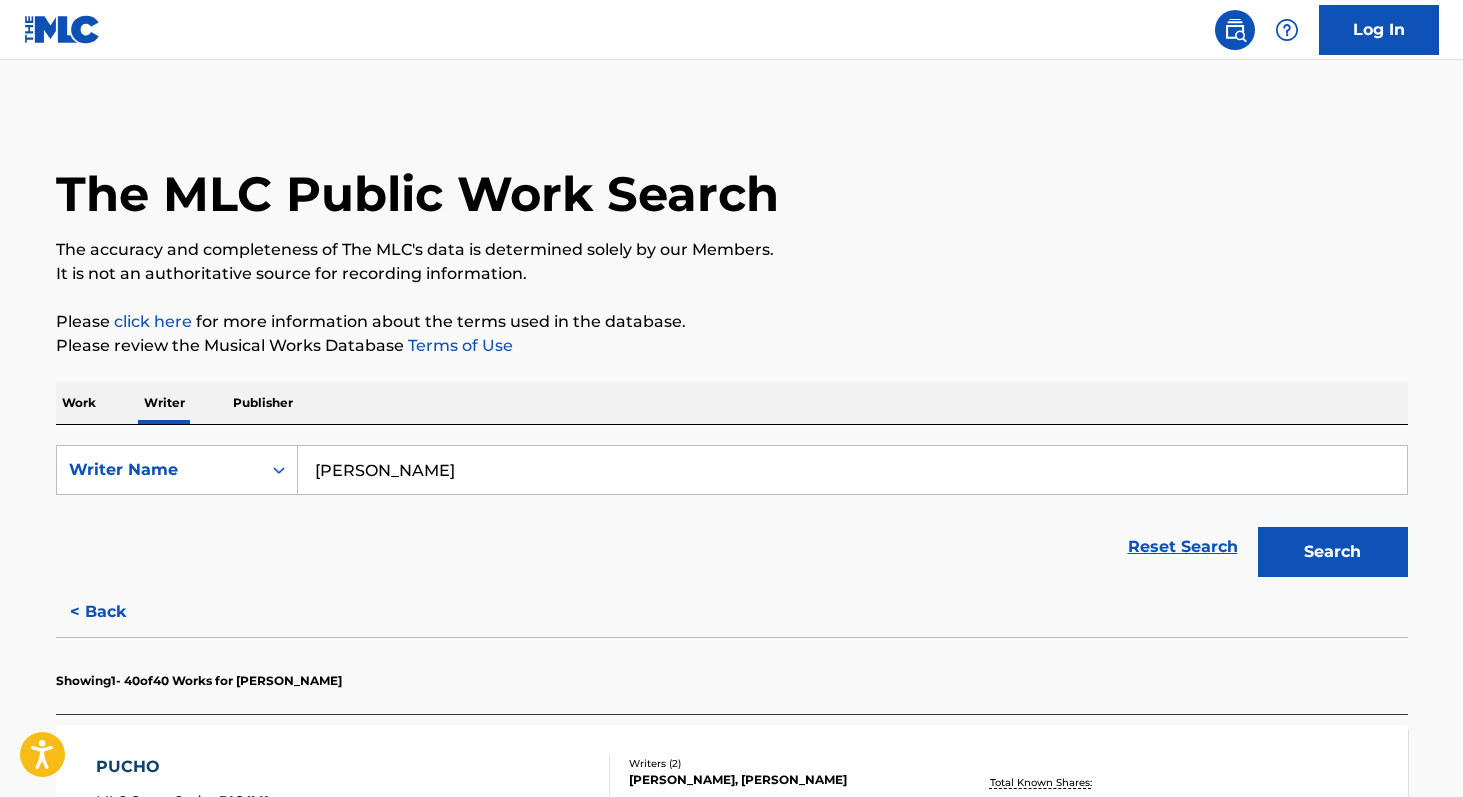 click on "[PERSON_NAME]" at bounding box center [852, 470] 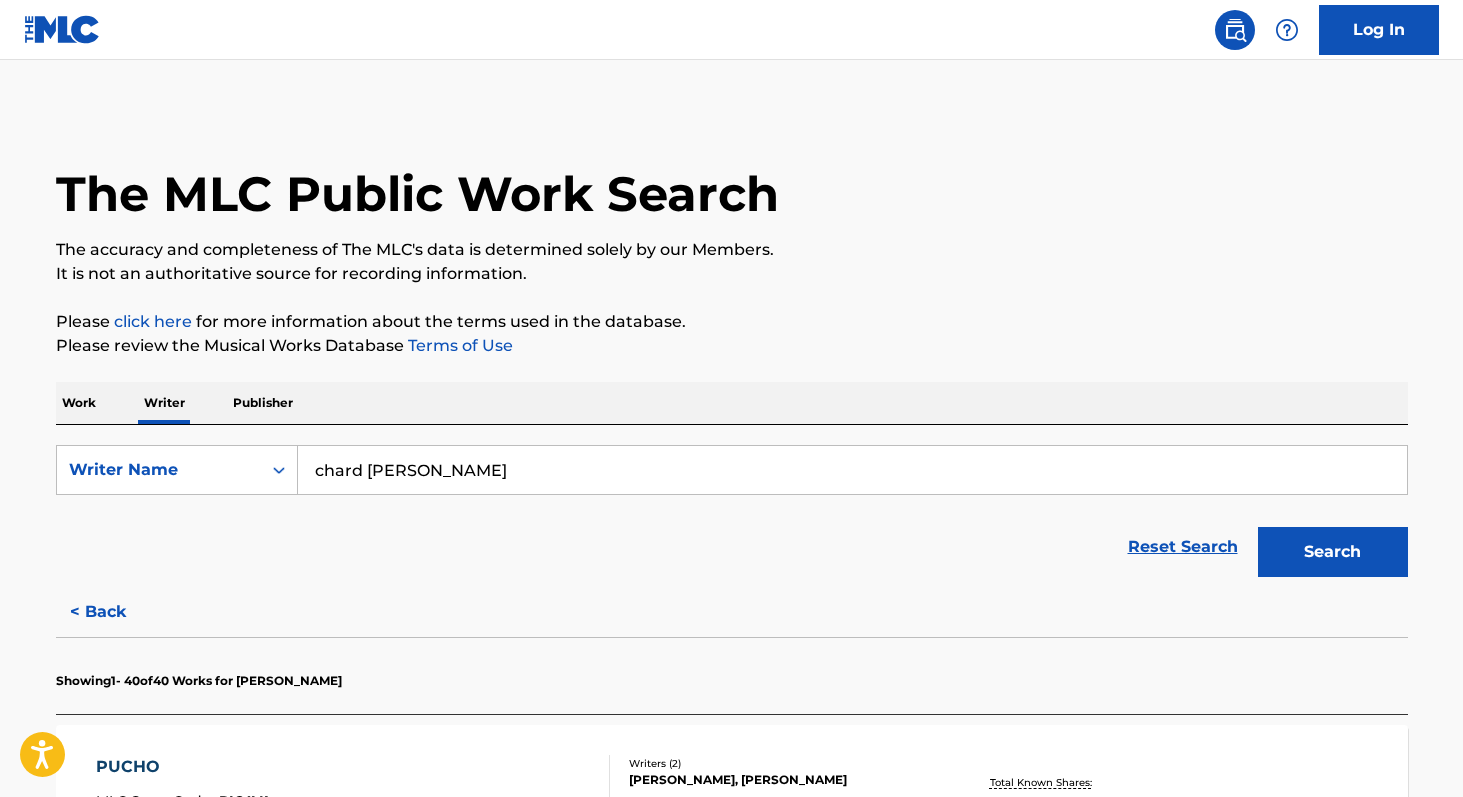 type on "chard [PERSON_NAME]" 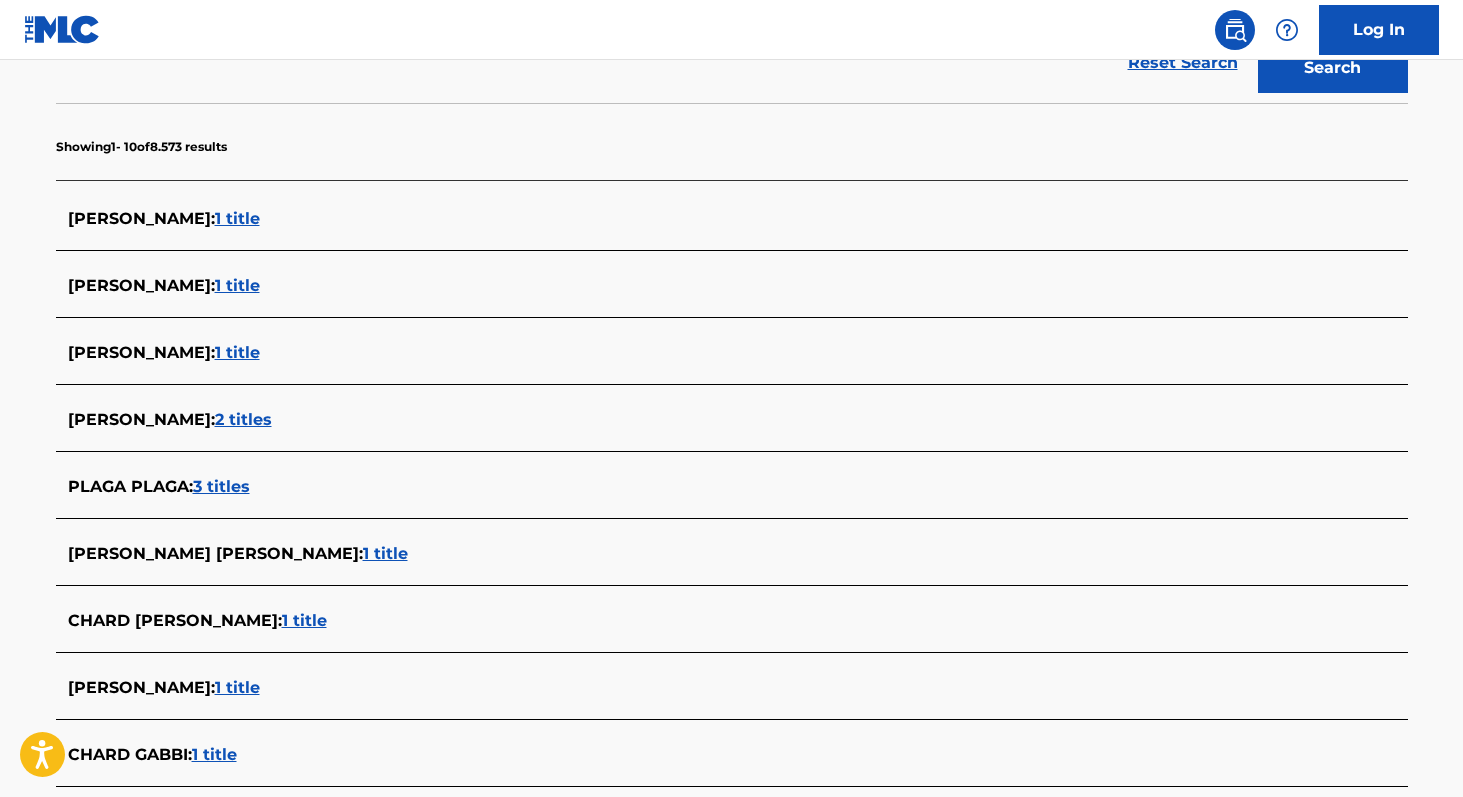 scroll, scrollTop: 493, scrollLeft: 0, axis: vertical 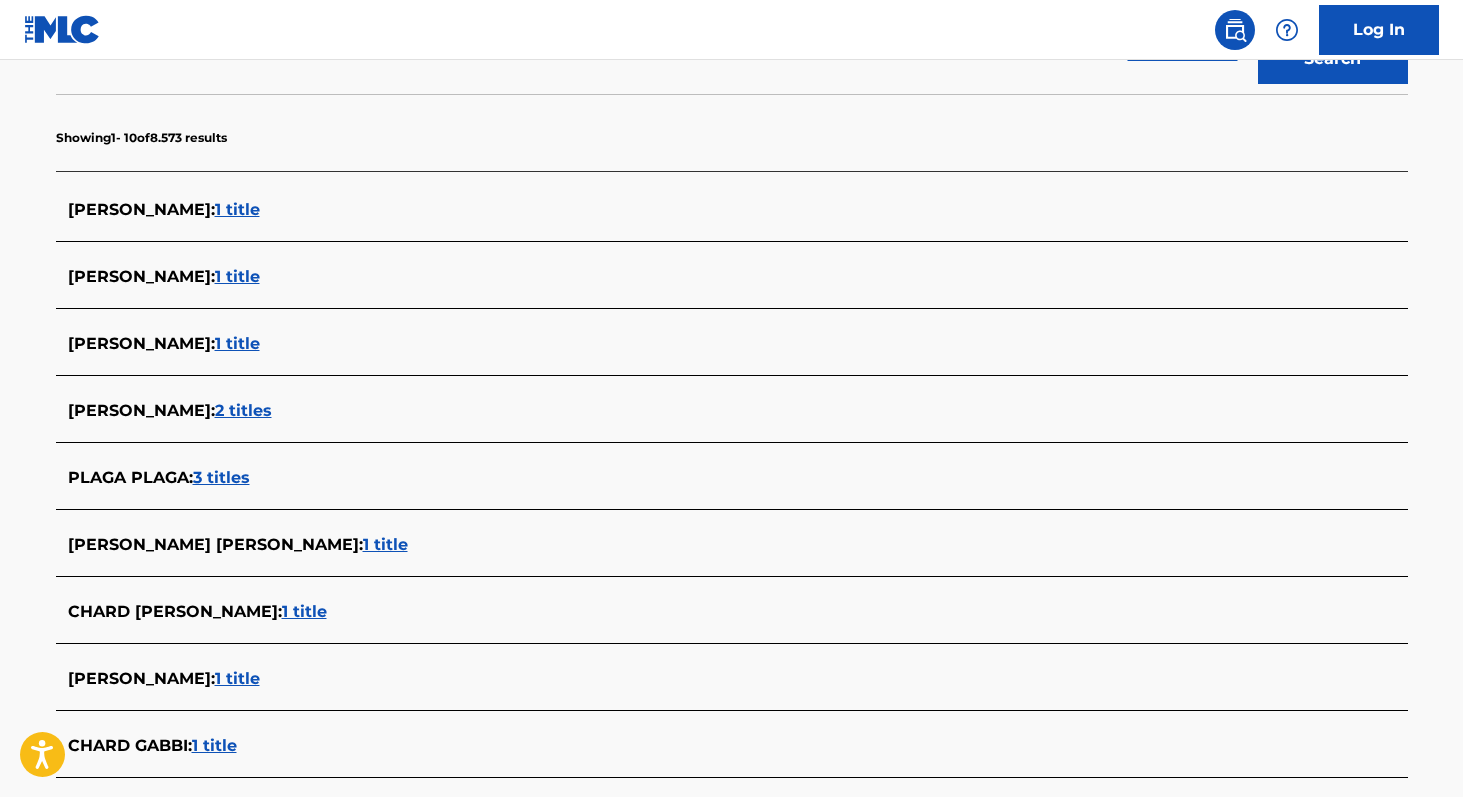 click on "1 title" at bounding box center [304, 611] 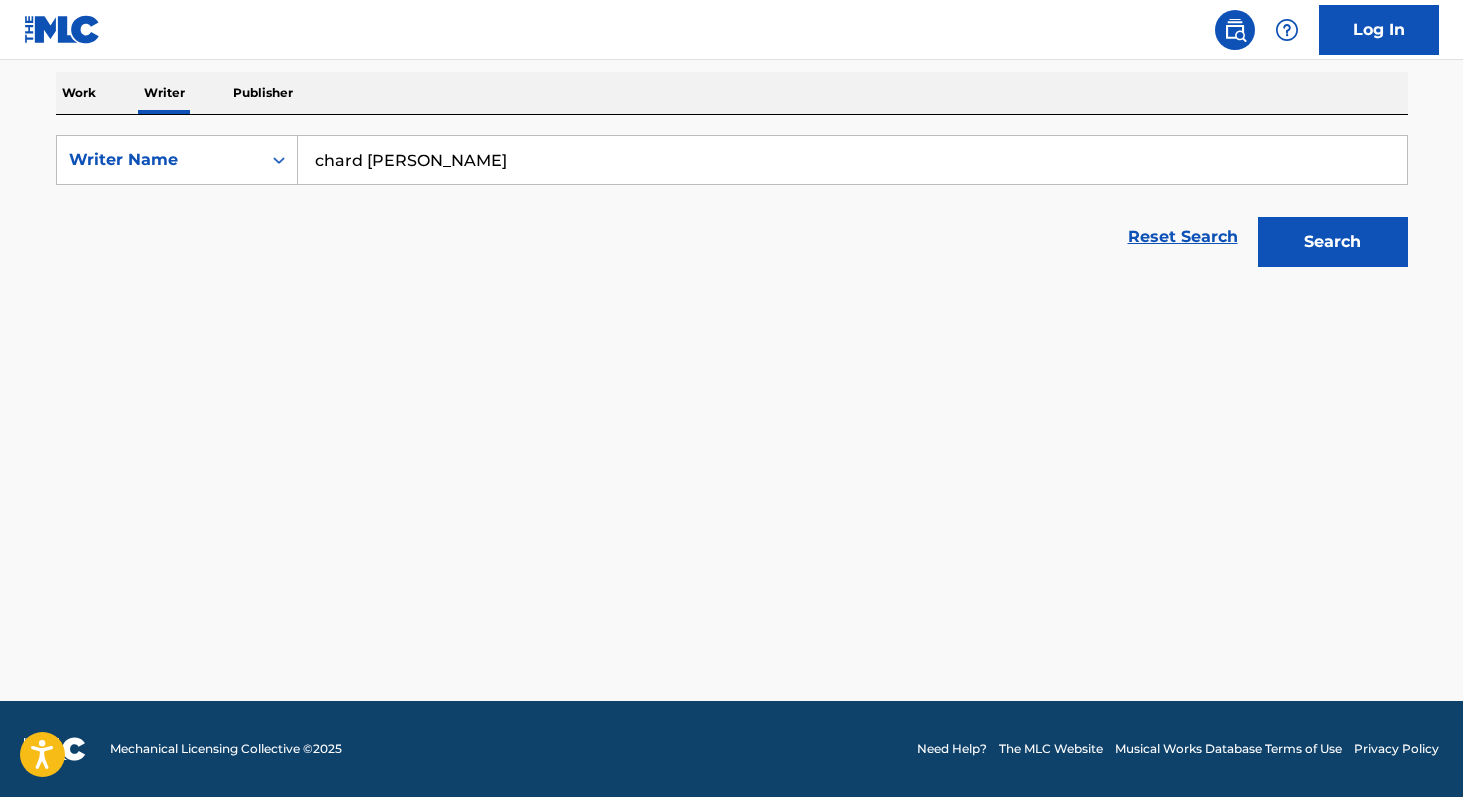 scroll, scrollTop: 310, scrollLeft: 0, axis: vertical 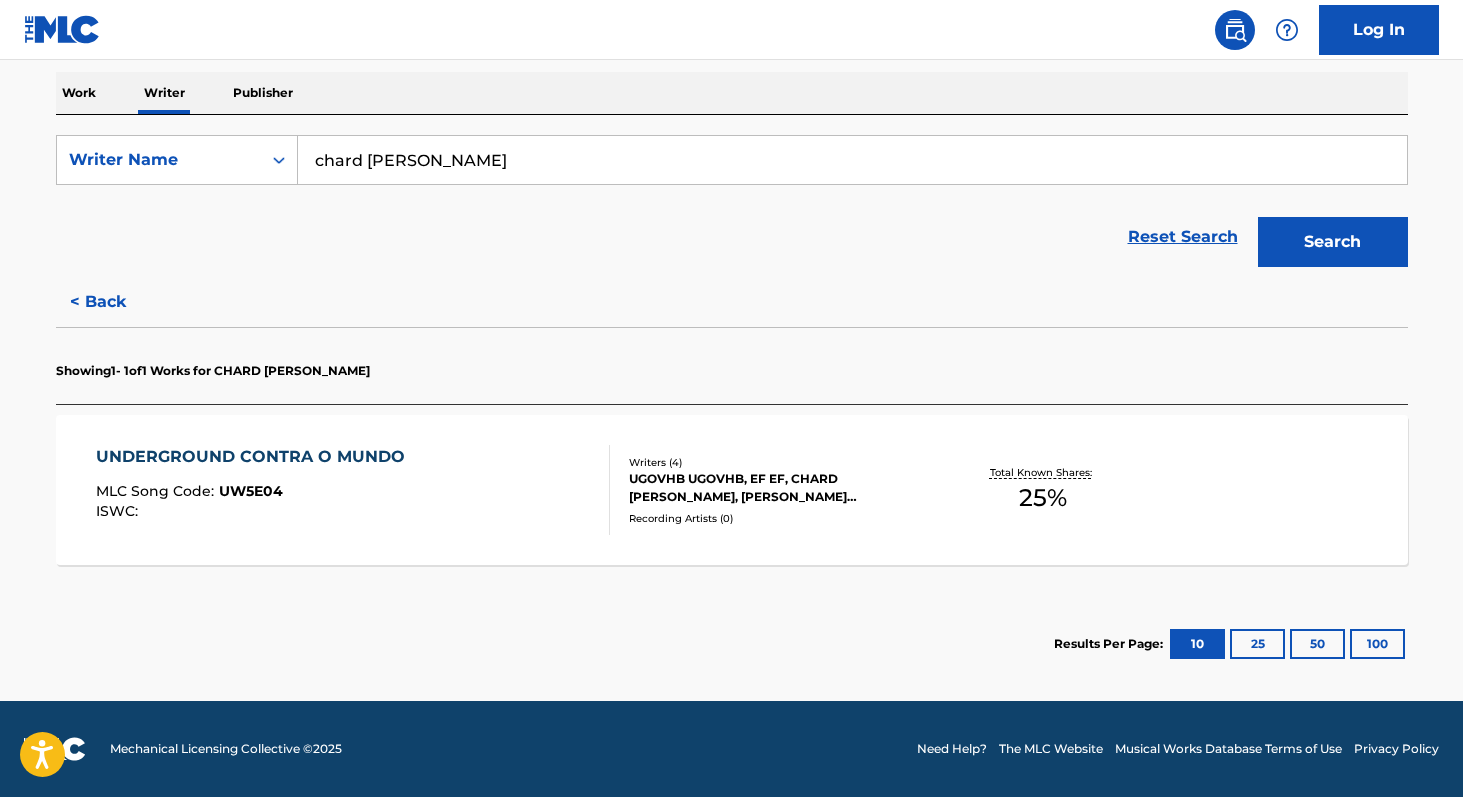 click on "25 %" at bounding box center [1043, 498] 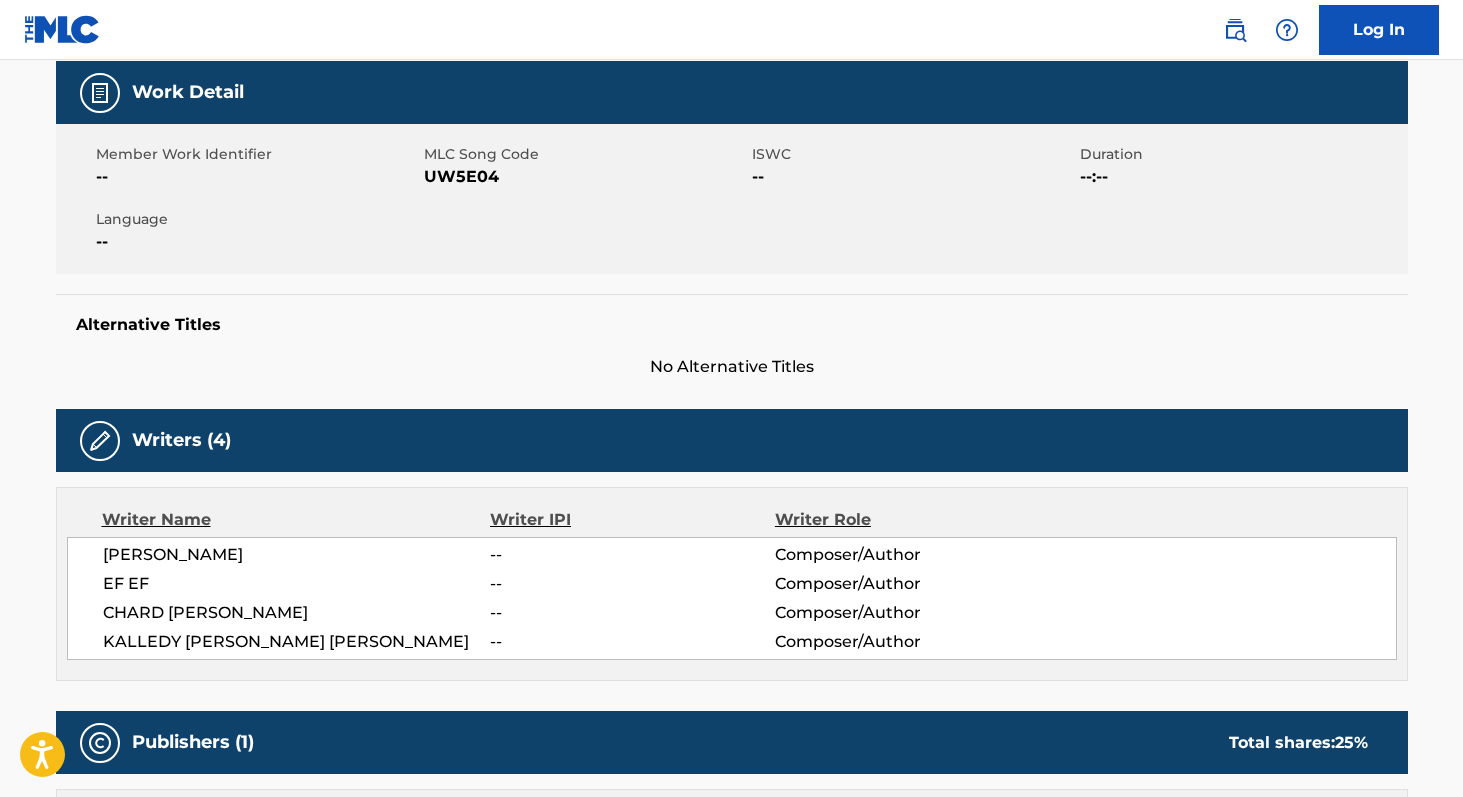 scroll, scrollTop: 0, scrollLeft: 0, axis: both 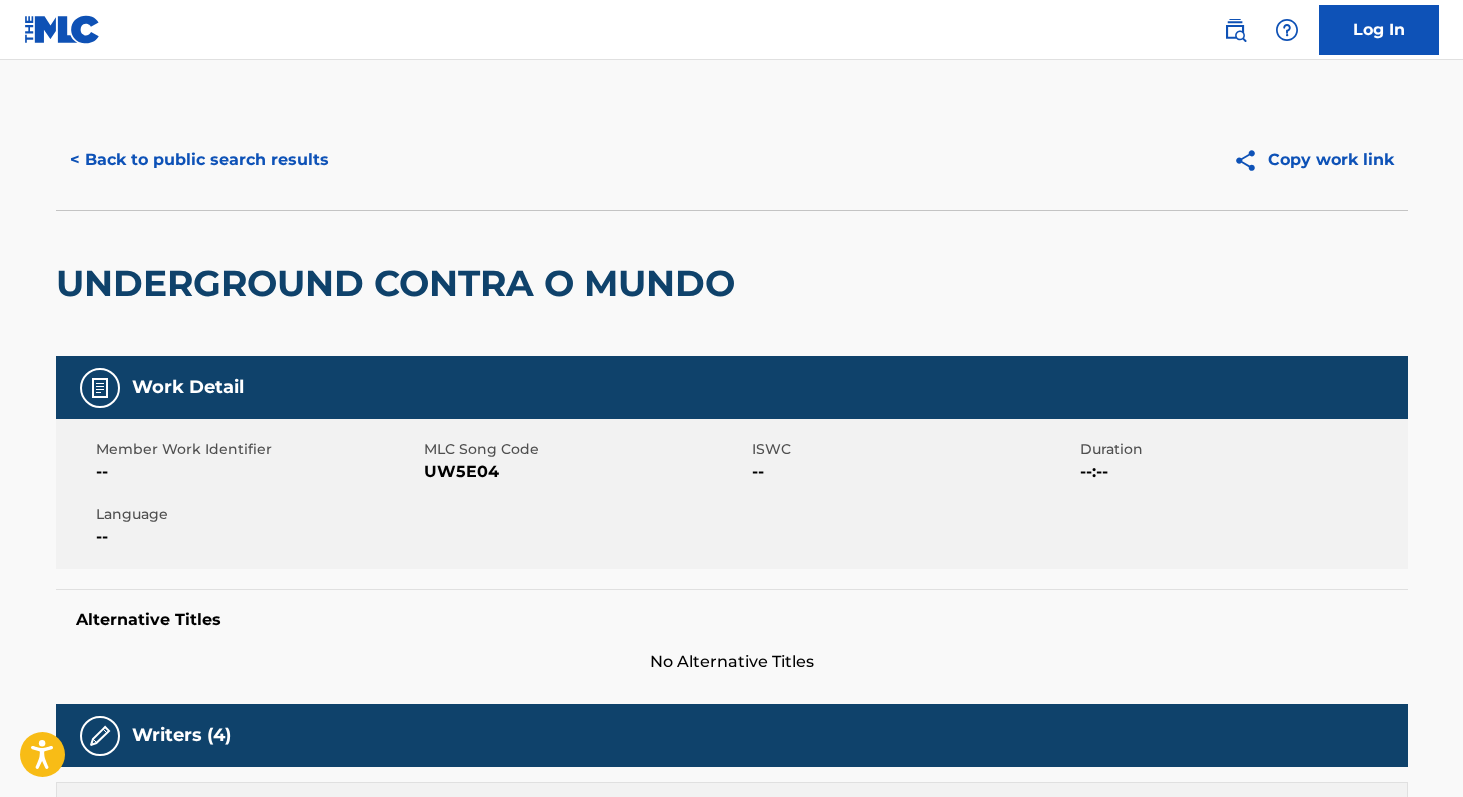 click on "< Back to public search results" at bounding box center (199, 160) 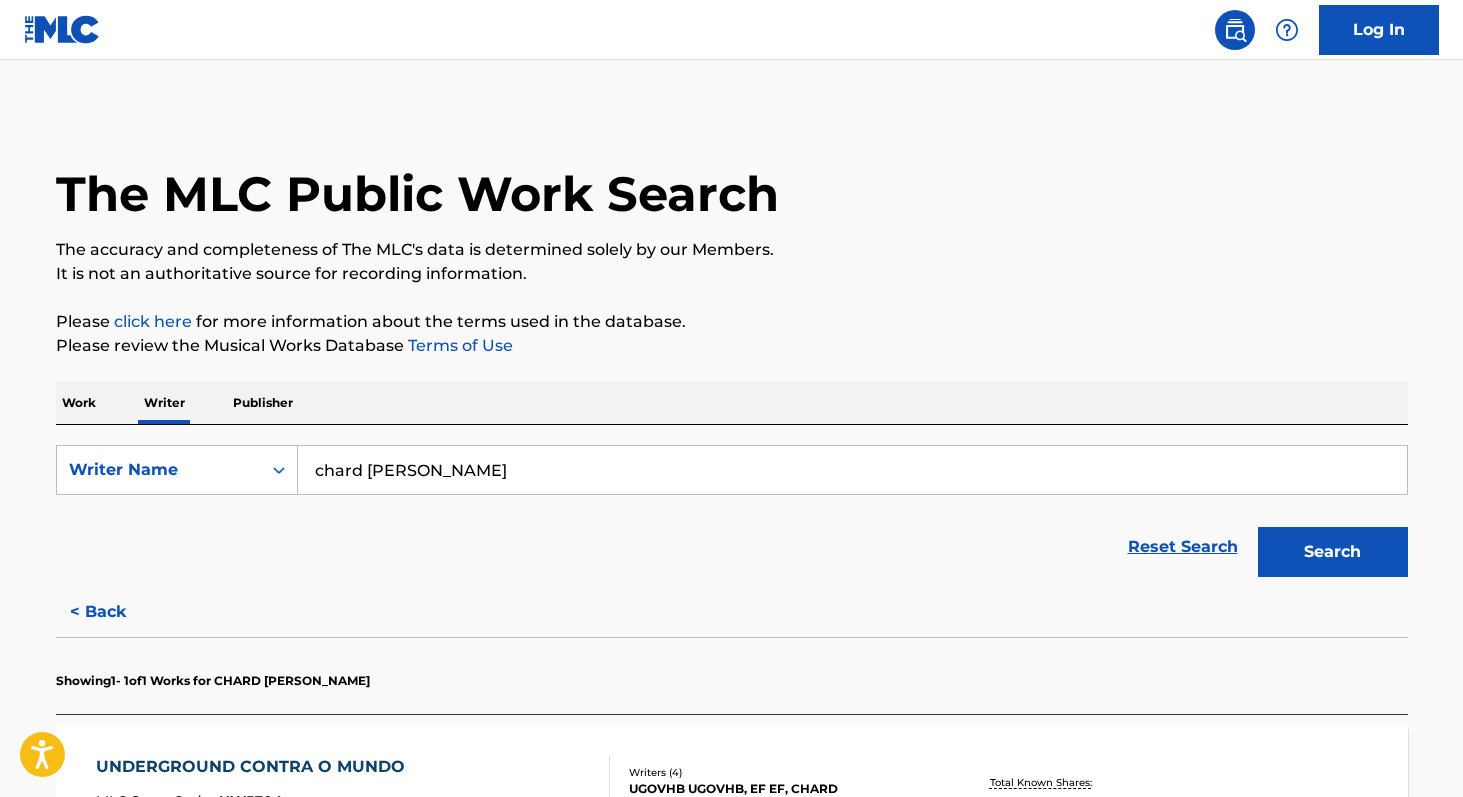 click on "Work" at bounding box center (79, 403) 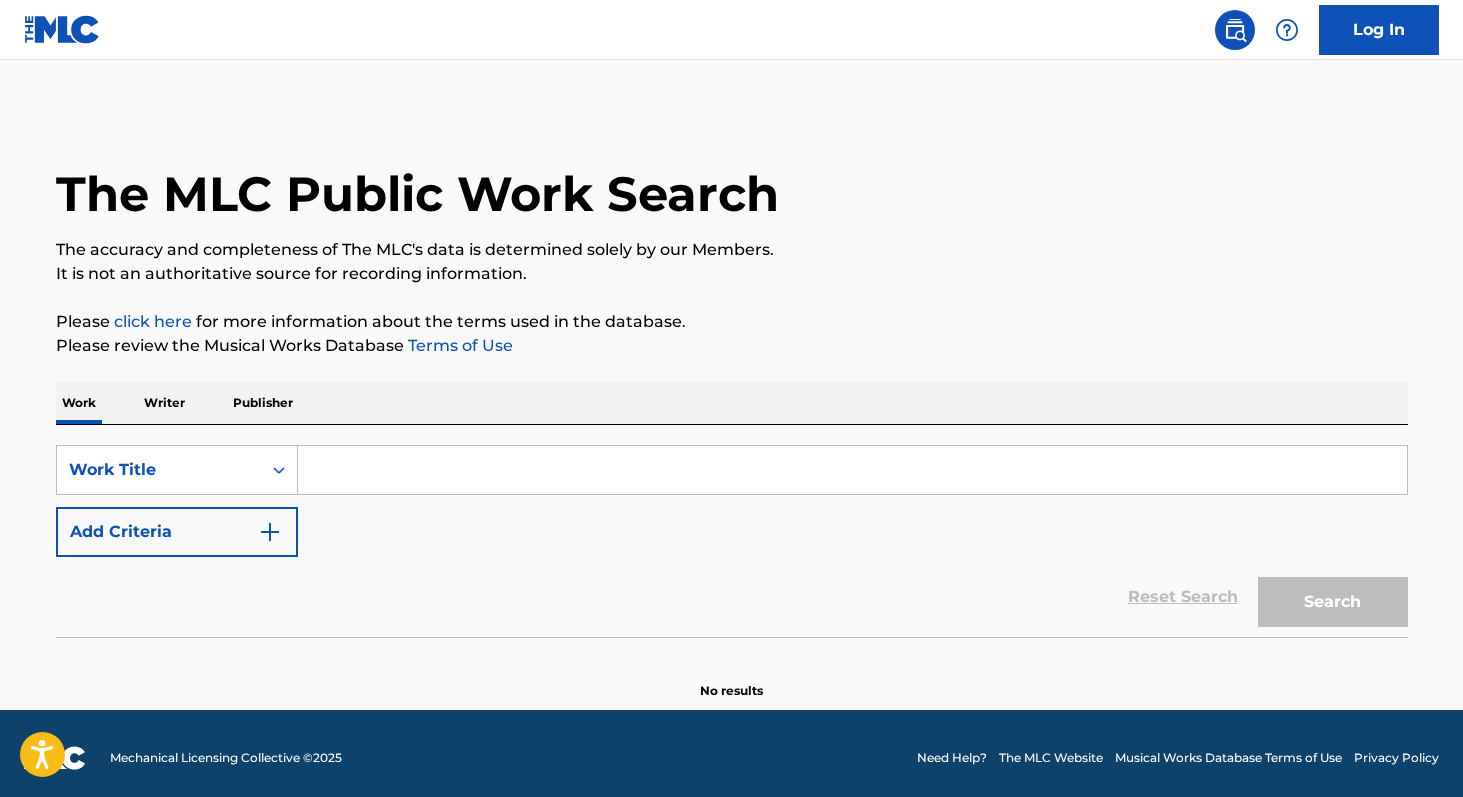 click at bounding box center (852, 470) 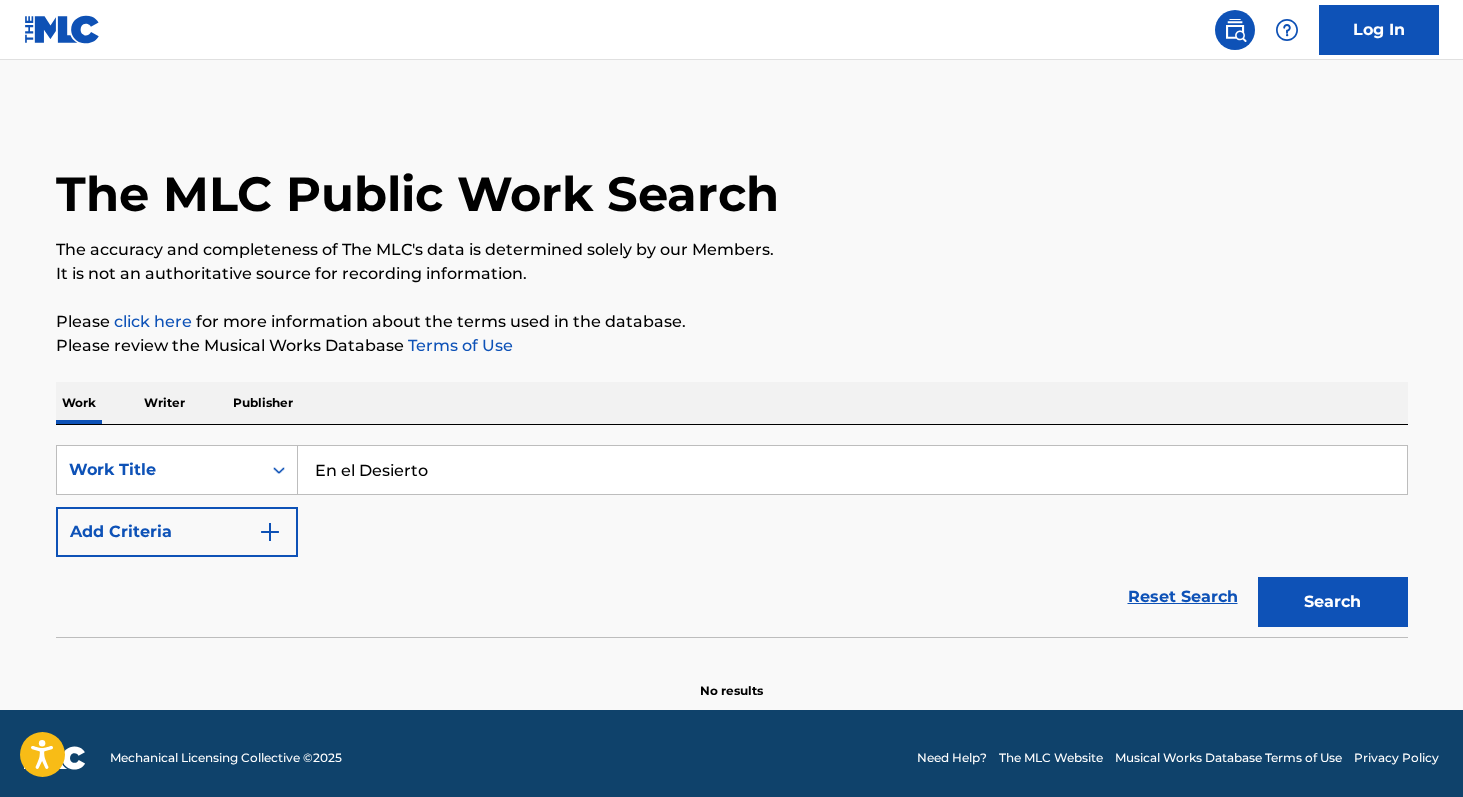 type on "En el Desierto" 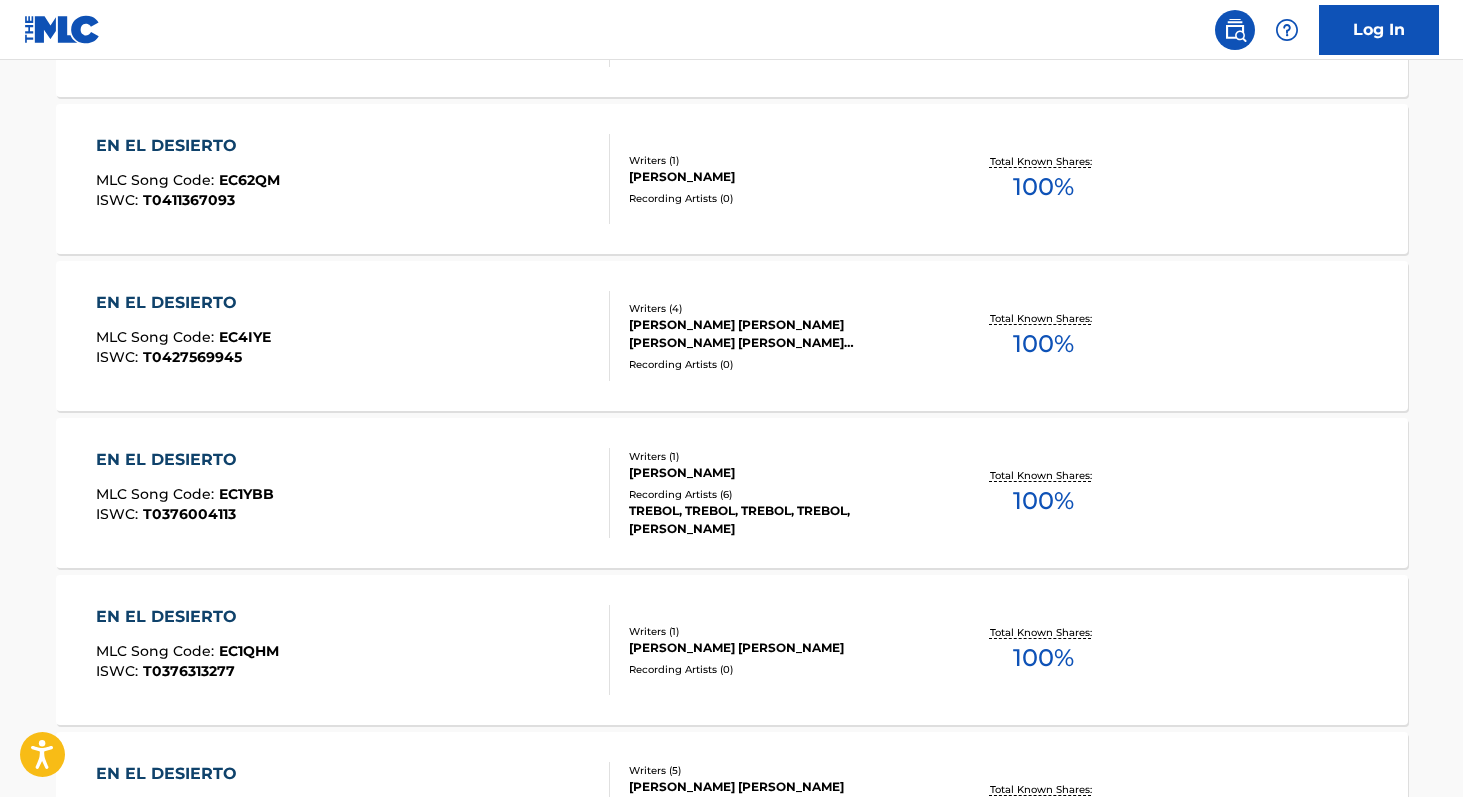 scroll, scrollTop: 724, scrollLeft: 0, axis: vertical 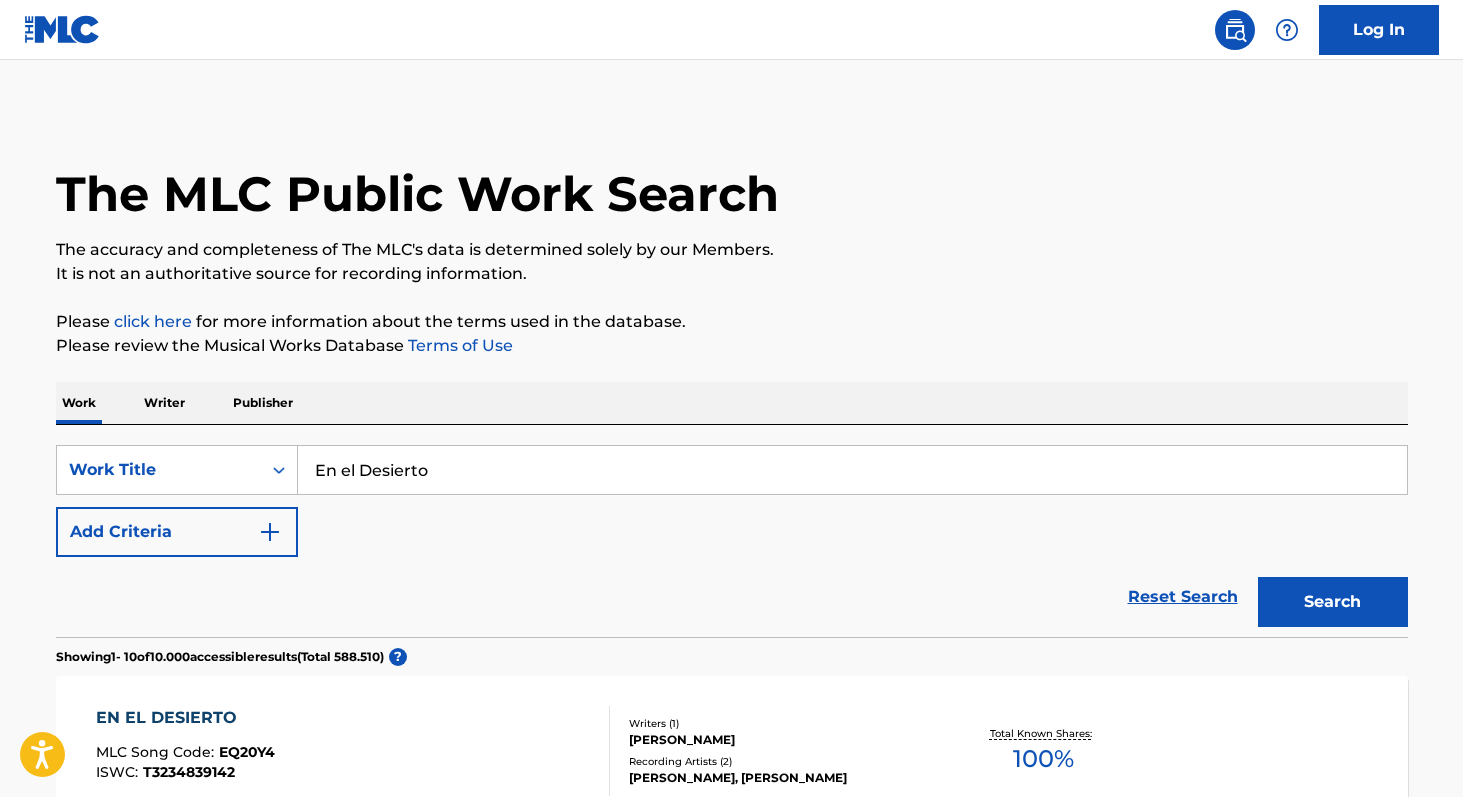 click on "Writer" at bounding box center [164, 403] 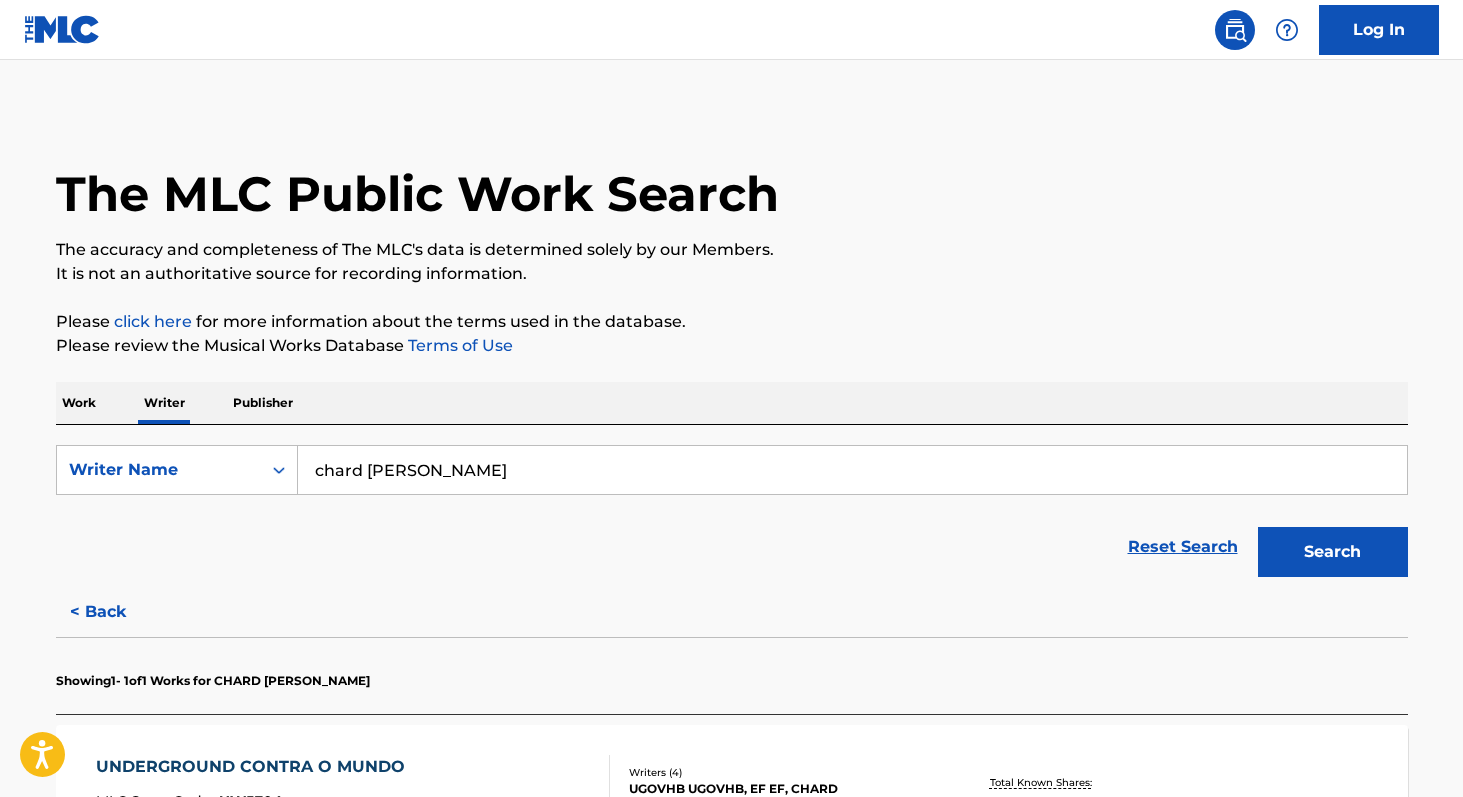 click on "chard [PERSON_NAME]" at bounding box center (852, 470) 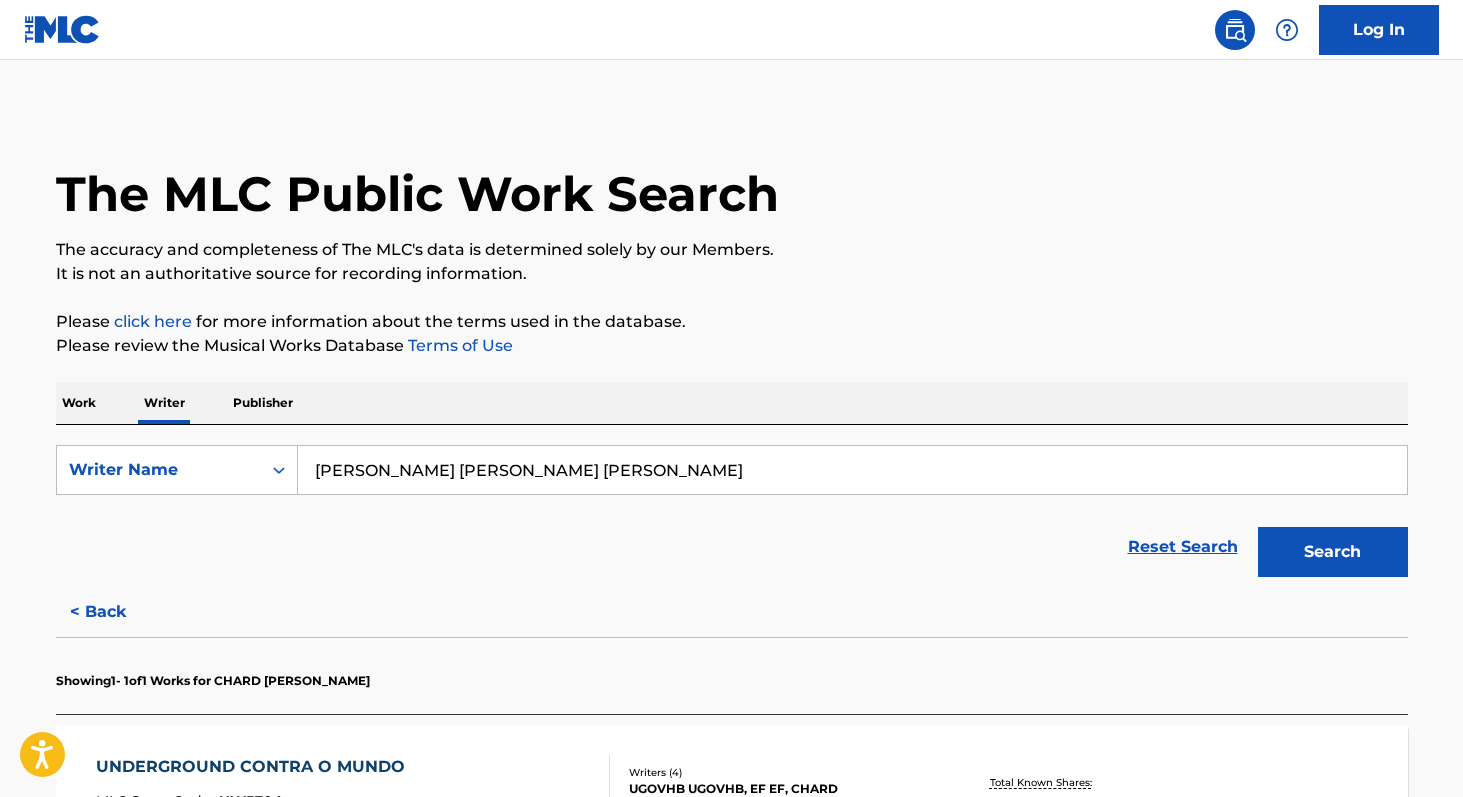 type on "[PERSON_NAME] [PERSON_NAME] [PERSON_NAME]" 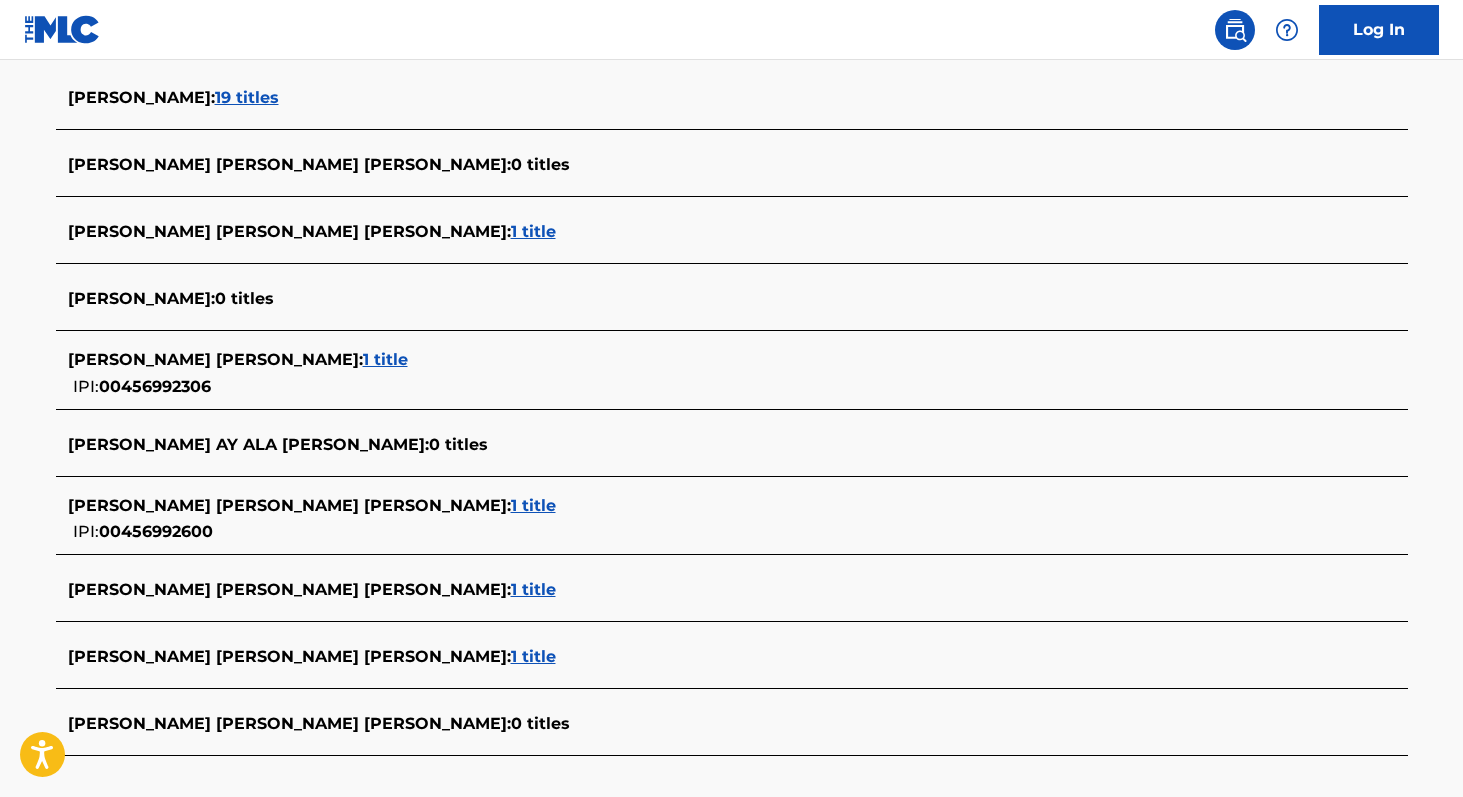 scroll, scrollTop: 600, scrollLeft: 0, axis: vertical 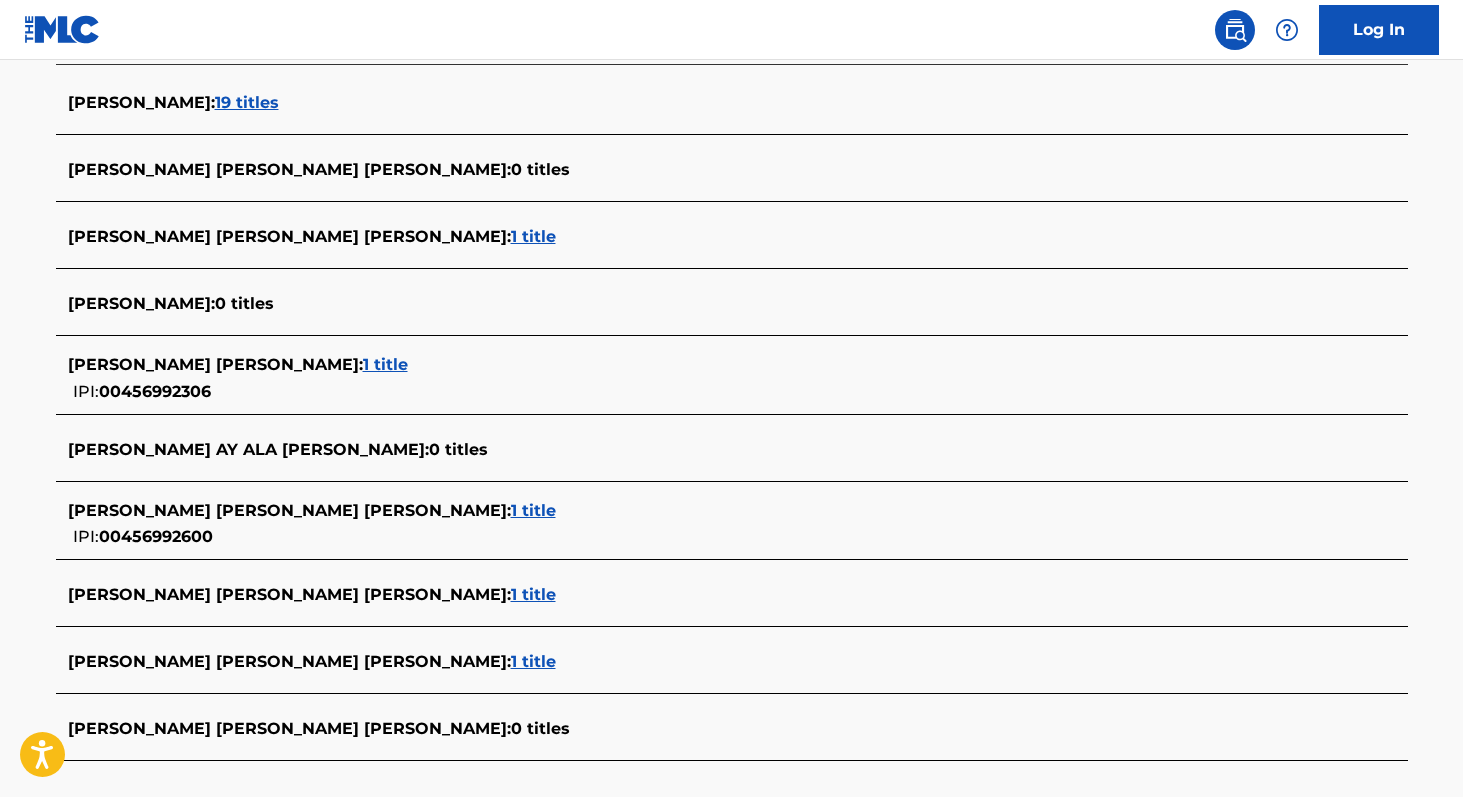 click on "1 title" at bounding box center (533, 510) 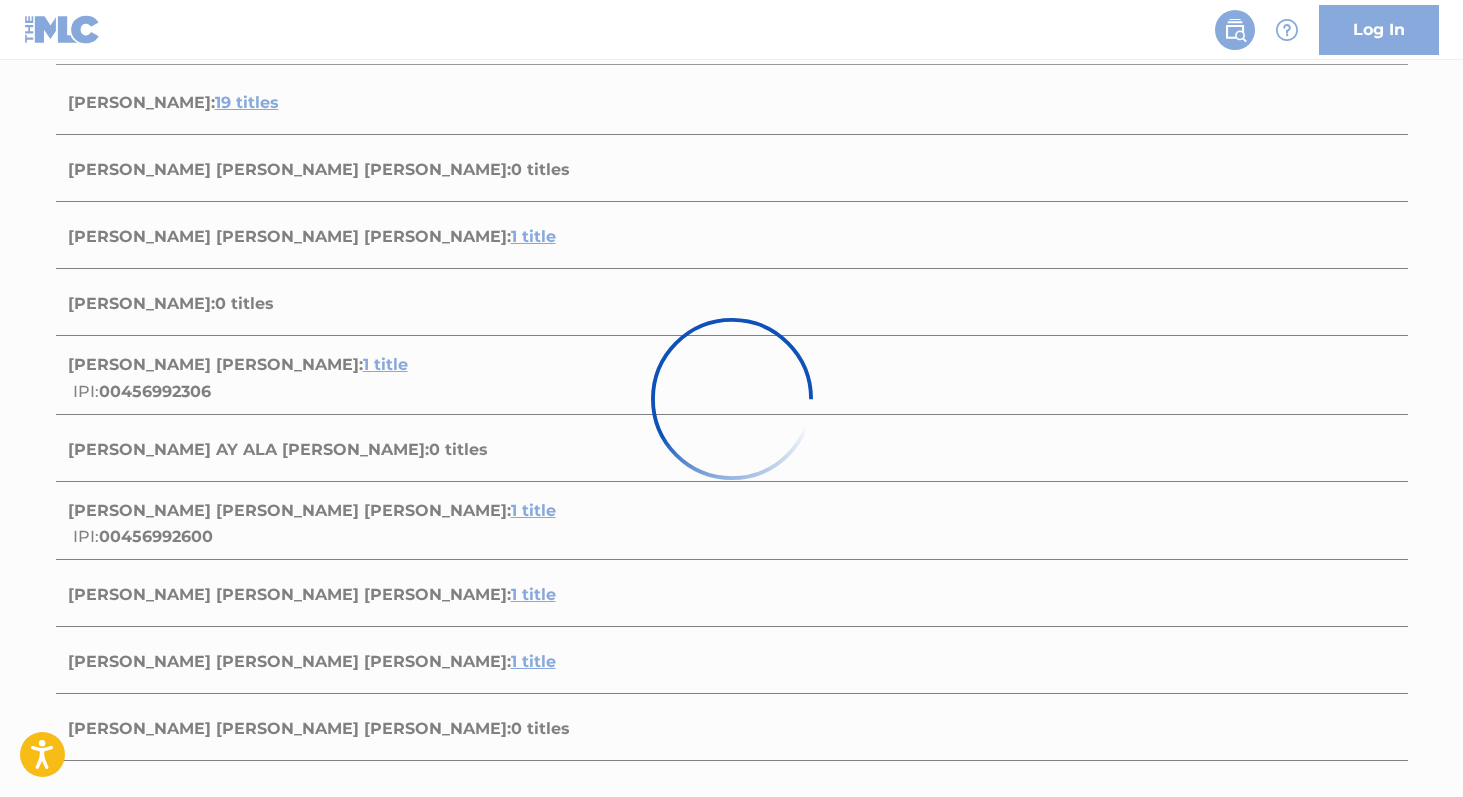 scroll, scrollTop: 310, scrollLeft: 0, axis: vertical 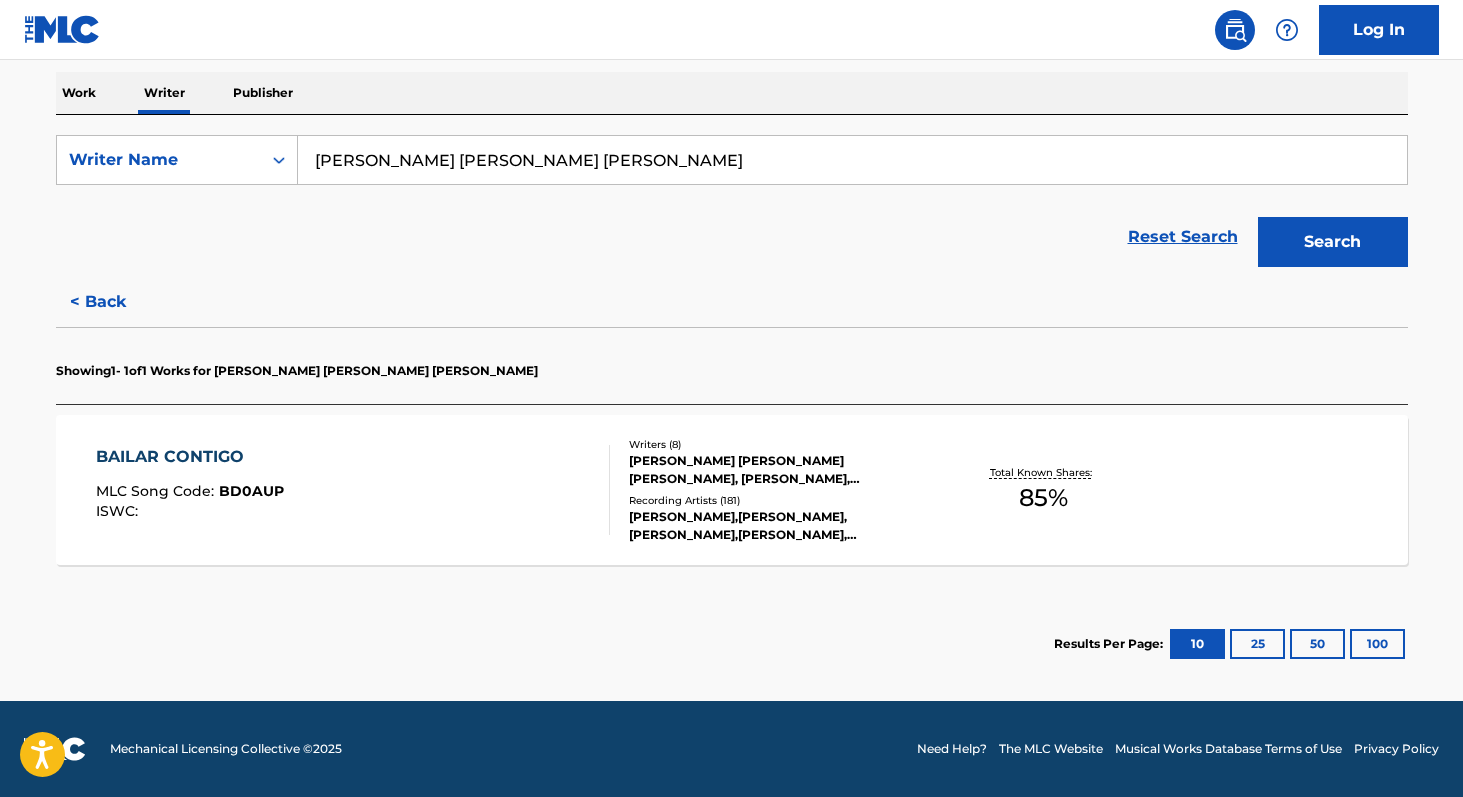 click on "85 %" at bounding box center (1043, 498) 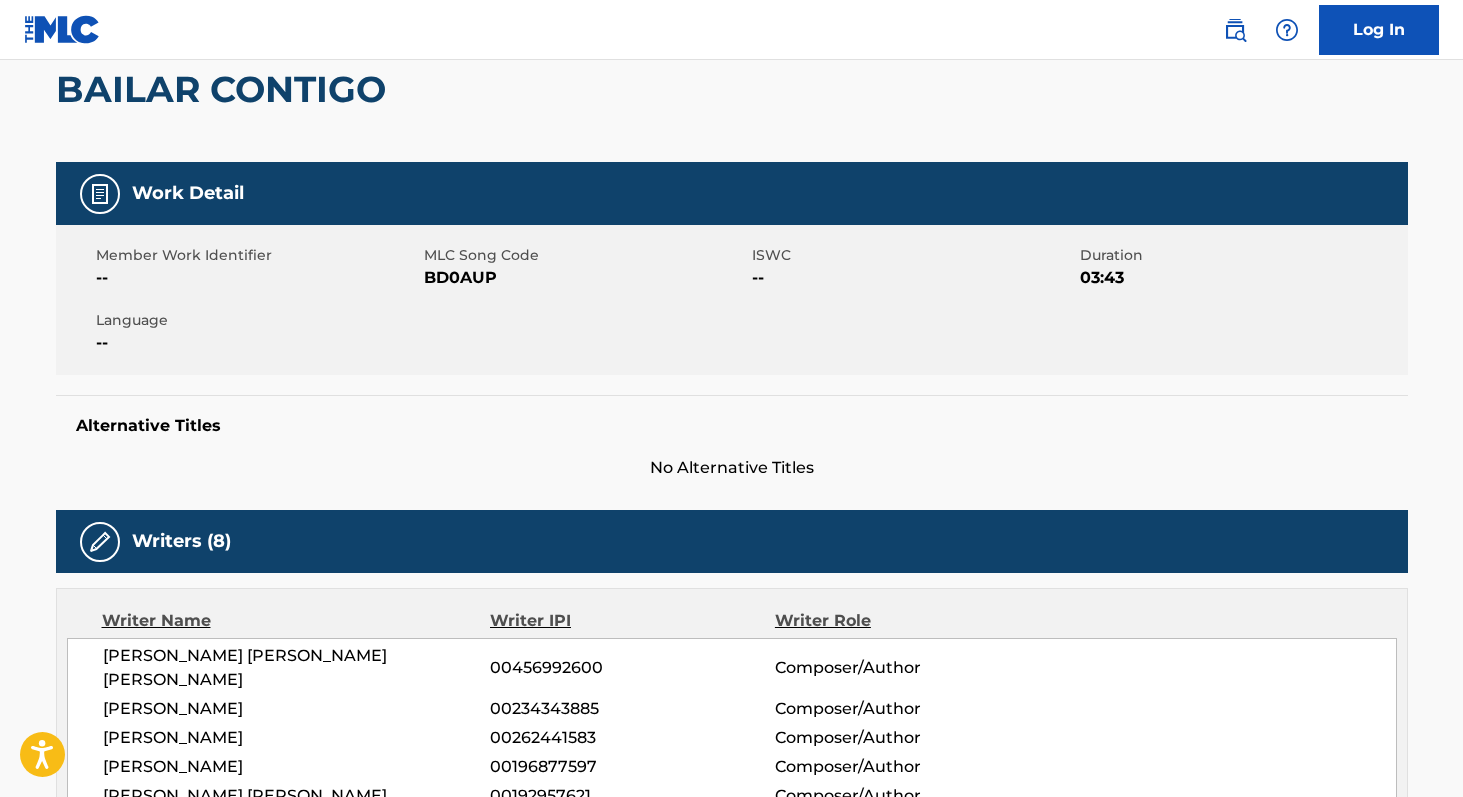 scroll, scrollTop: 0, scrollLeft: 0, axis: both 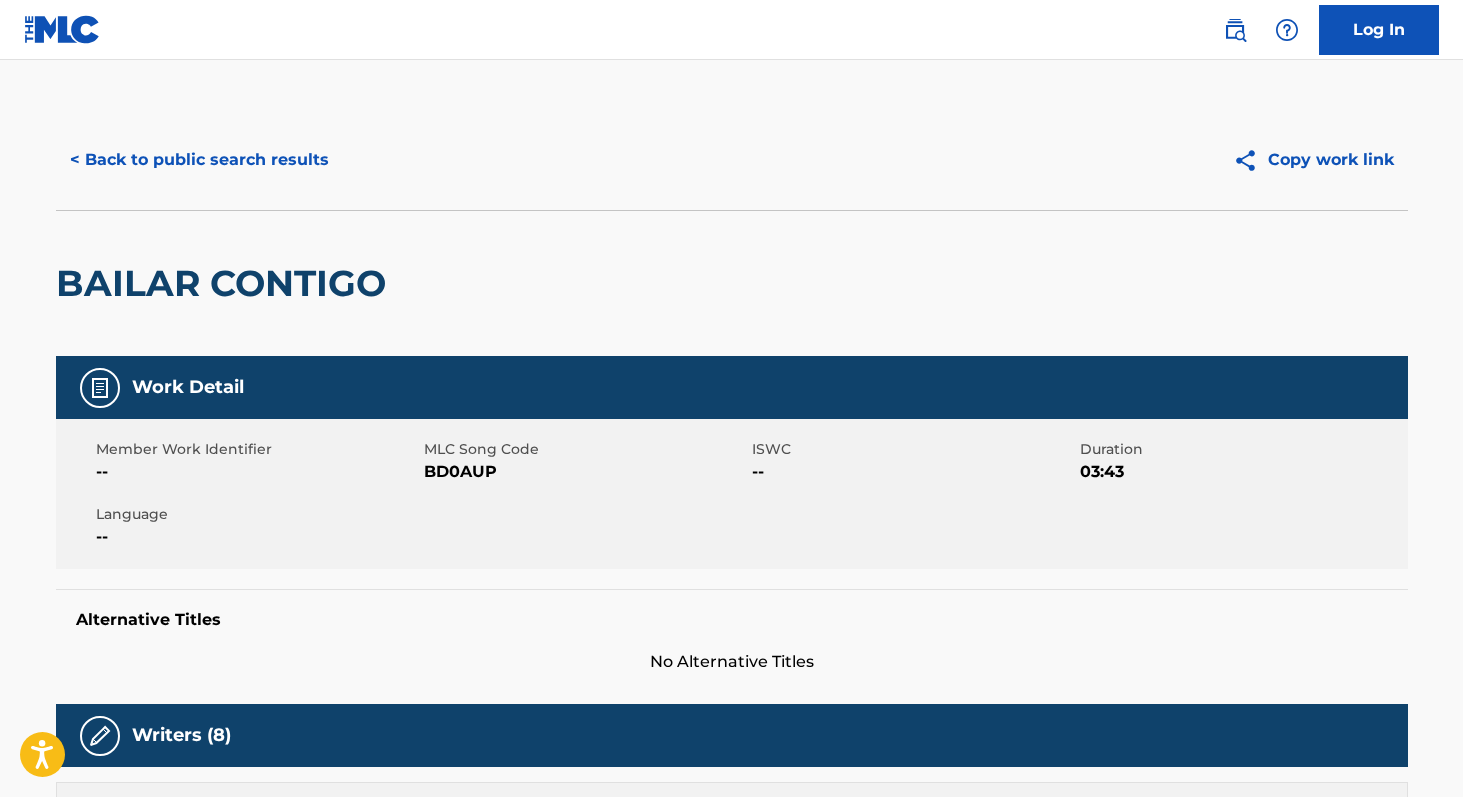 click on "< Back to public search results" at bounding box center (199, 160) 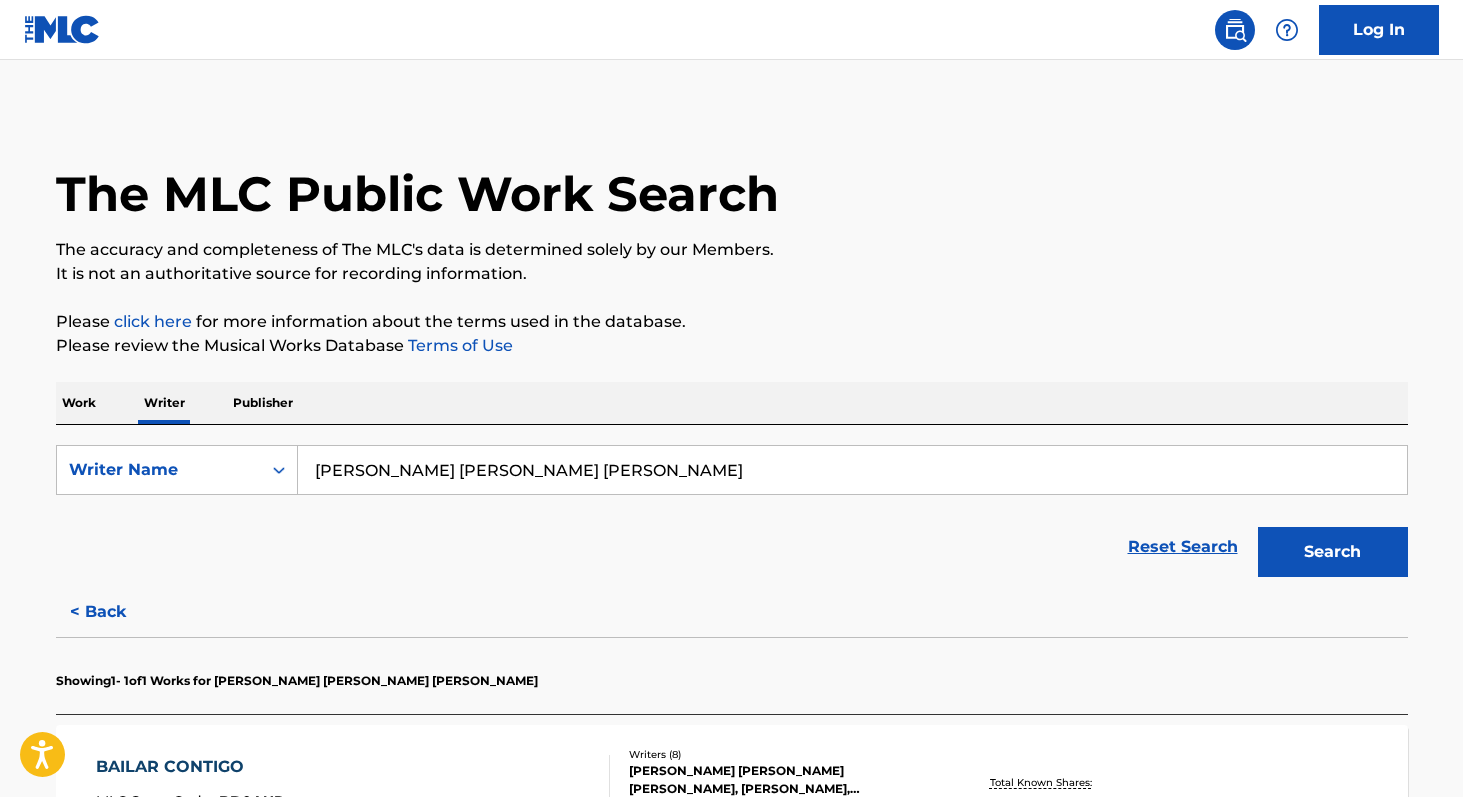 click on "[PERSON_NAME] [PERSON_NAME] [PERSON_NAME]" at bounding box center (852, 470) 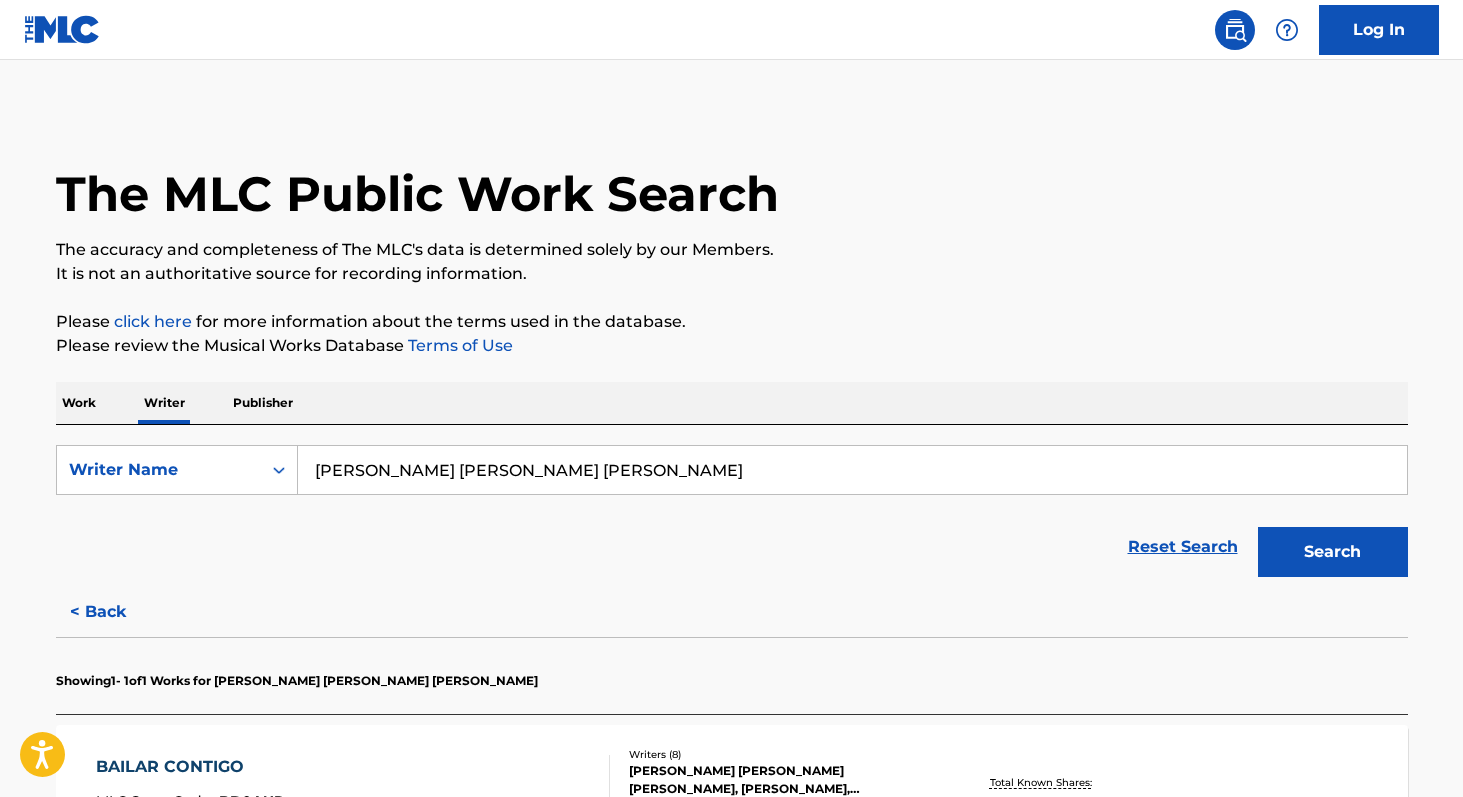 paste on "[PERSON_NAME]" 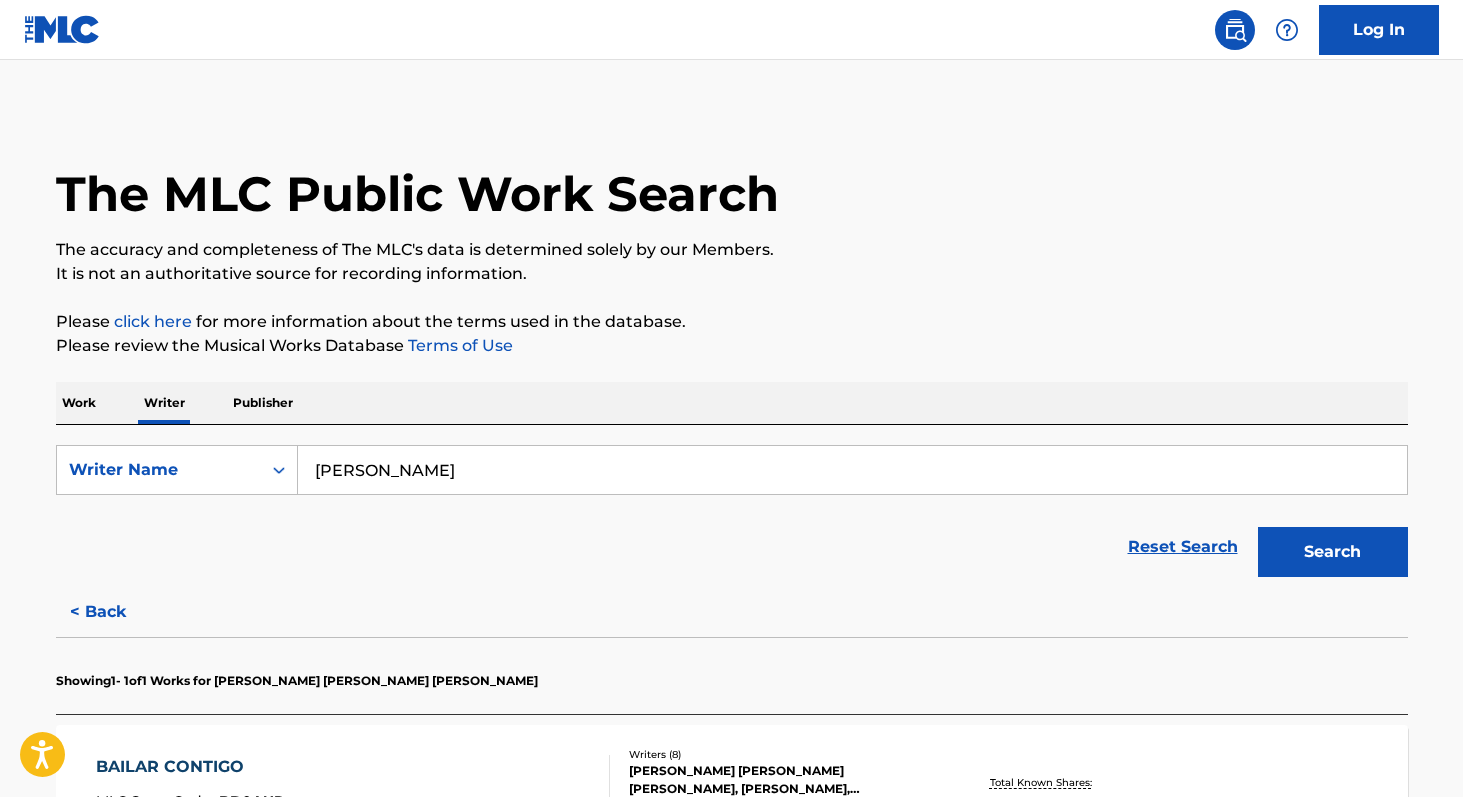 type on "[PERSON_NAME]" 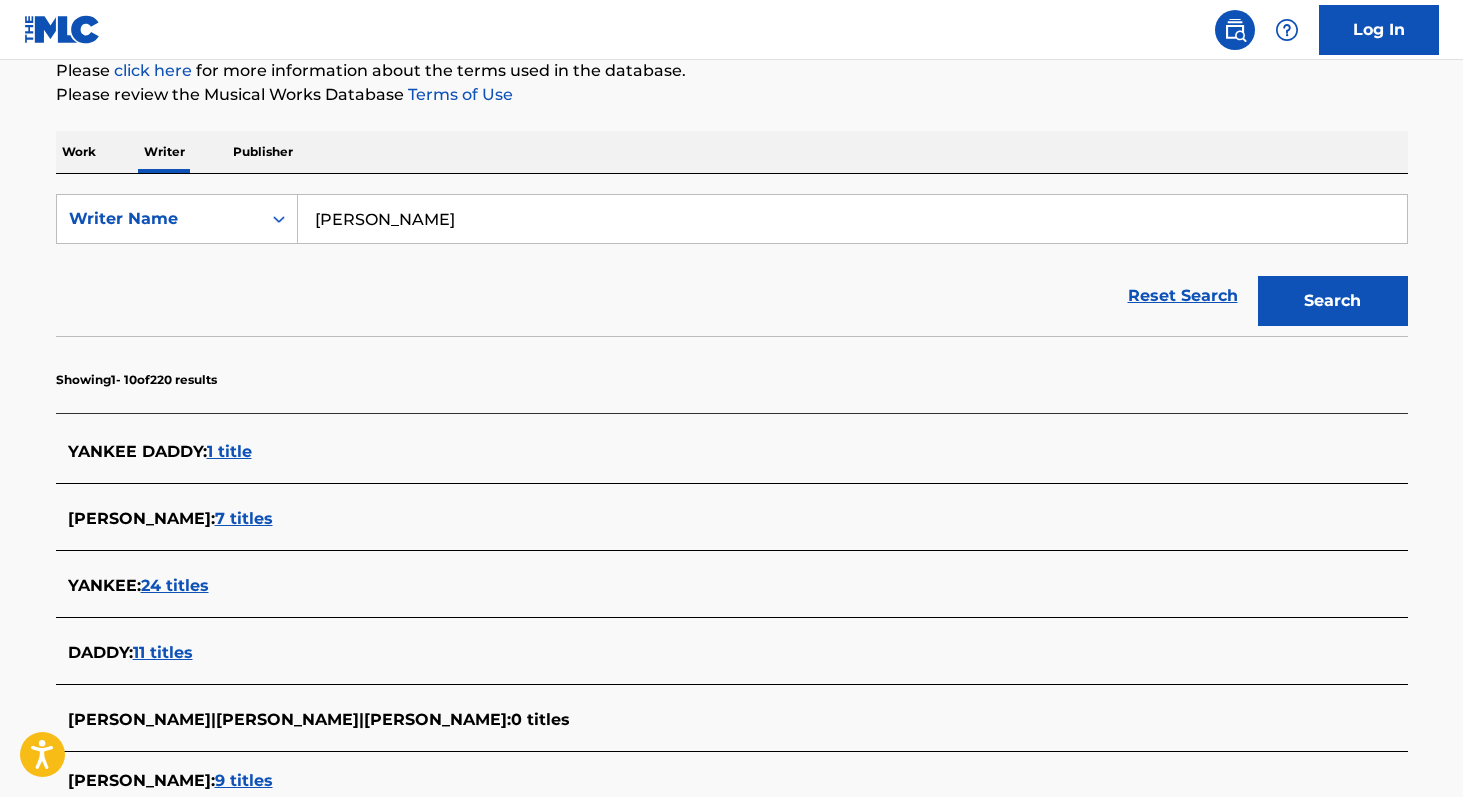 scroll, scrollTop: 221, scrollLeft: 0, axis: vertical 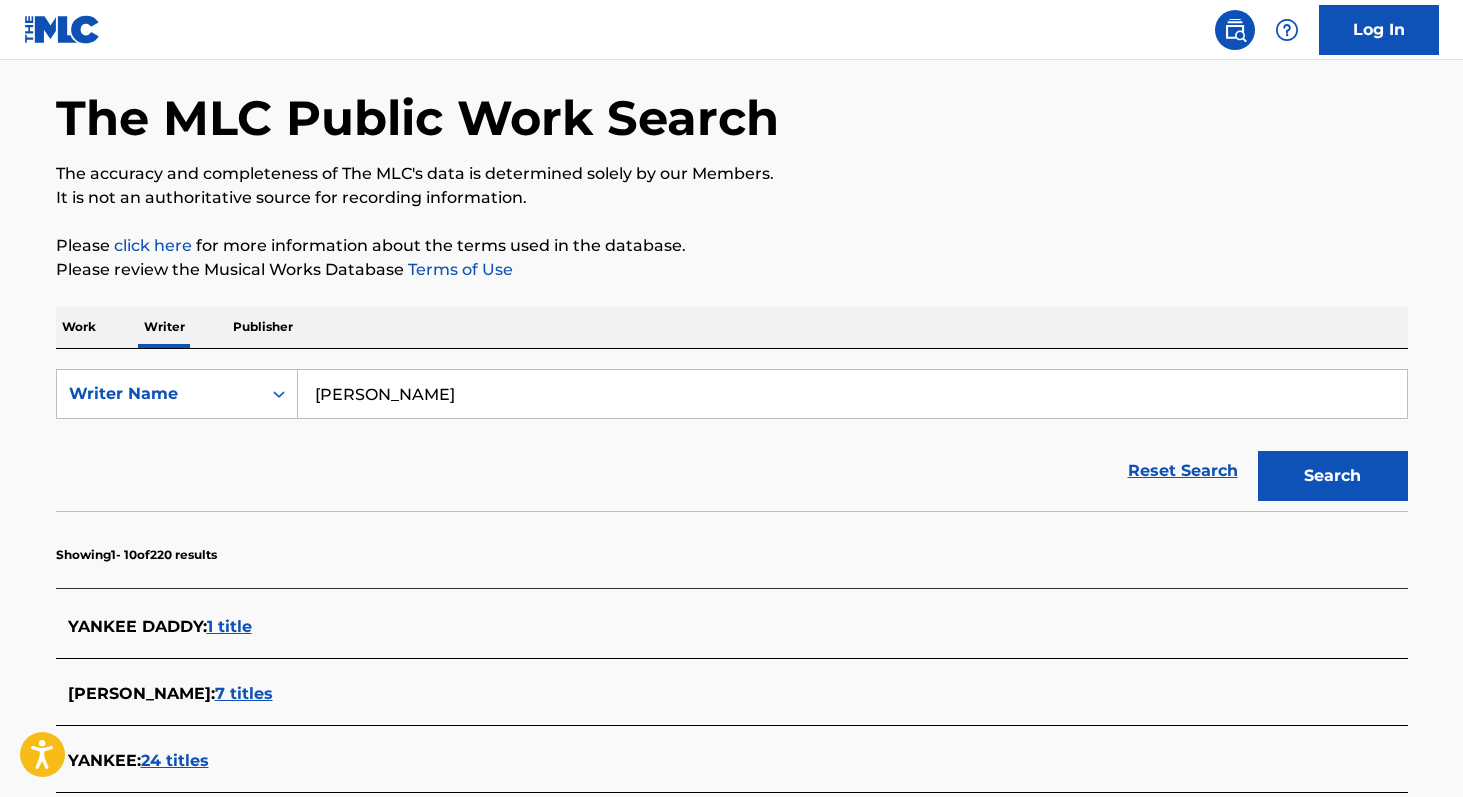 click on "Work" at bounding box center (79, 327) 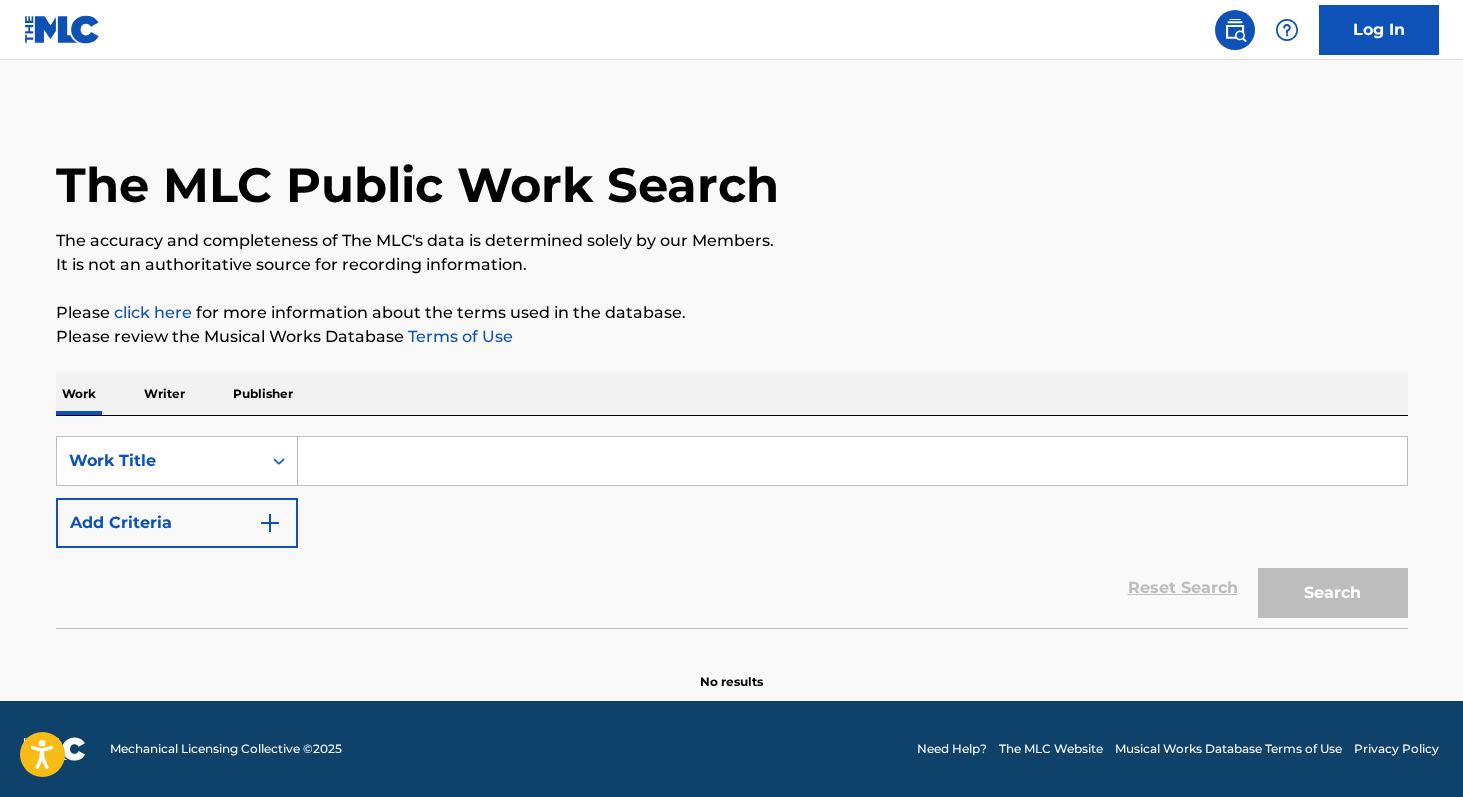 scroll, scrollTop: 0, scrollLeft: 0, axis: both 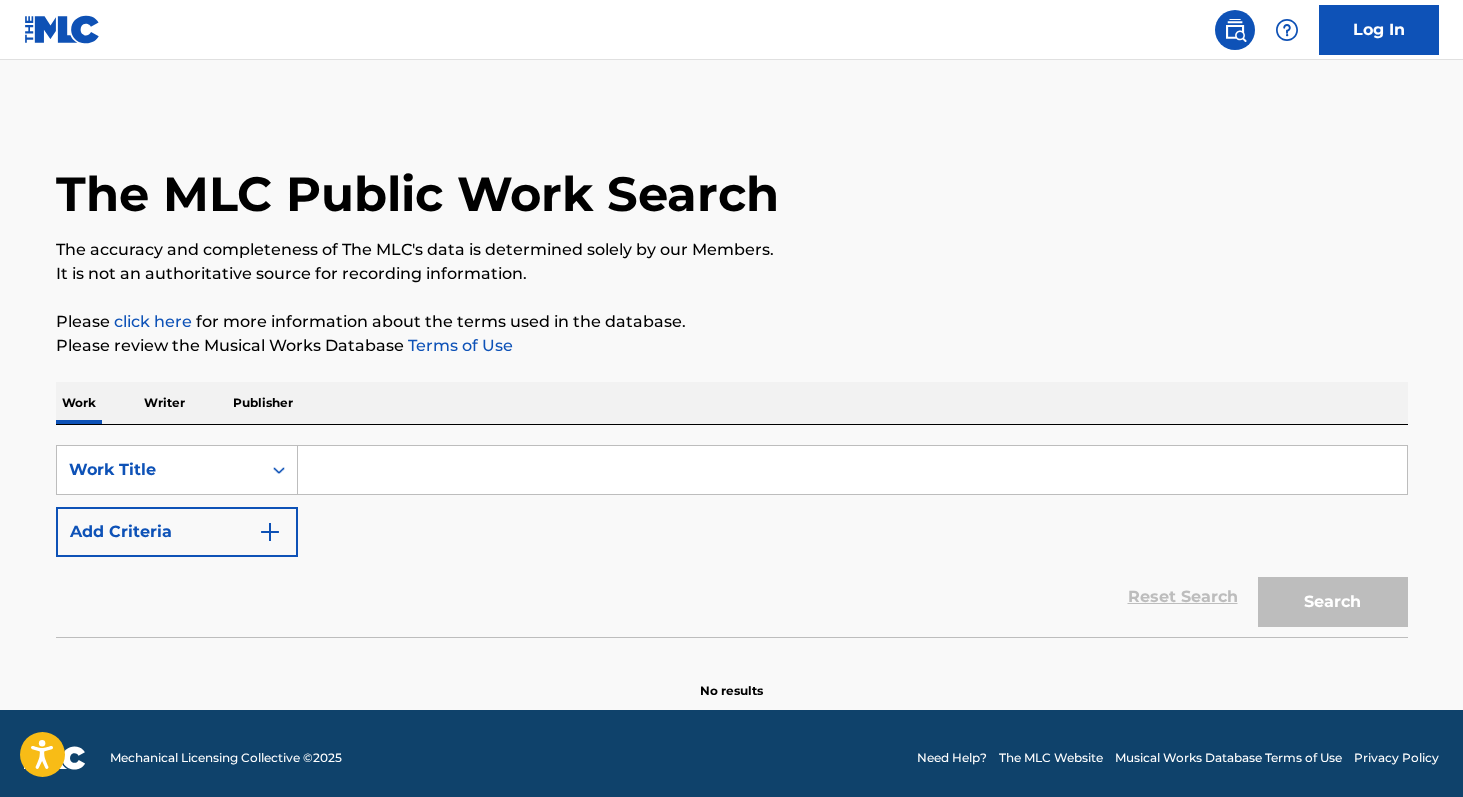 click at bounding box center [852, 470] 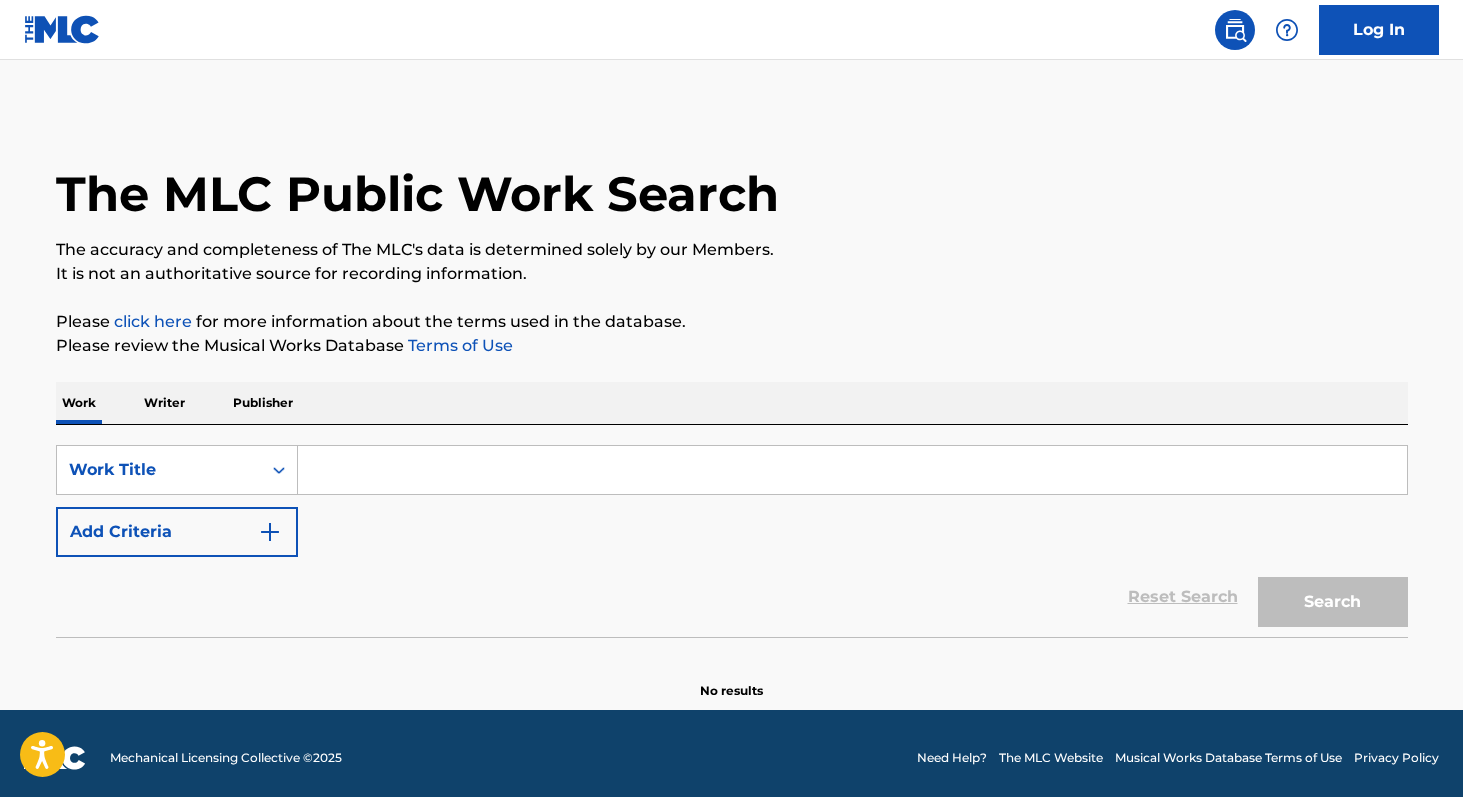 paste on "En el Desierto" 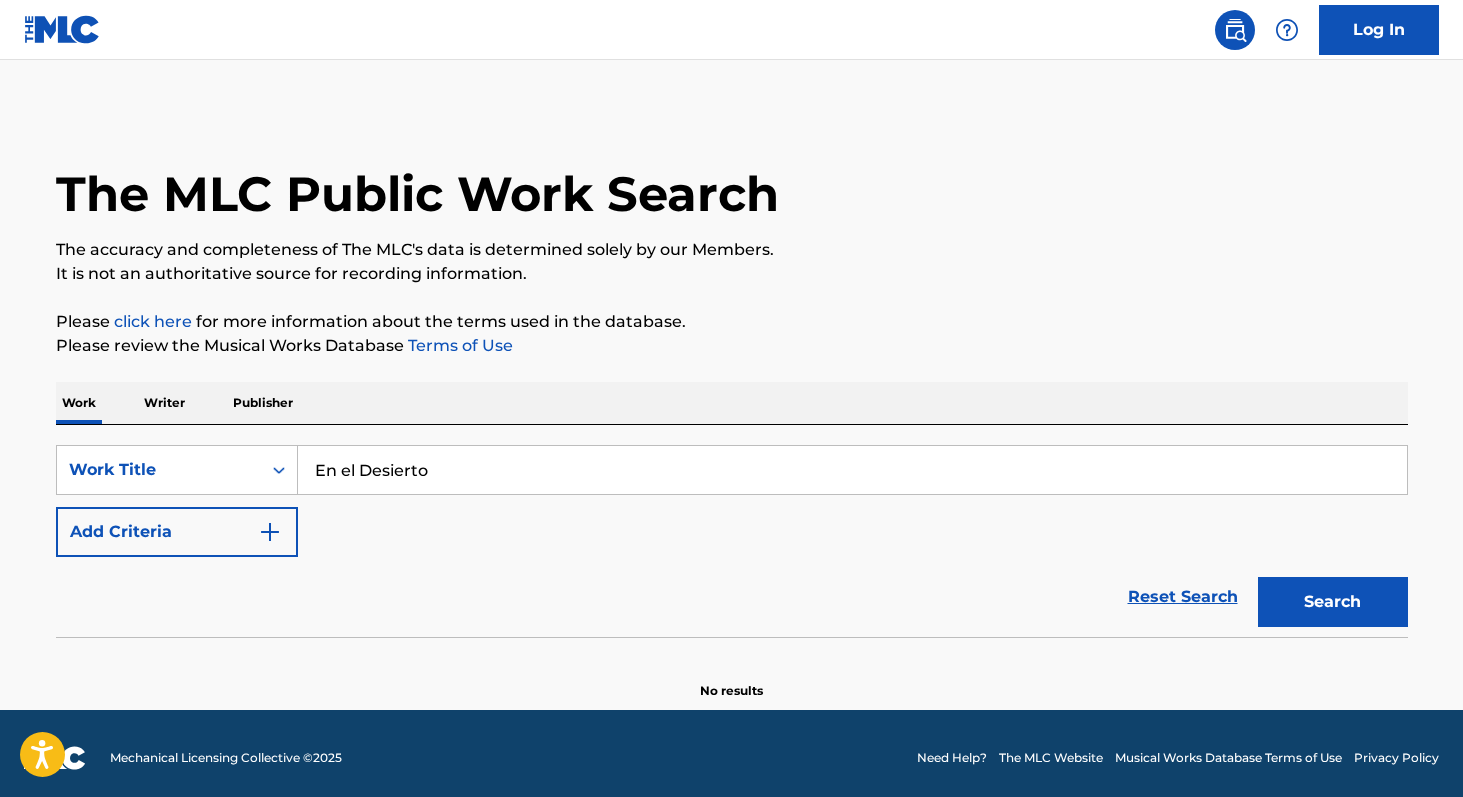 type on "En el Desierto" 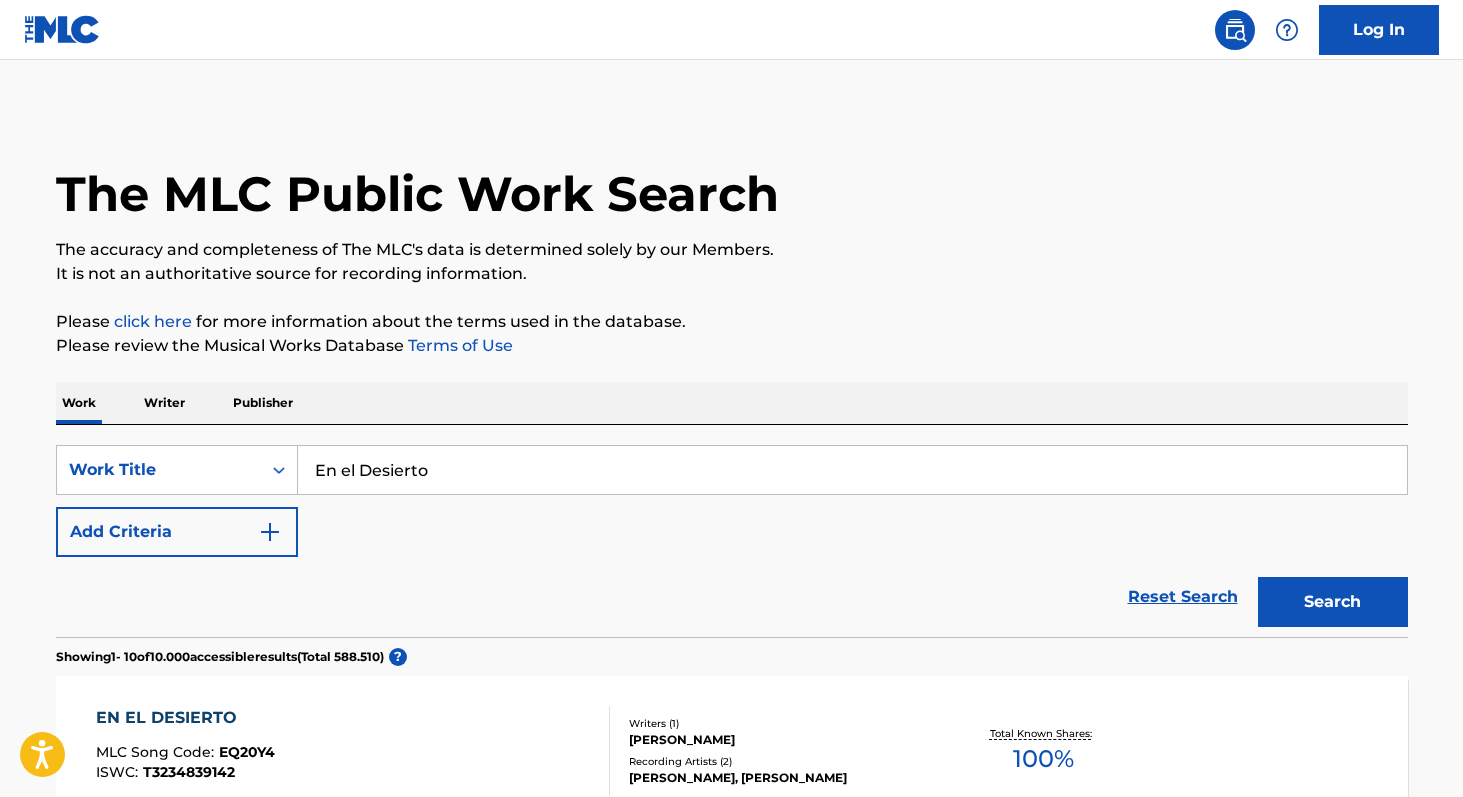 click on "Add Criteria" at bounding box center [177, 532] 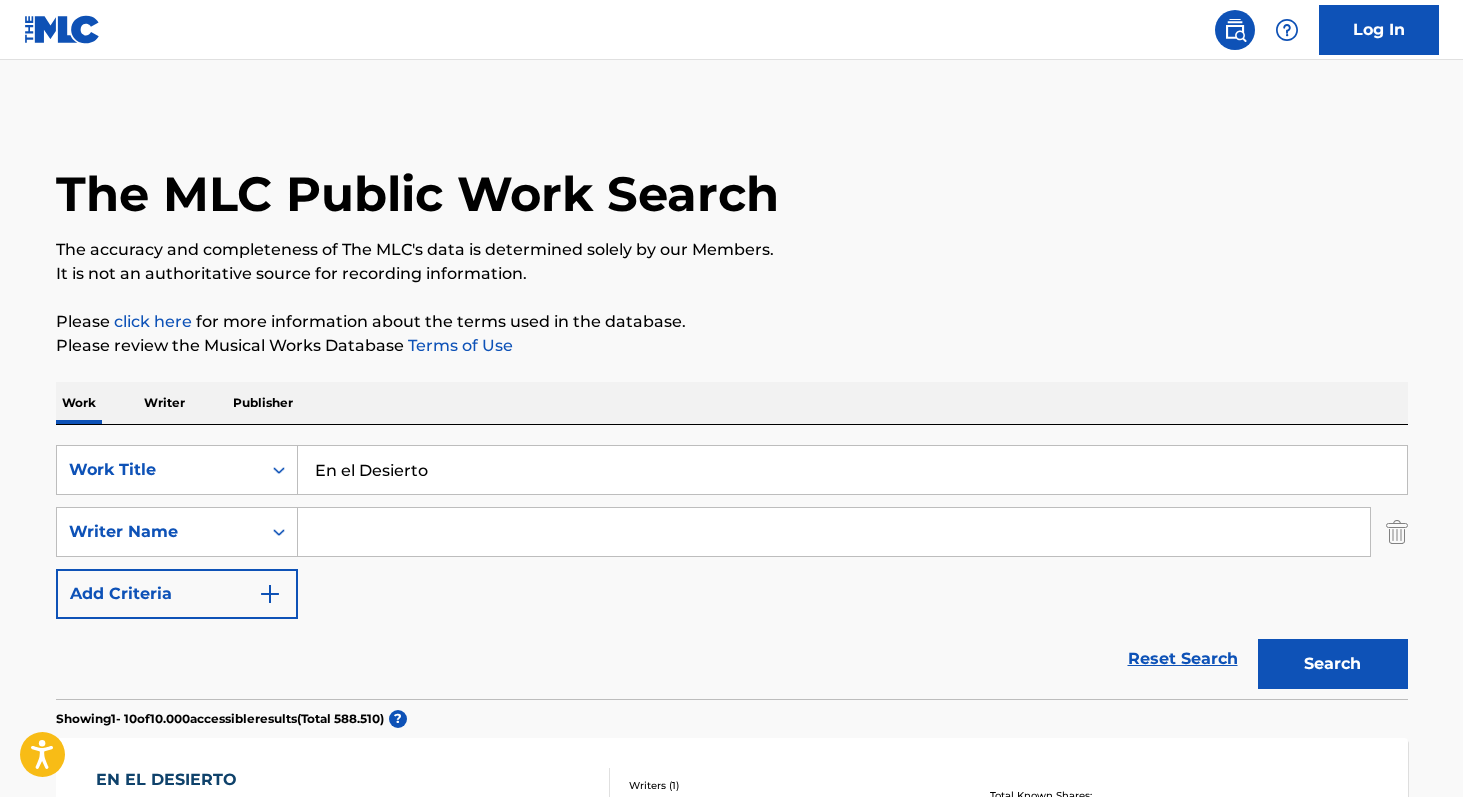 click at bounding box center [834, 532] 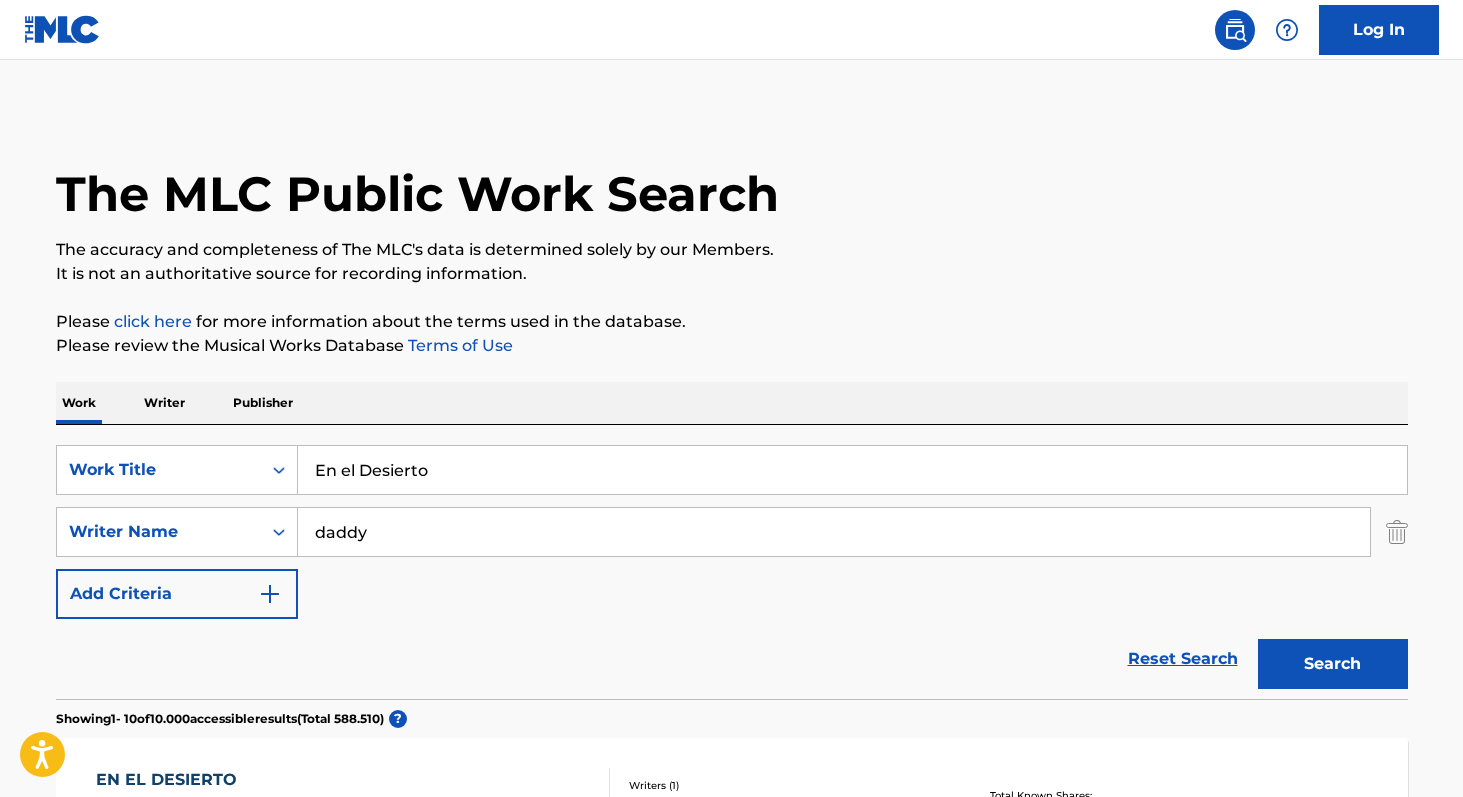type on "daddy" 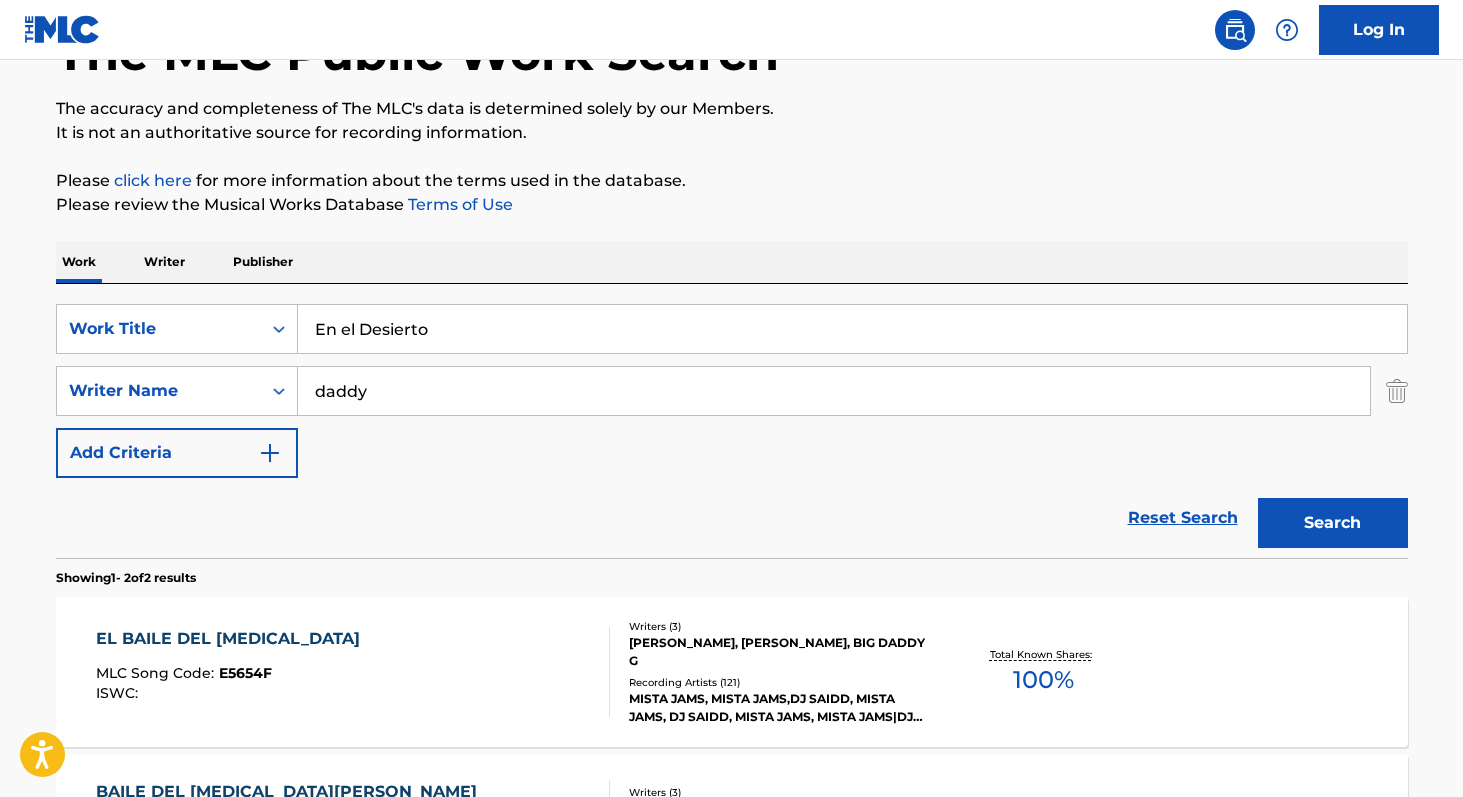 scroll, scrollTop: 0, scrollLeft: 0, axis: both 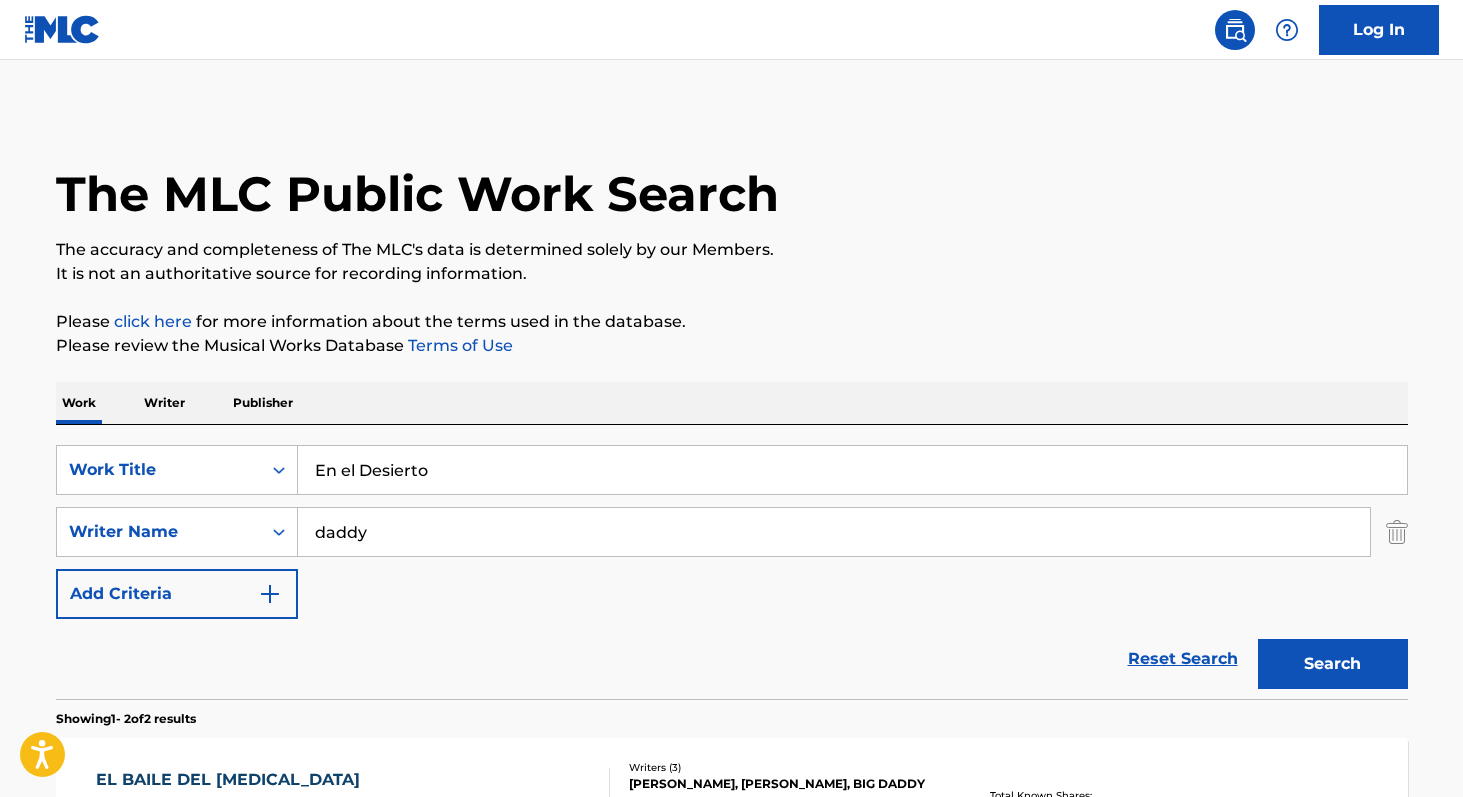 click on "Writer" at bounding box center [164, 403] 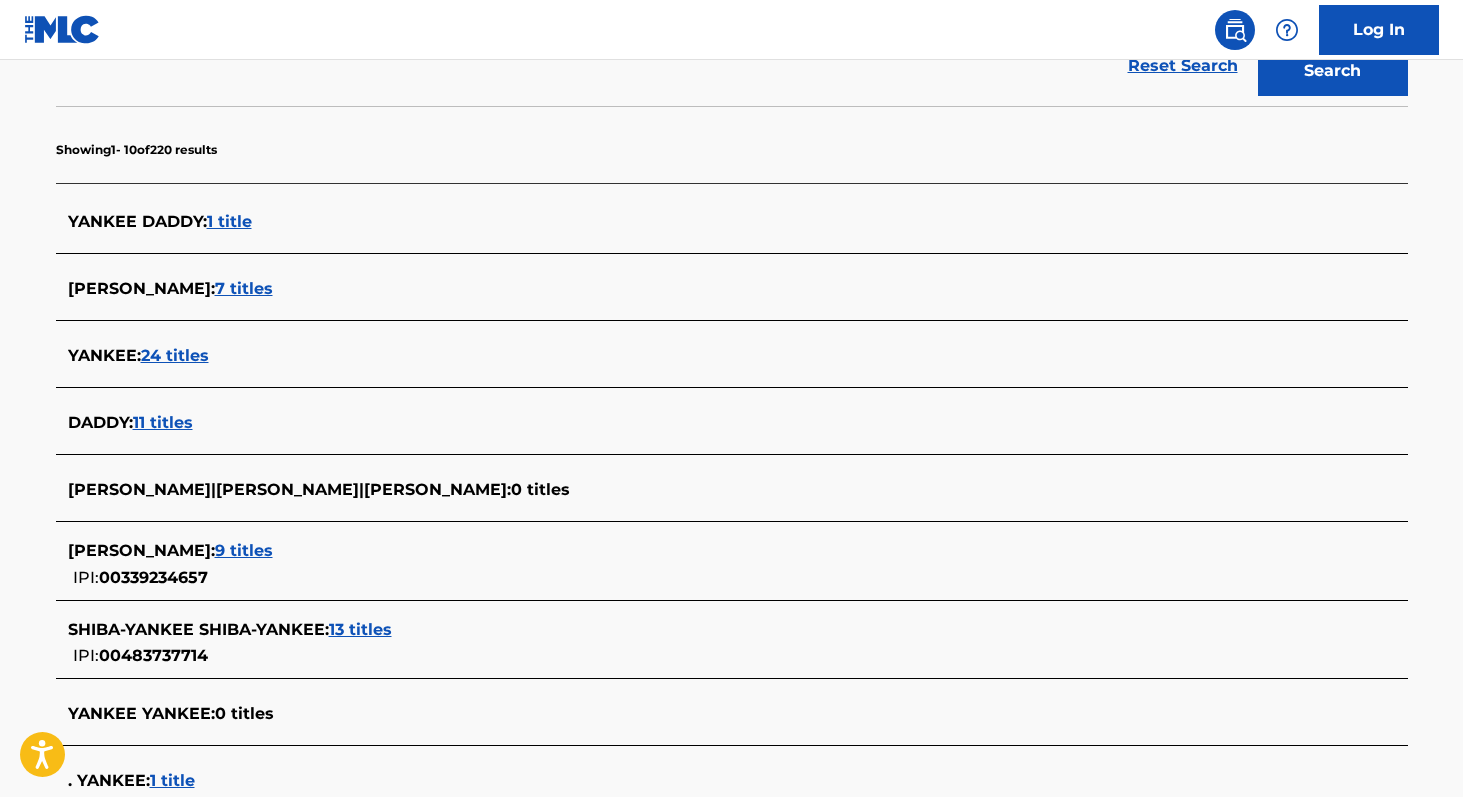 scroll, scrollTop: 487, scrollLeft: 0, axis: vertical 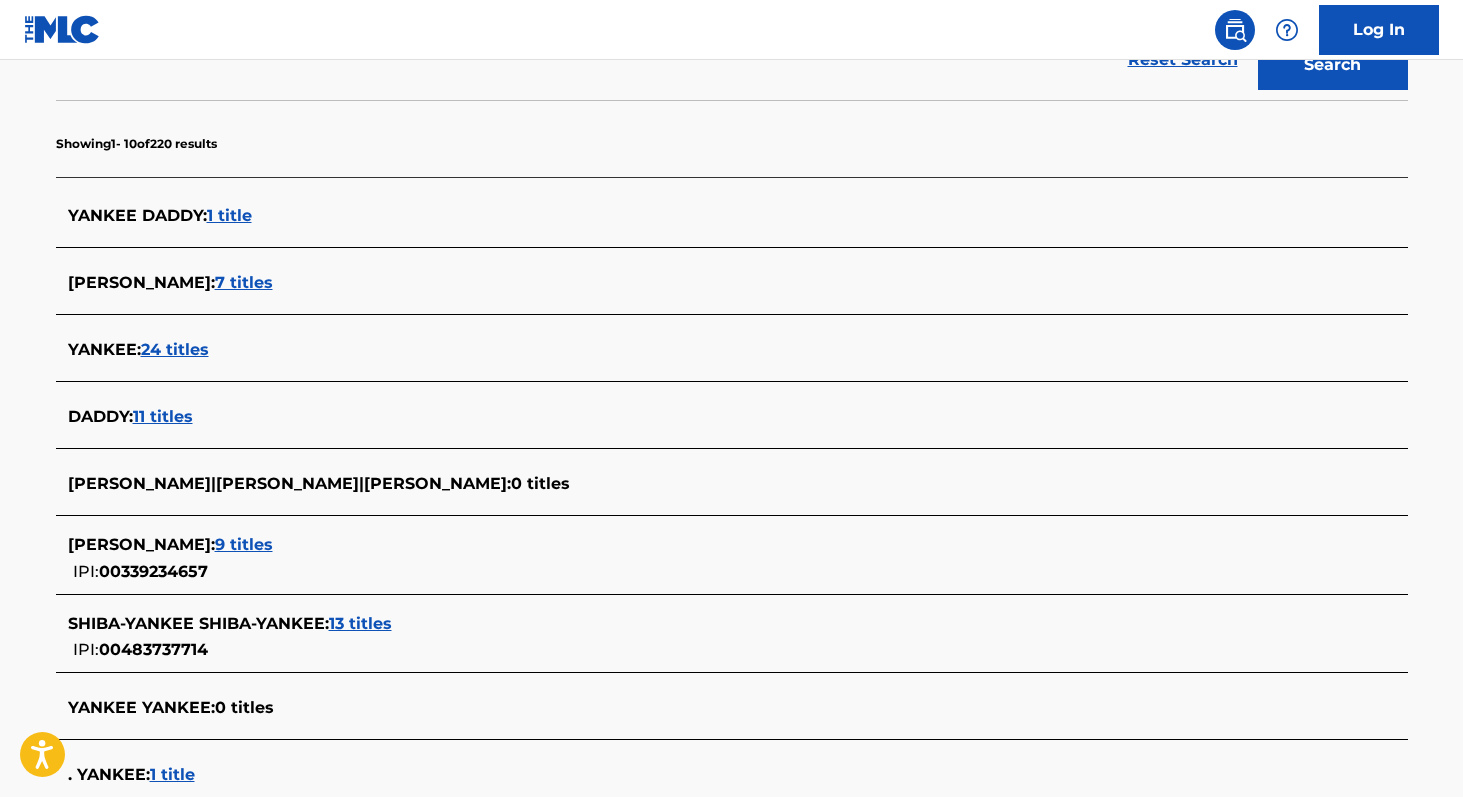 click on "9 titles" at bounding box center (244, 544) 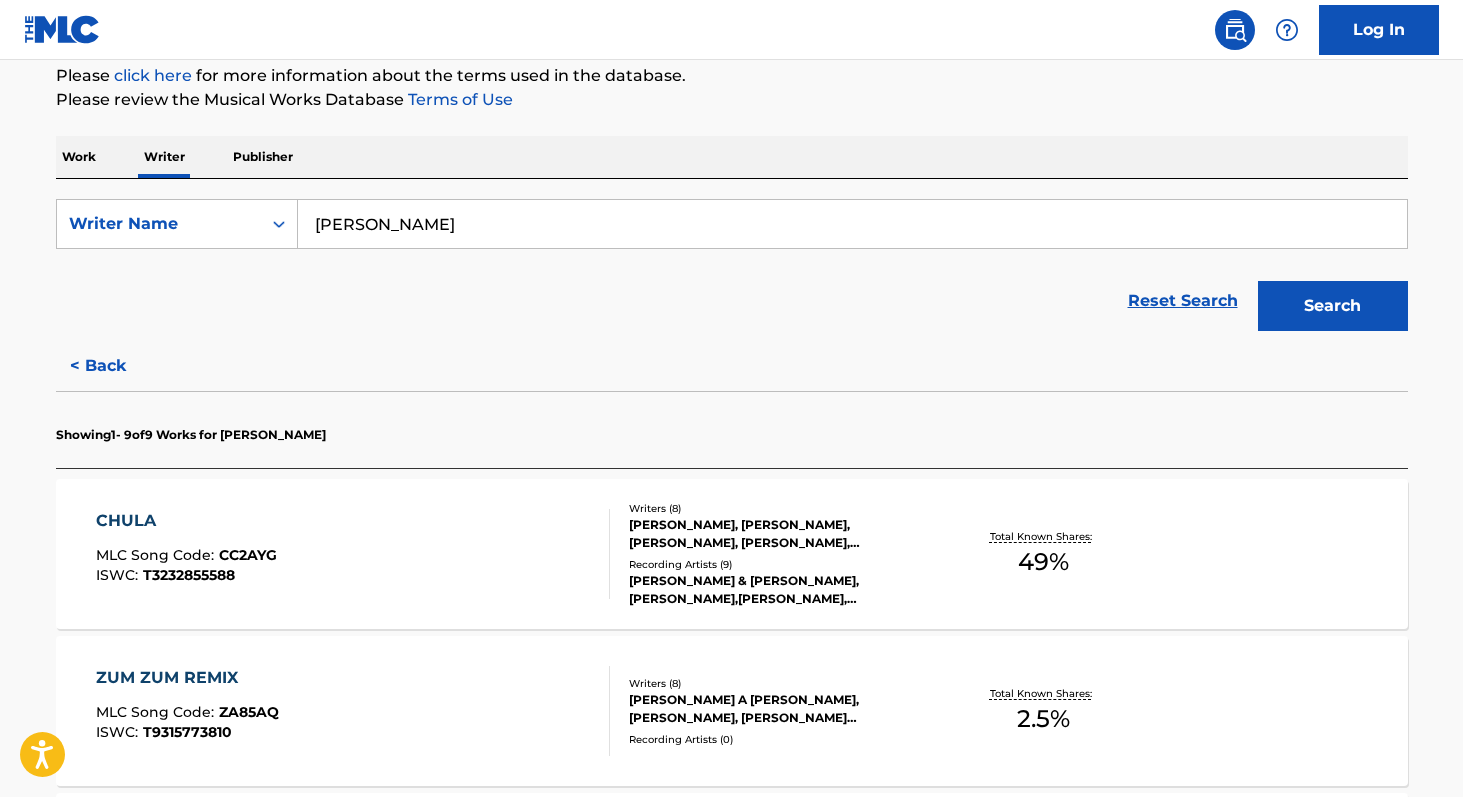 scroll, scrollTop: 244, scrollLeft: 0, axis: vertical 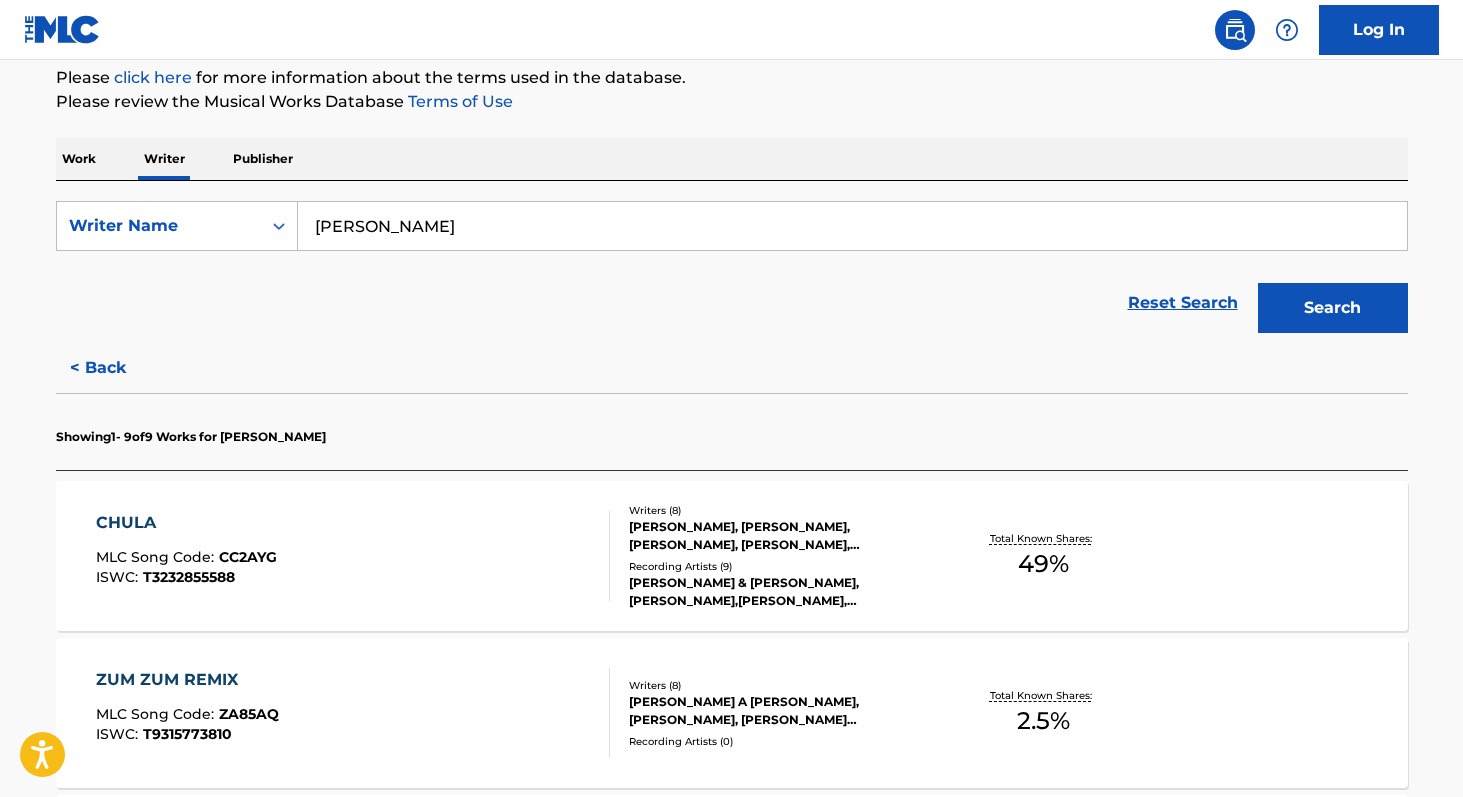 click on "< Back" at bounding box center (116, 368) 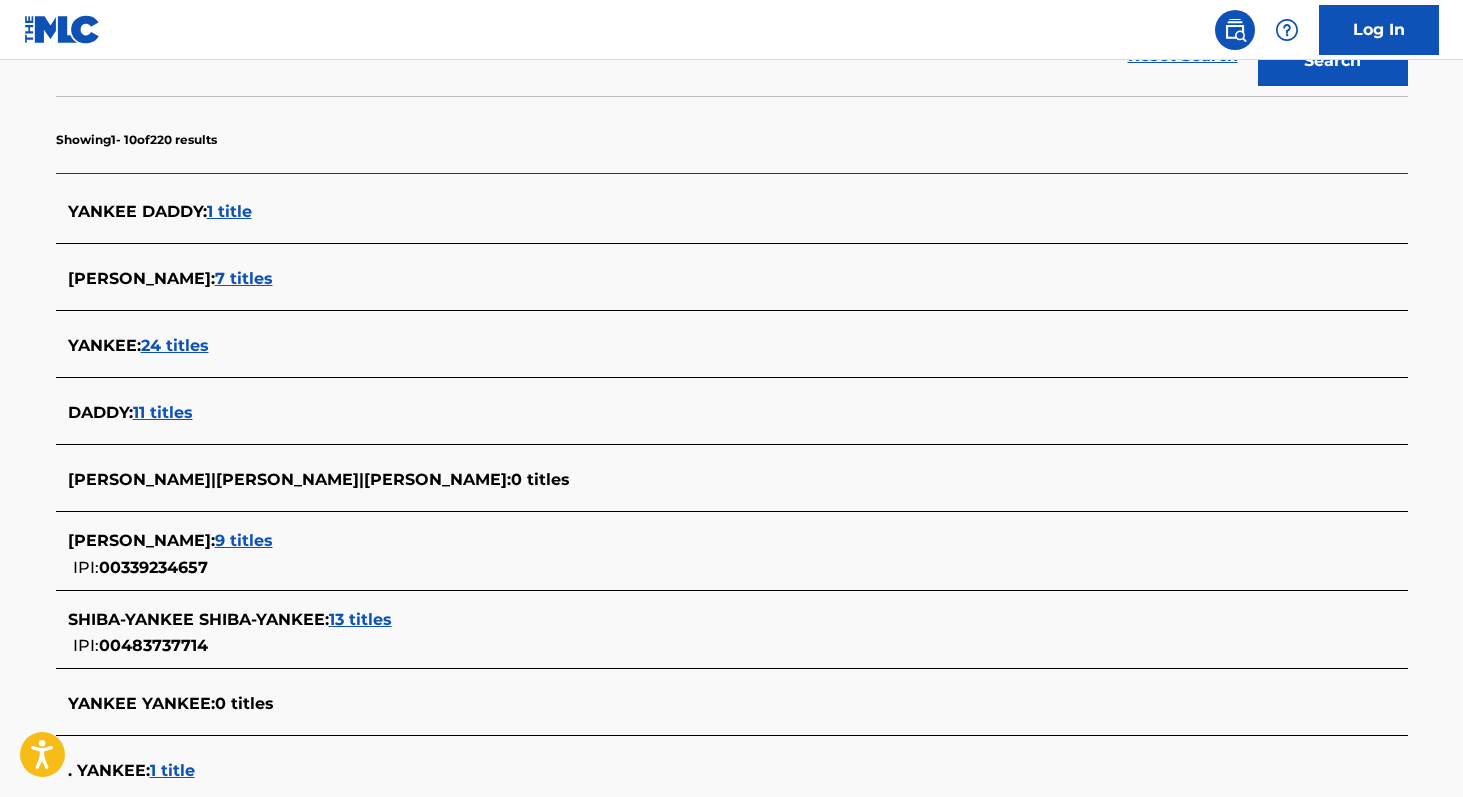 scroll, scrollTop: 497, scrollLeft: 0, axis: vertical 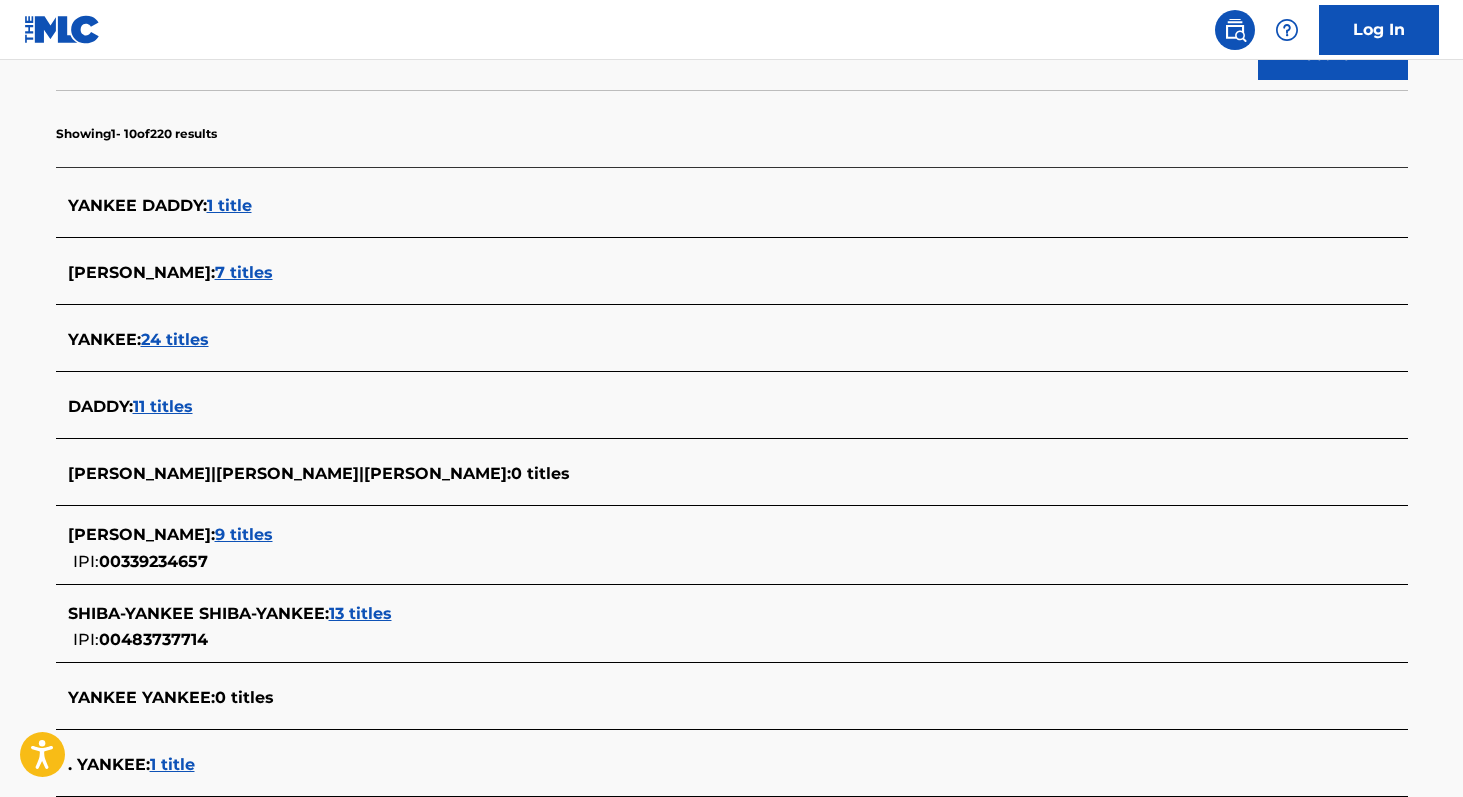 click on "9 titles" at bounding box center [244, 534] 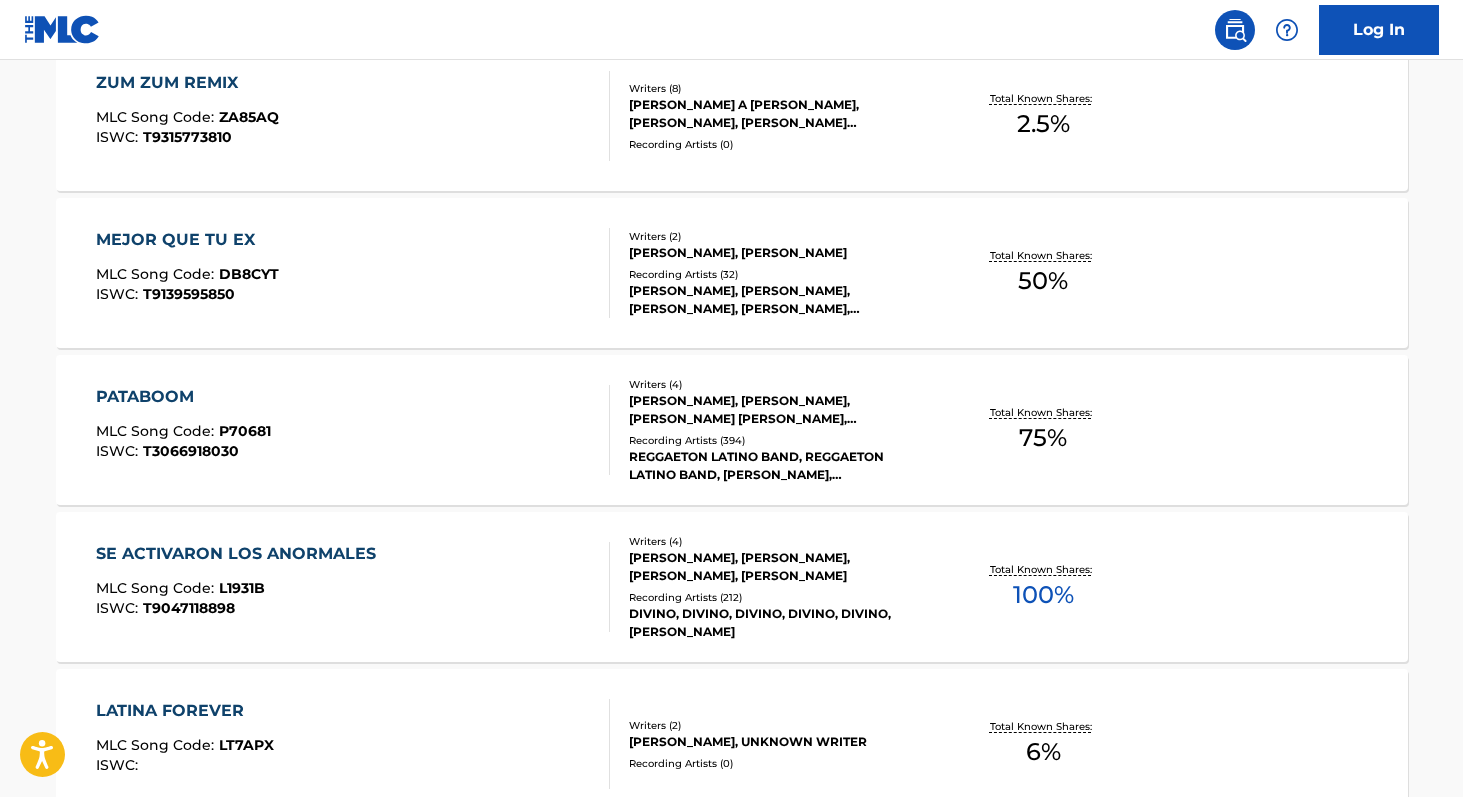 scroll, scrollTop: 843, scrollLeft: 0, axis: vertical 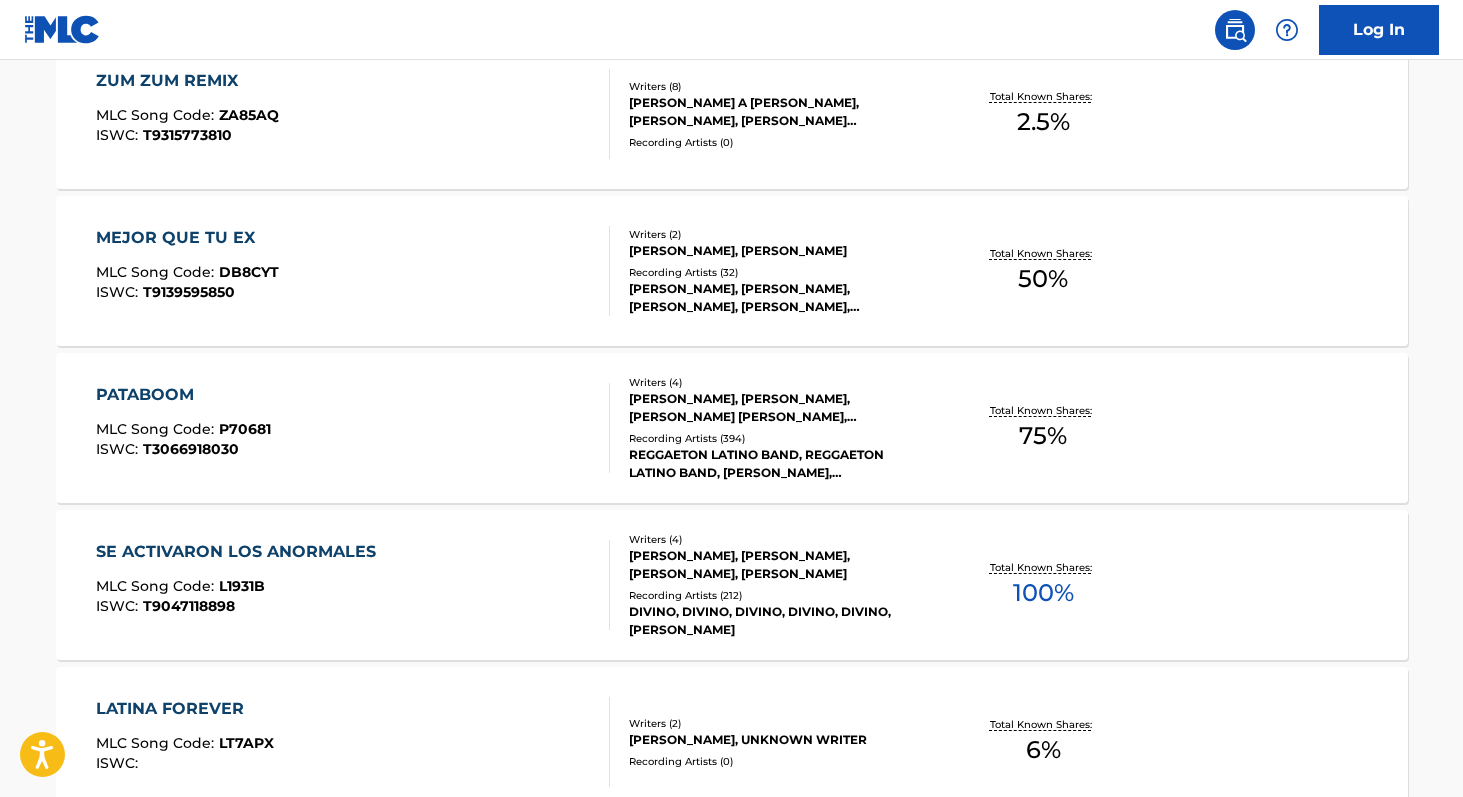 click on "100 %" at bounding box center (1043, 593) 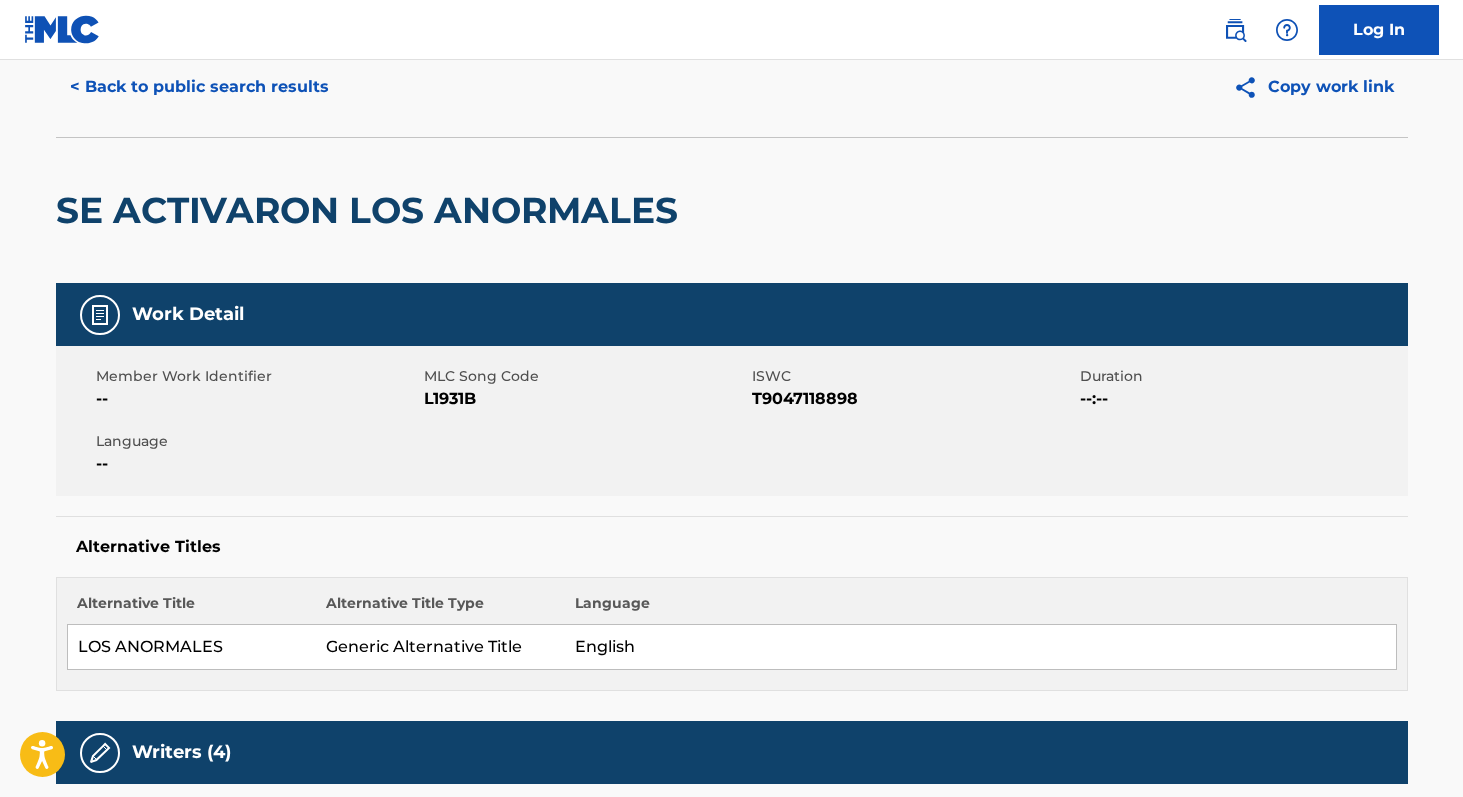 scroll, scrollTop: 0, scrollLeft: 0, axis: both 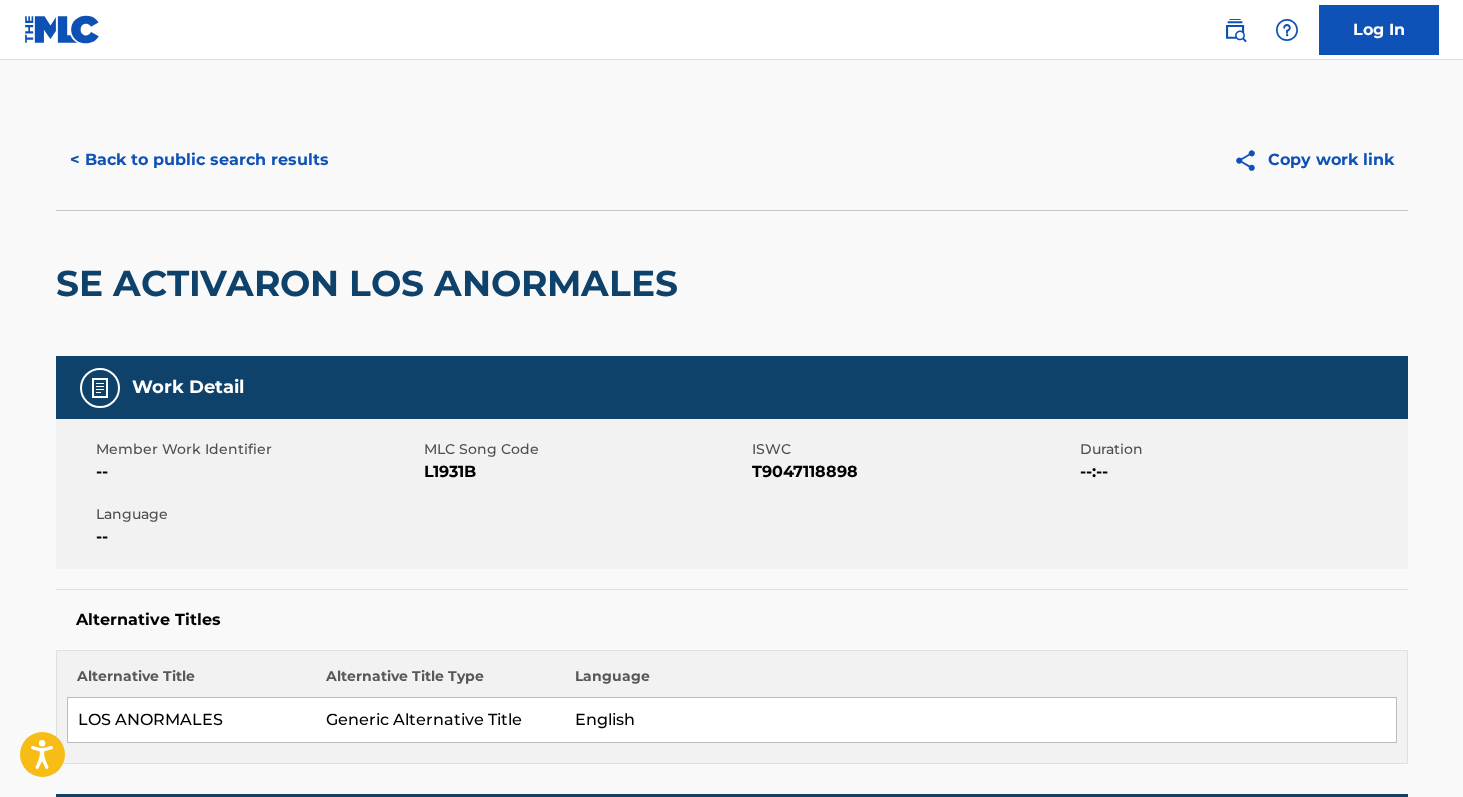 click on "< Back to public search results" at bounding box center [199, 160] 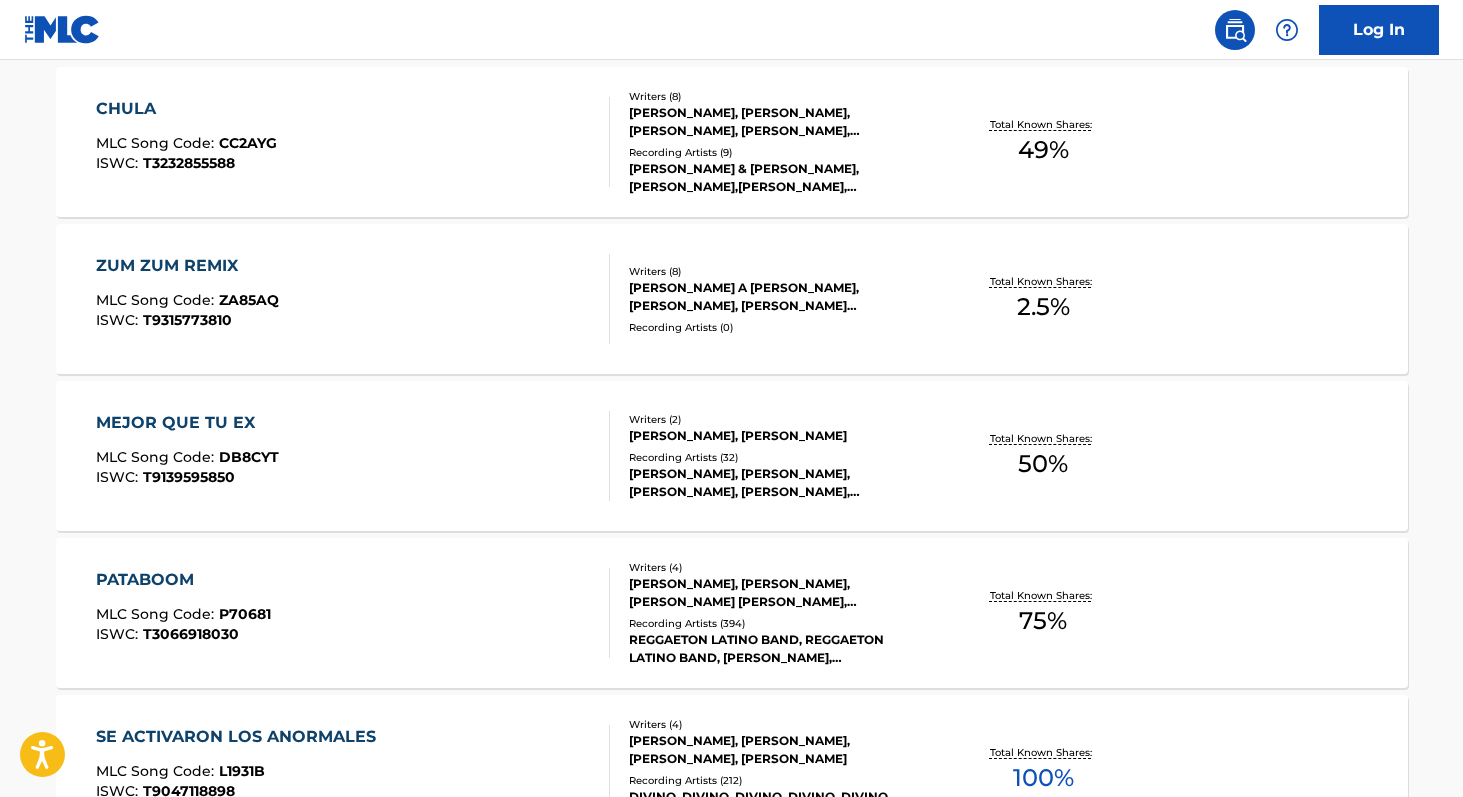 scroll, scrollTop: 660, scrollLeft: 0, axis: vertical 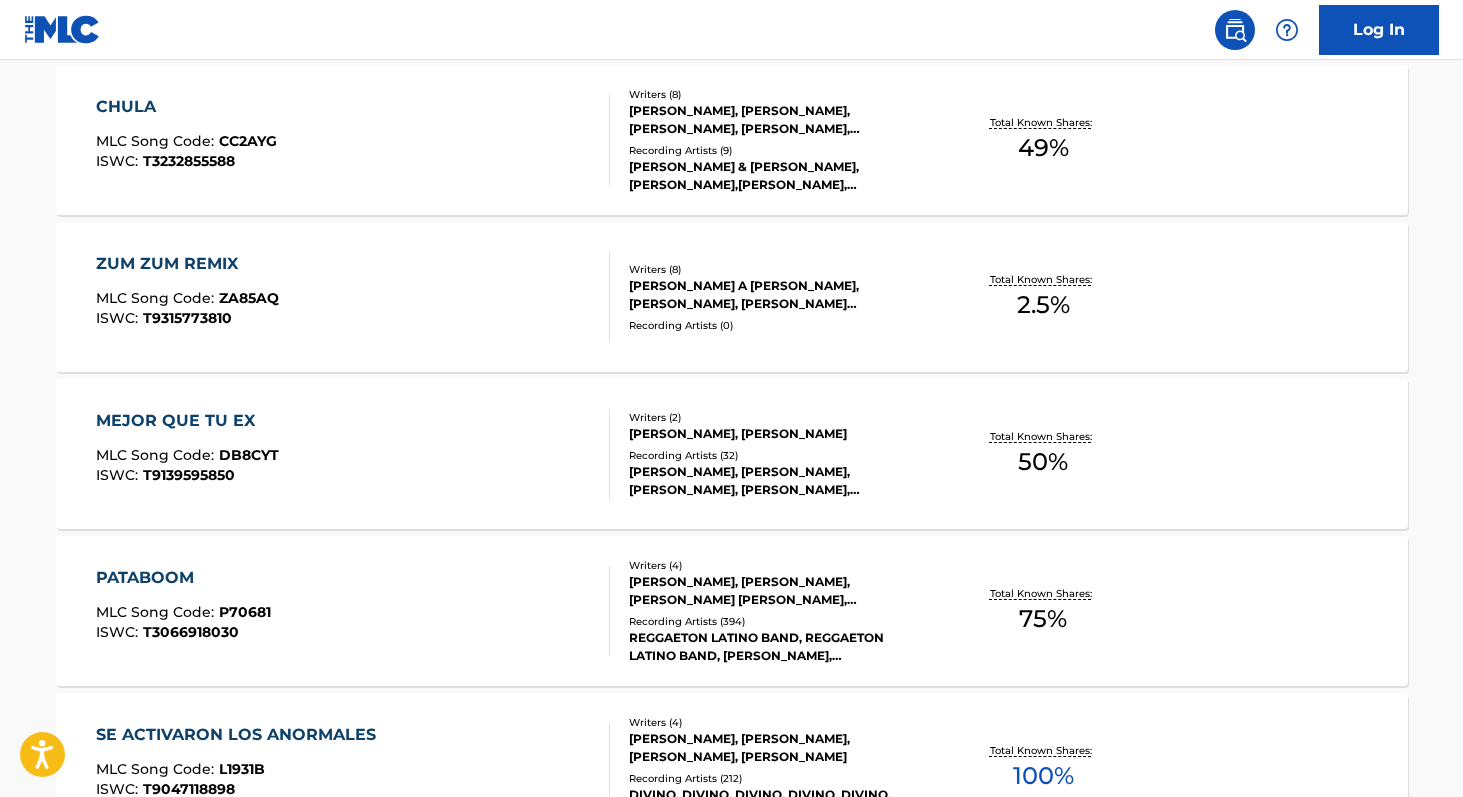 click on "MEJOR QUE TU EX MLC Song Code : DB8CYT ISWC : T9139595850 Writers ( 2 ) [PERSON_NAME], [PERSON_NAME] Recording Artists ( 32 ) [PERSON_NAME], [PERSON_NAME], [PERSON_NAME], [PERSON_NAME], [PERSON_NAME] Total Known Shares: 50 %" at bounding box center (732, 454) 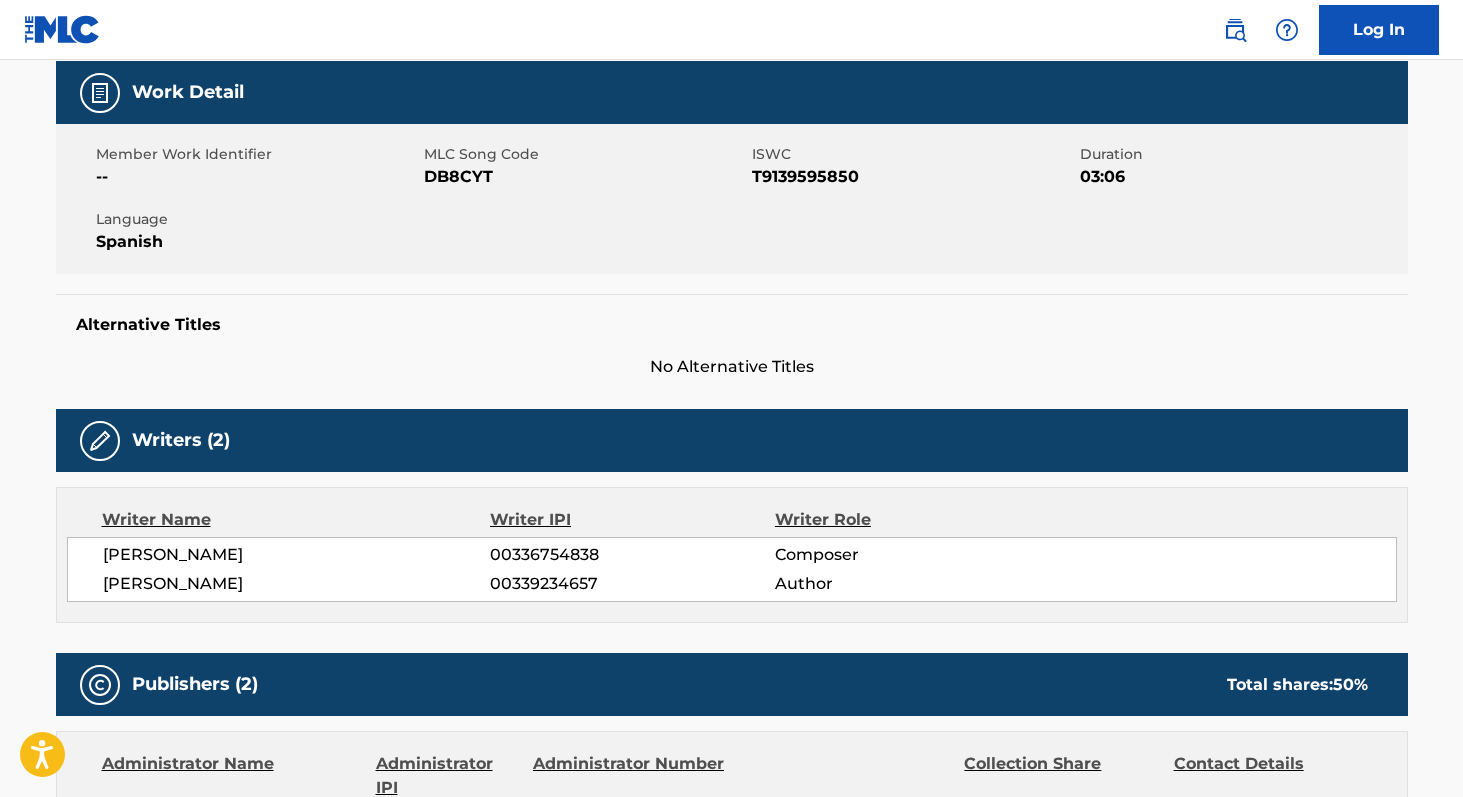 scroll, scrollTop: 0, scrollLeft: 0, axis: both 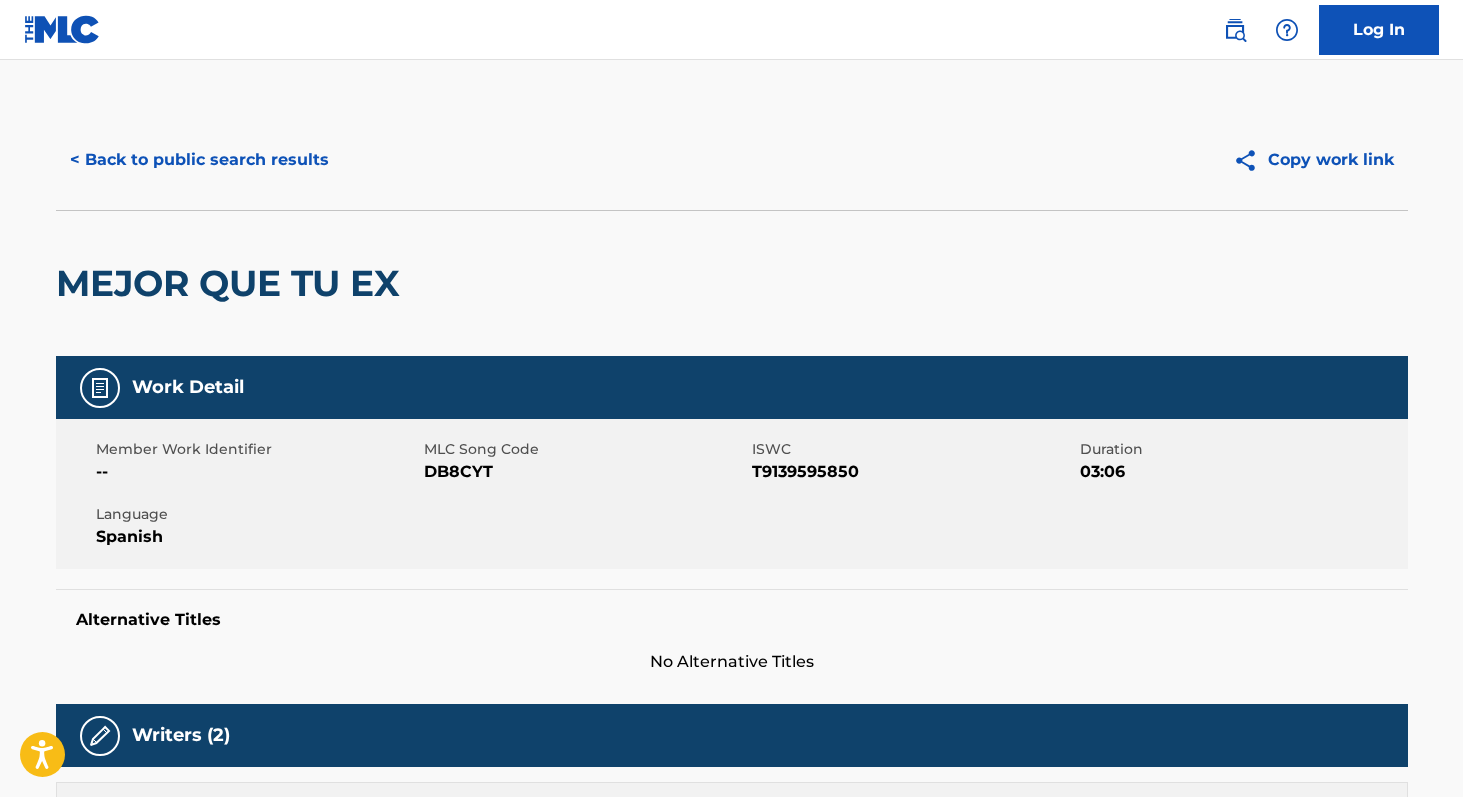 click on "< Back to public search results" at bounding box center [199, 160] 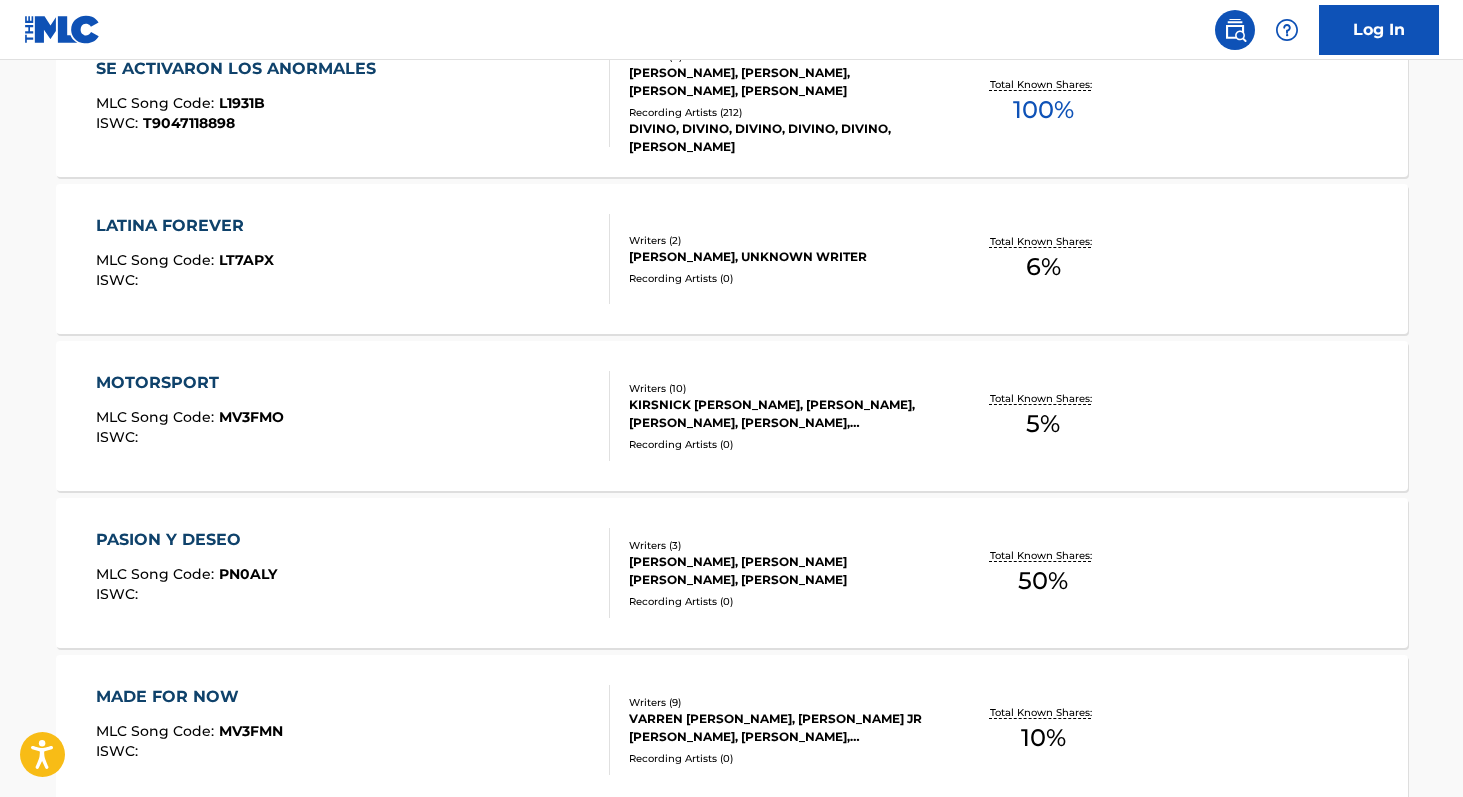 scroll, scrollTop: 1347, scrollLeft: 0, axis: vertical 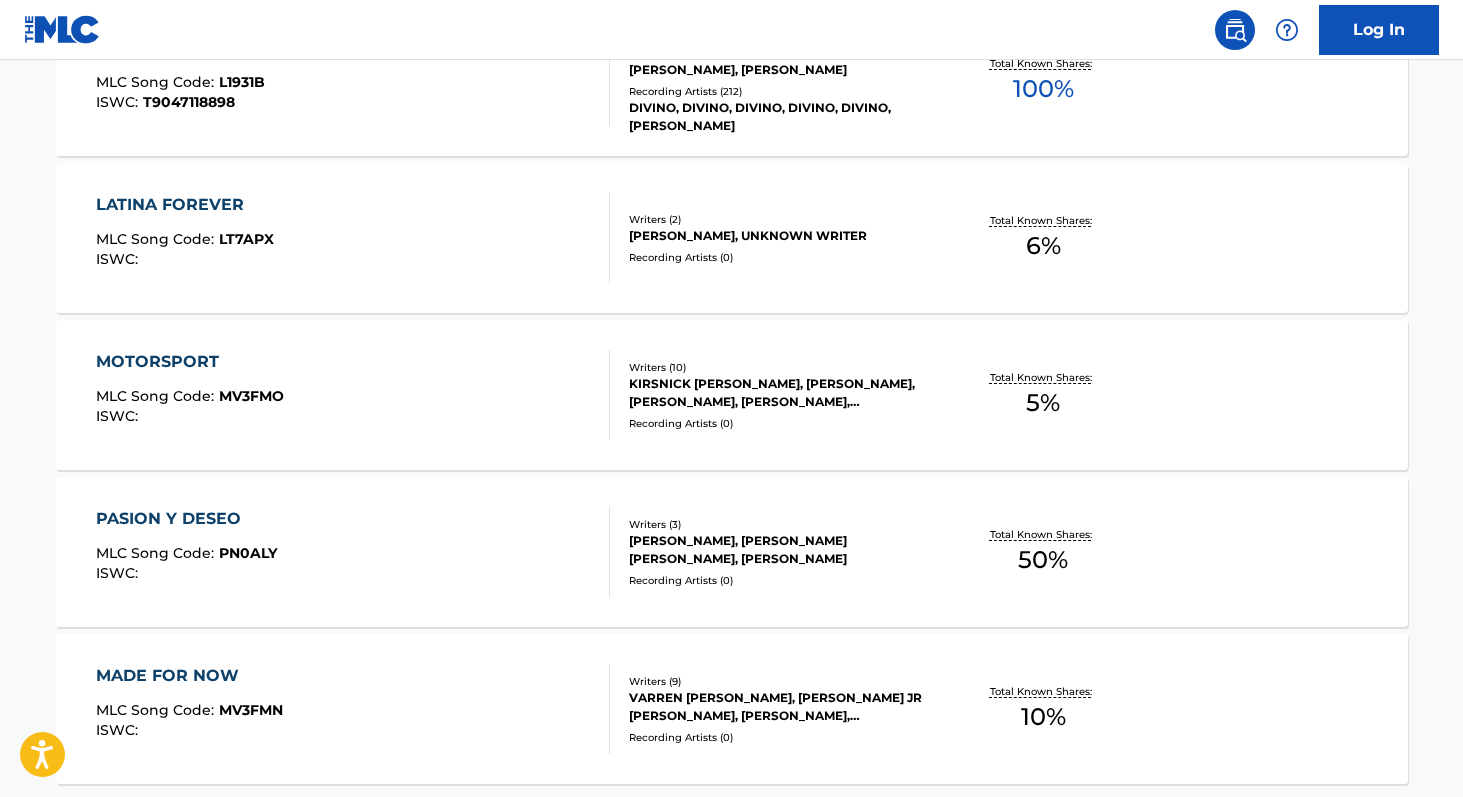 click on "50 %" at bounding box center [1043, 560] 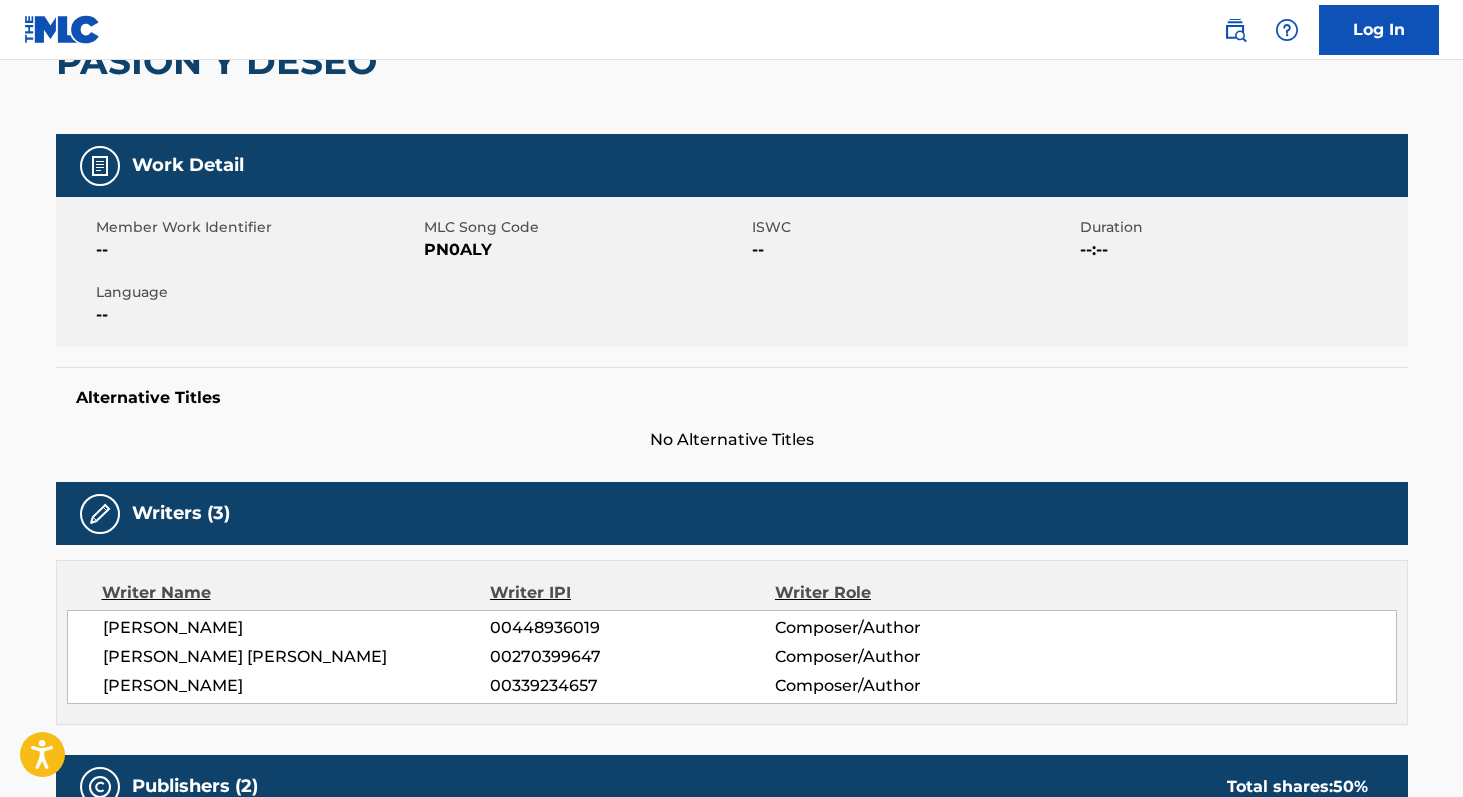 scroll, scrollTop: 225, scrollLeft: 0, axis: vertical 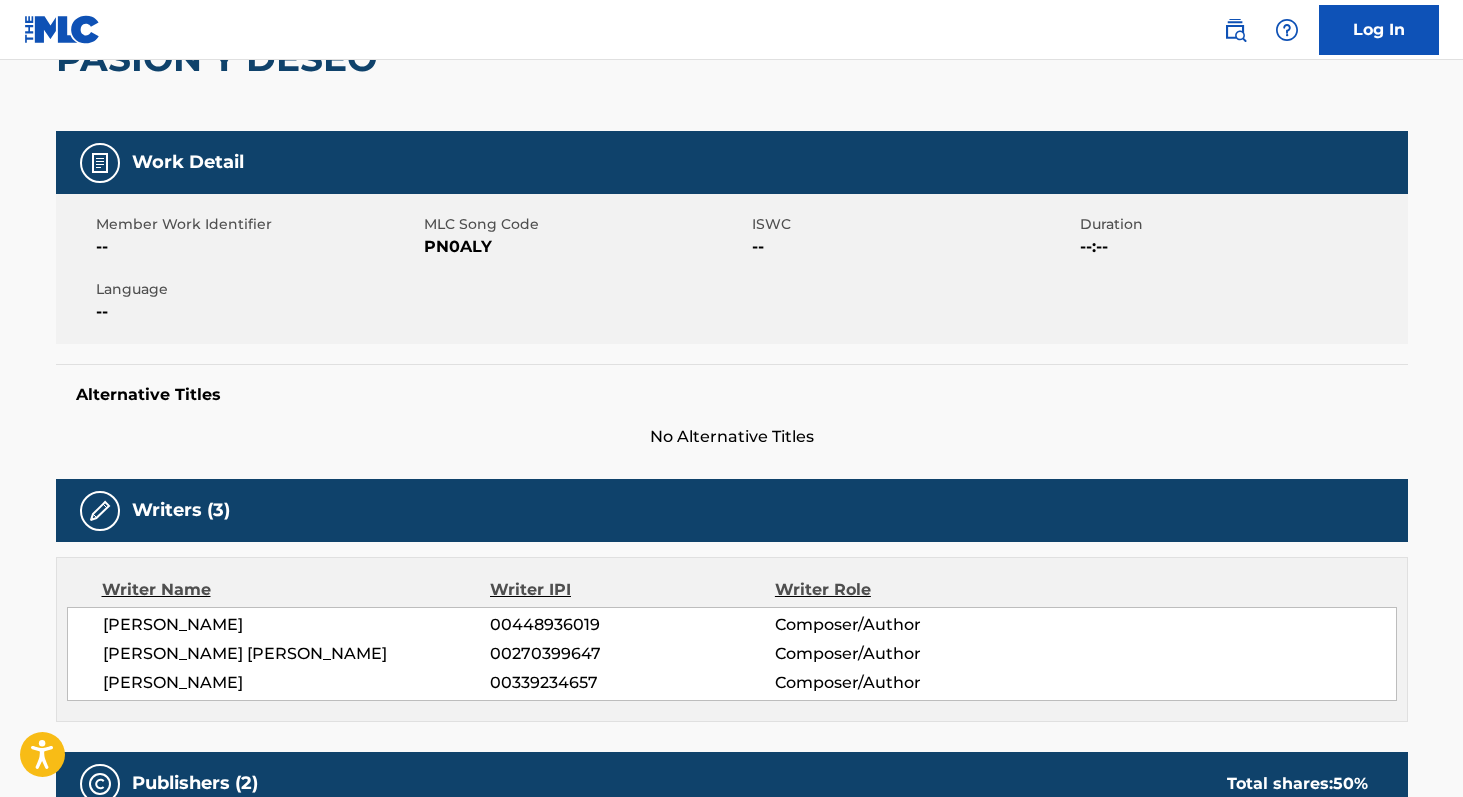 click on "00339234657" at bounding box center (632, 683) 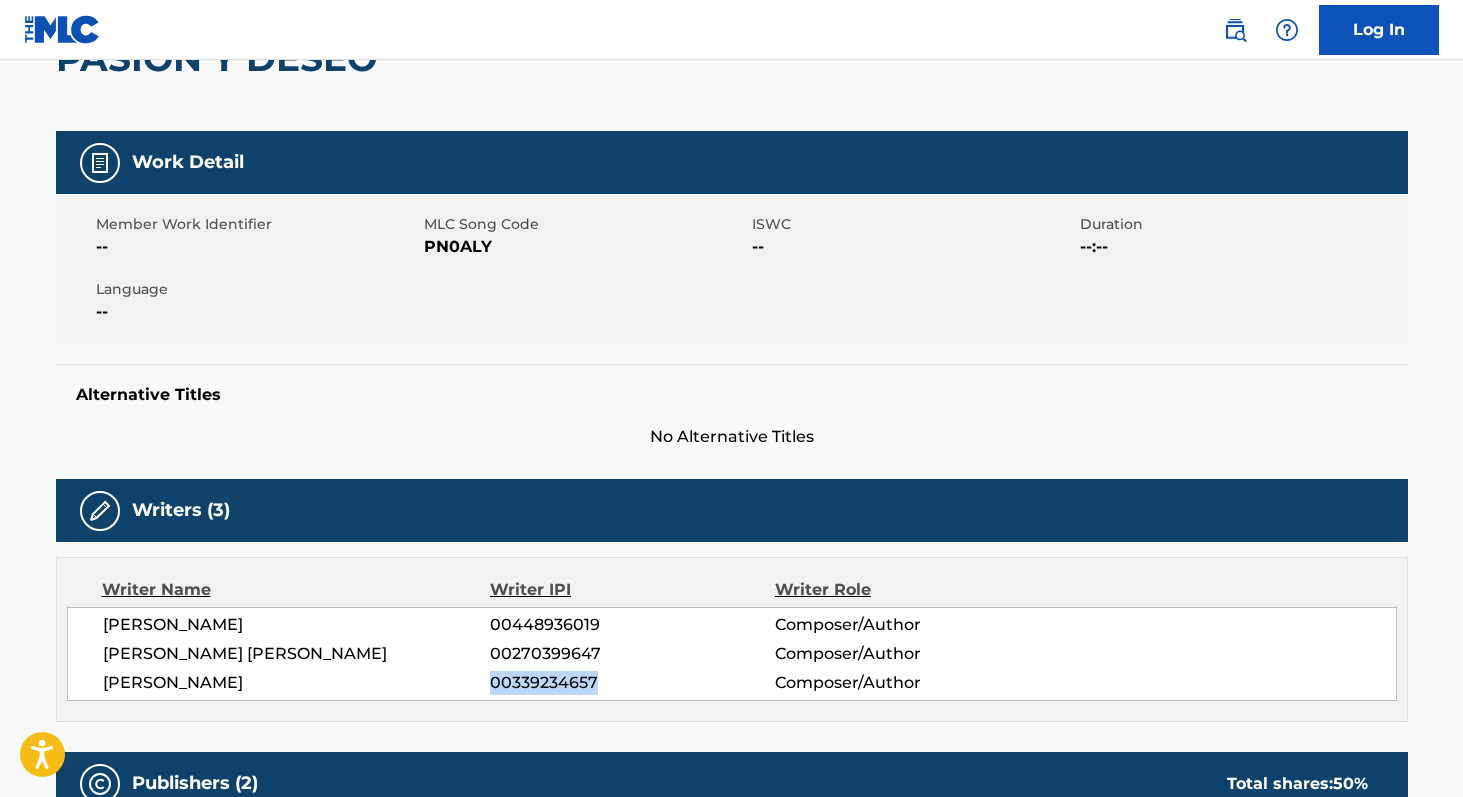 click on "00339234657" at bounding box center [632, 683] 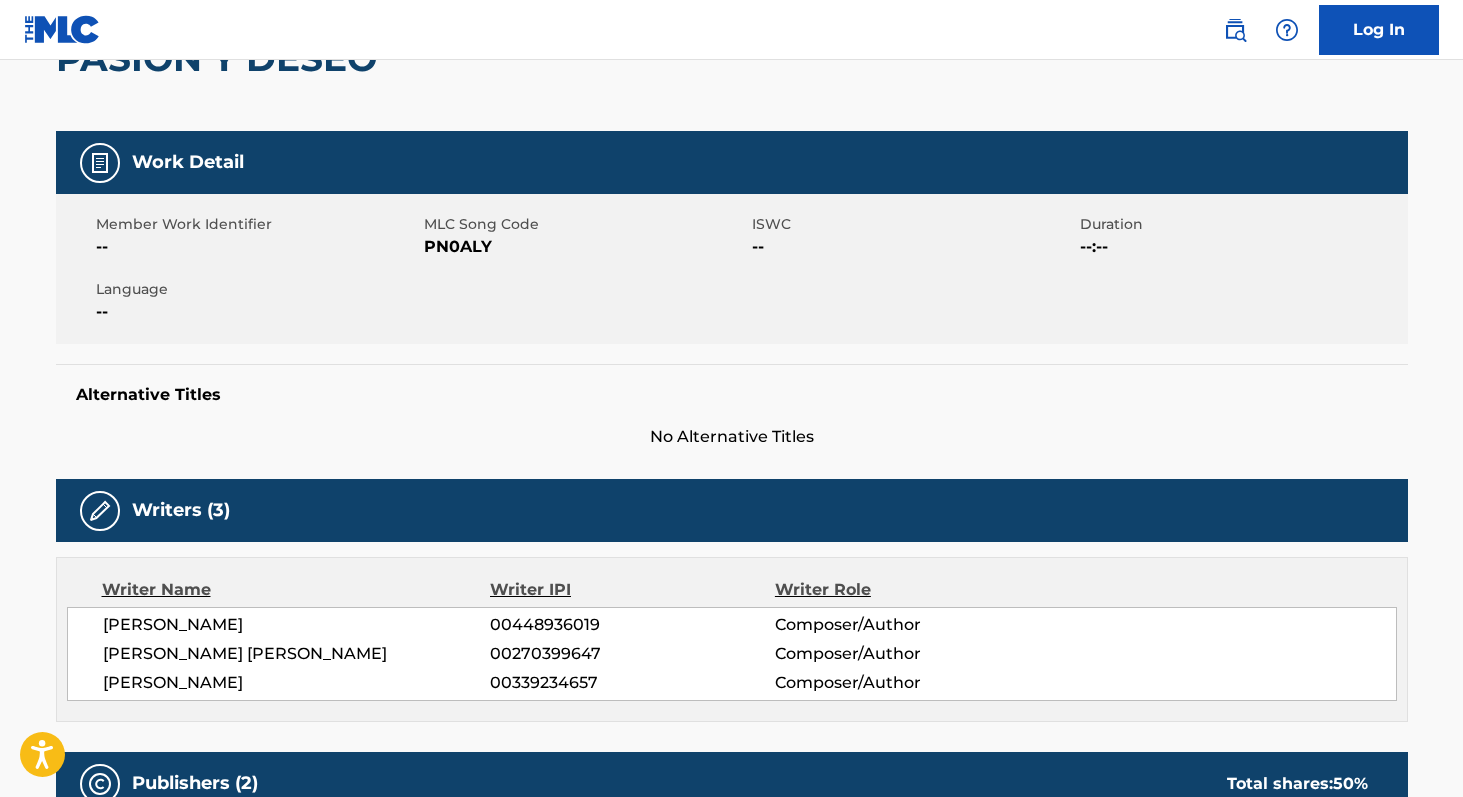 click on "PN0ALY" at bounding box center [585, 247] 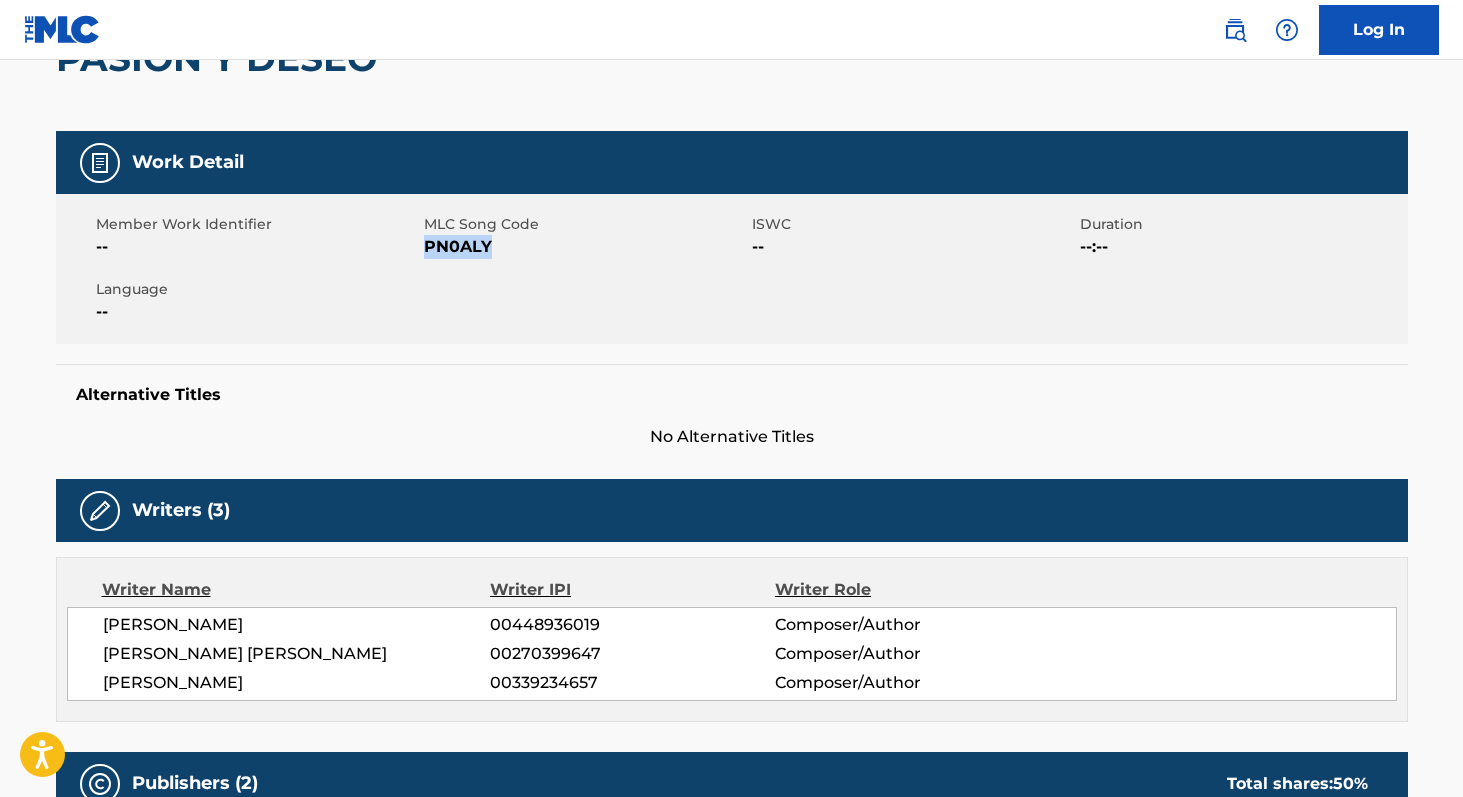 click on "PN0ALY" at bounding box center (585, 247) 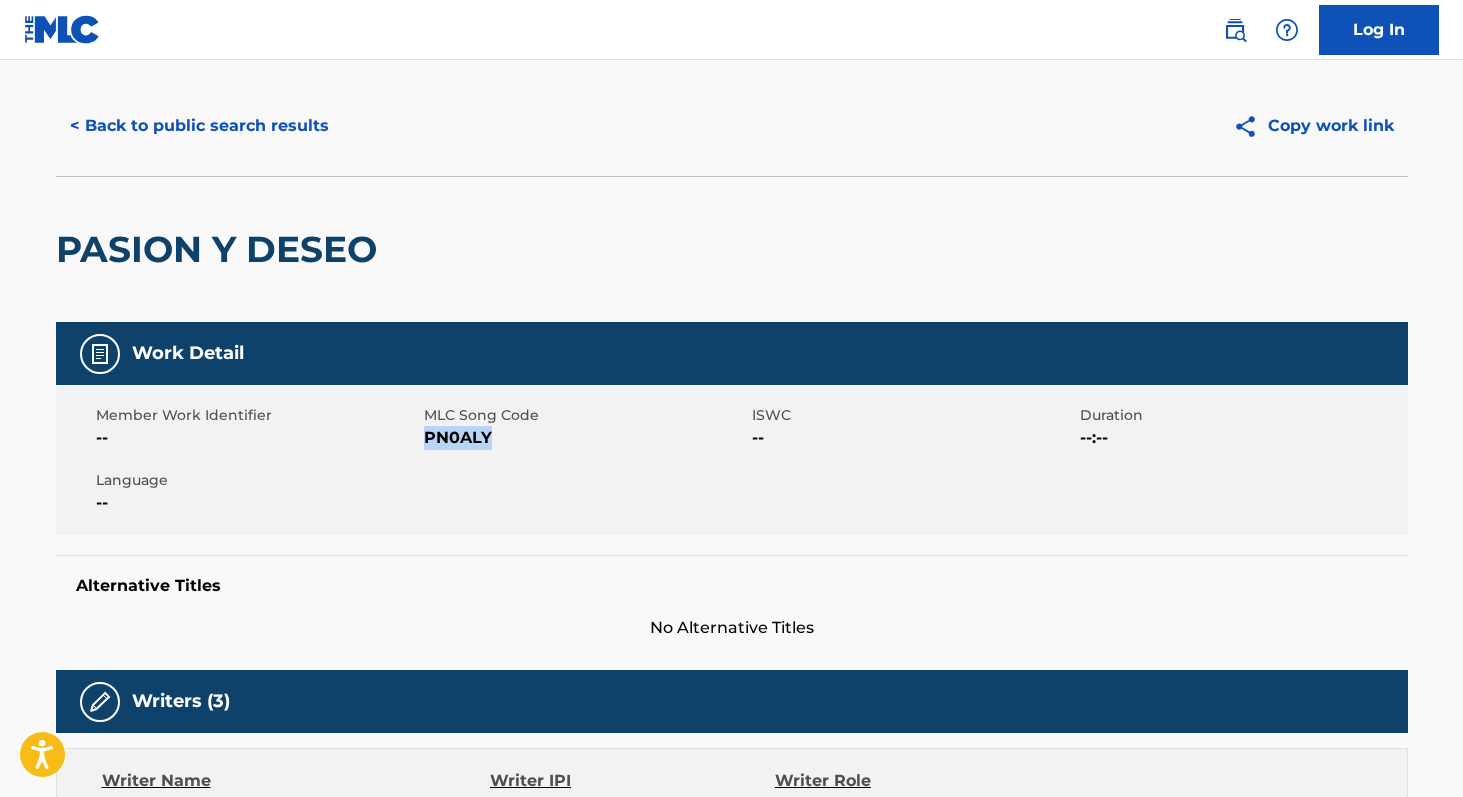 scroll, scrollTop: 0, scrollLeft: 0, axis: both 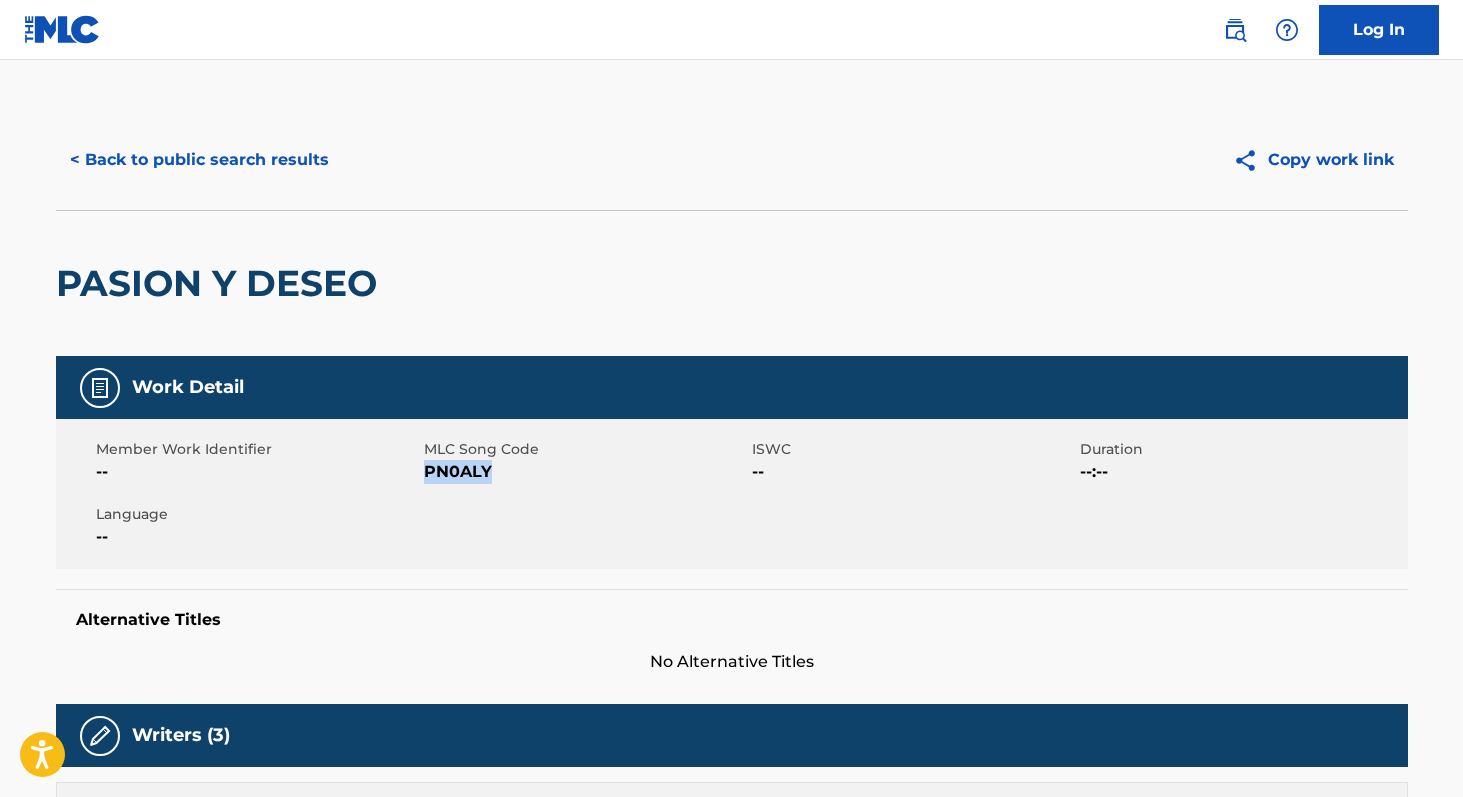 click on "< Back to public search results" at bounding box center [199, 160] 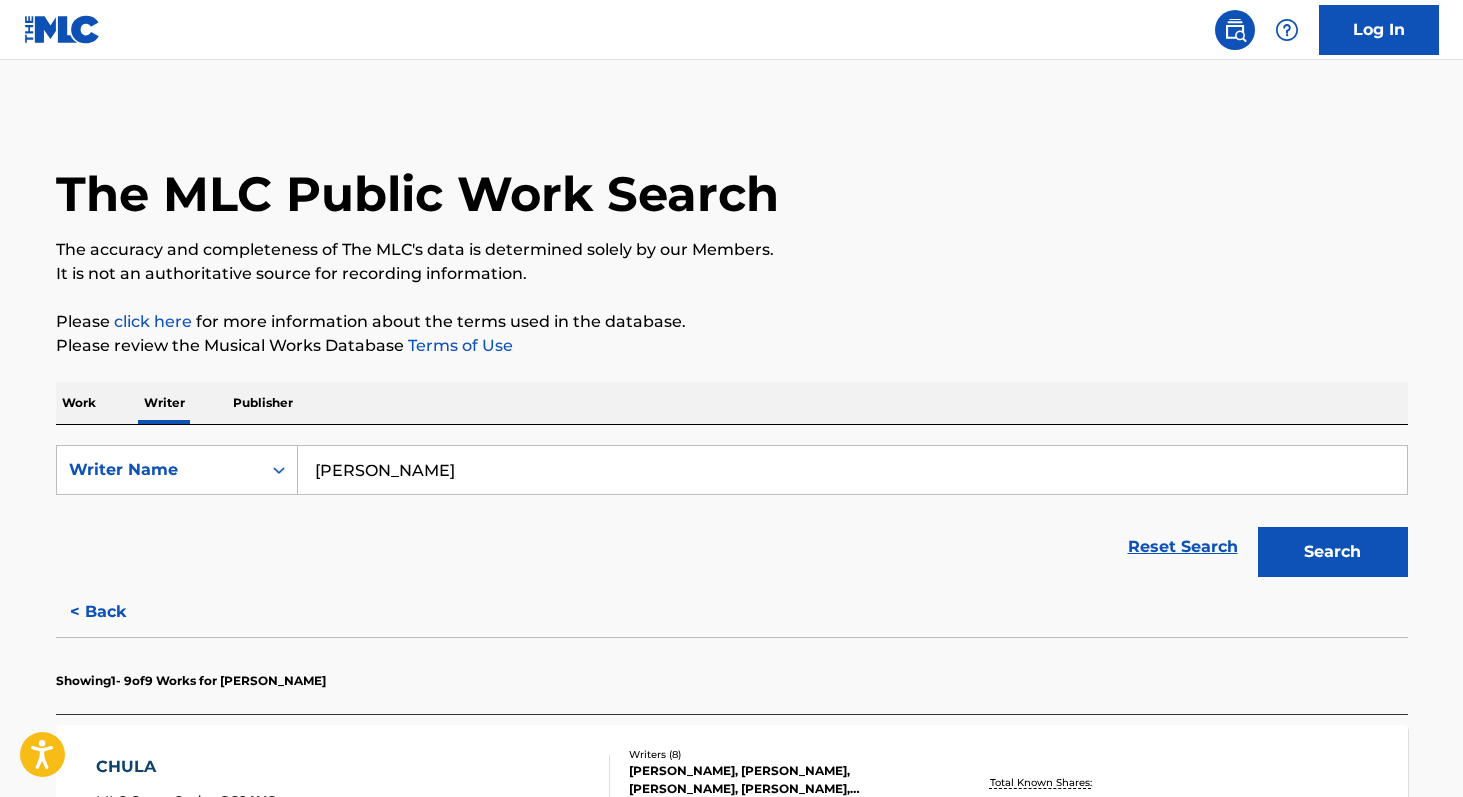 click on "[PERSON_NAME]" at bounding box center (852, 470) 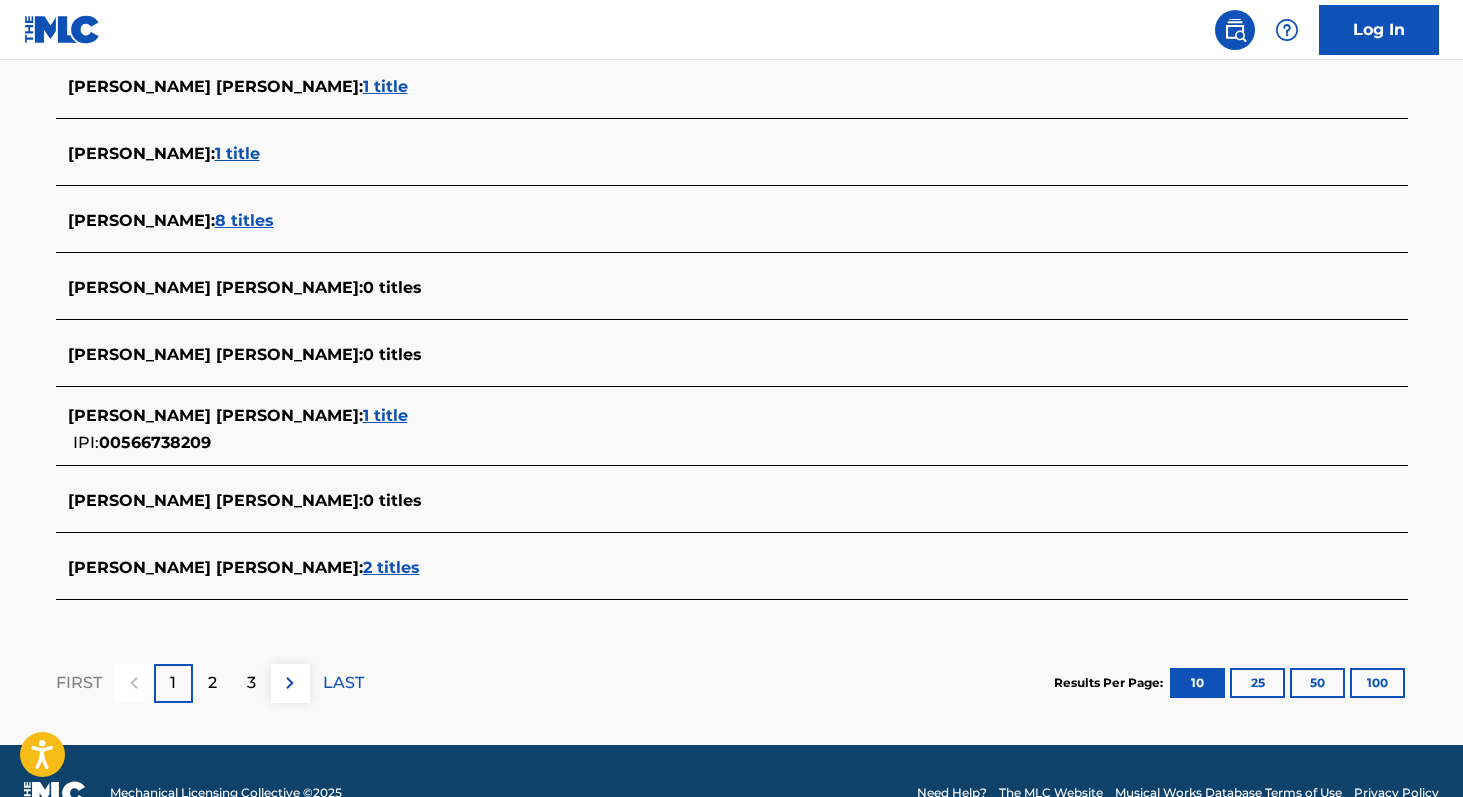 scroll, scrollTop: 746, scrollLeft: 0, axis: vertical 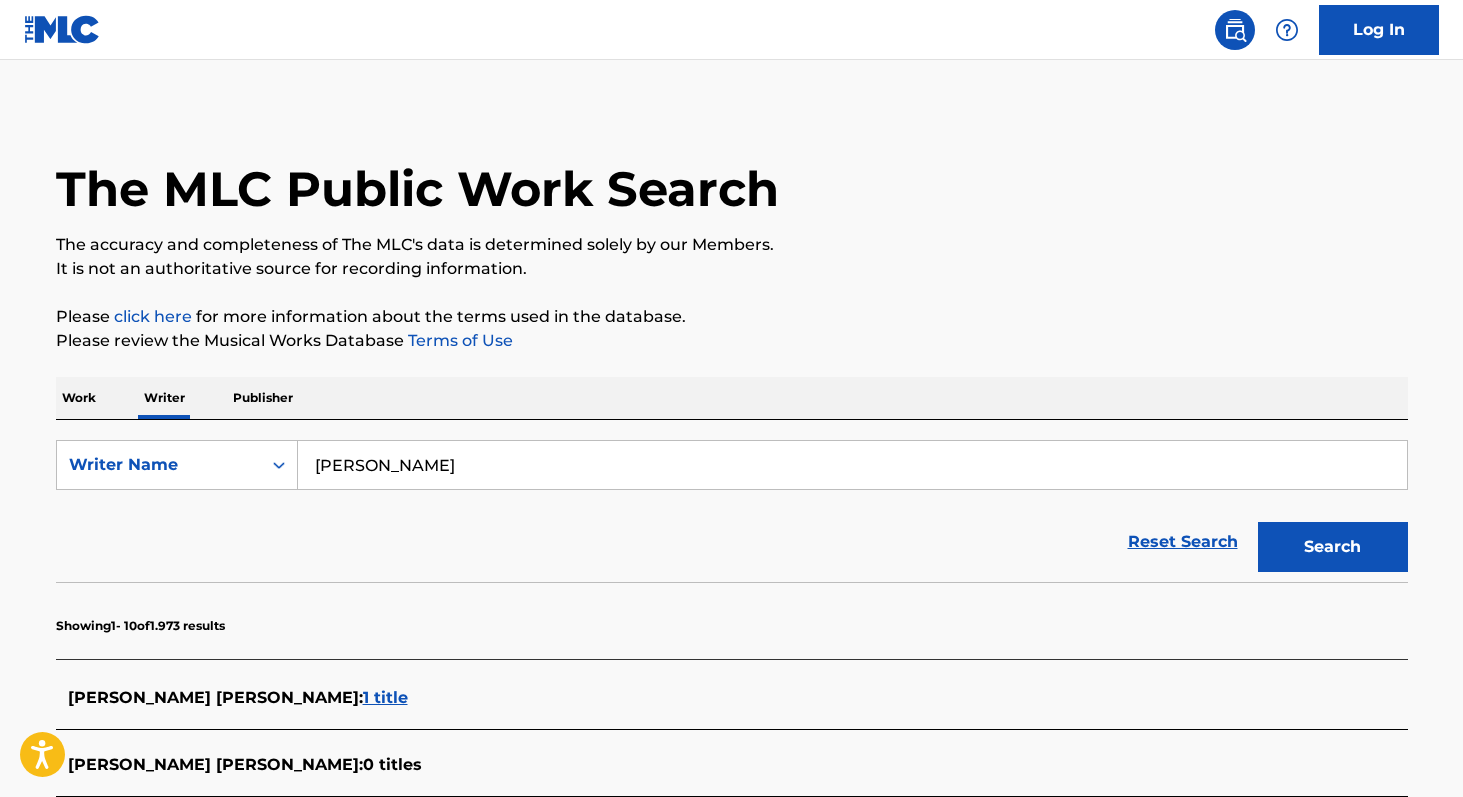 paste on "[PERSON_NAME]" 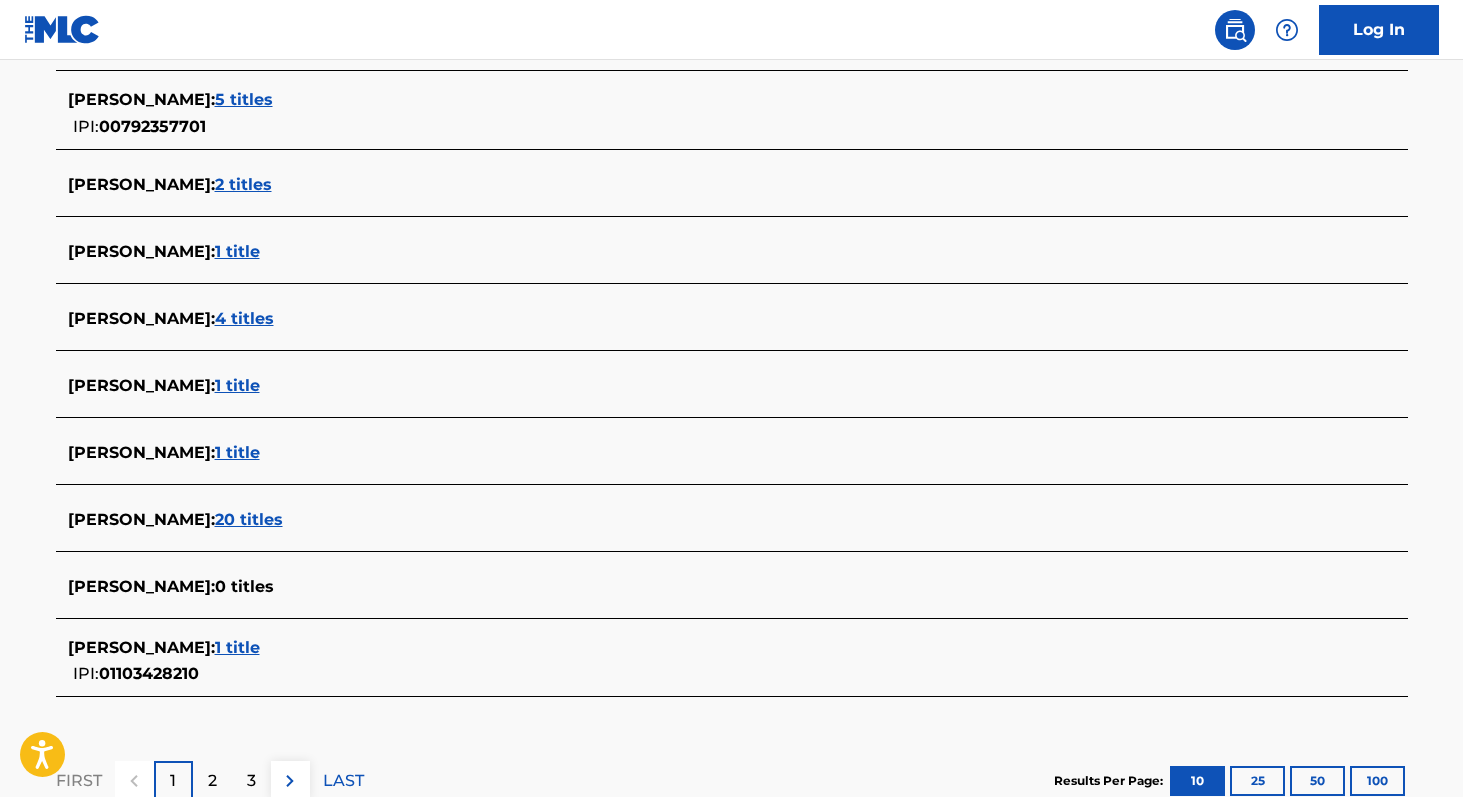 scroll, scrollTop: 661, scrollLeft: 0, axis: vertical 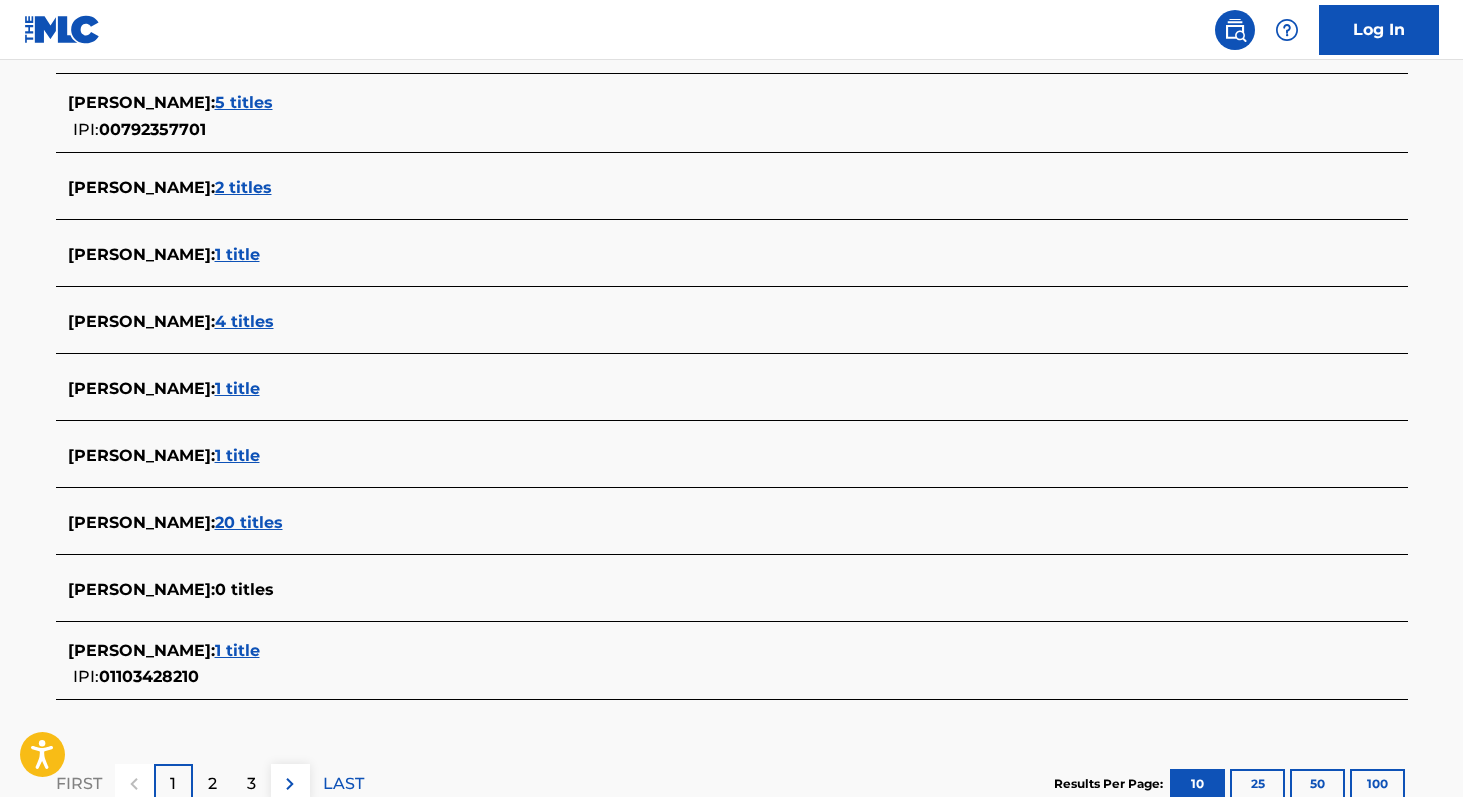 click on "1 title" at bounding box center [237, 650] 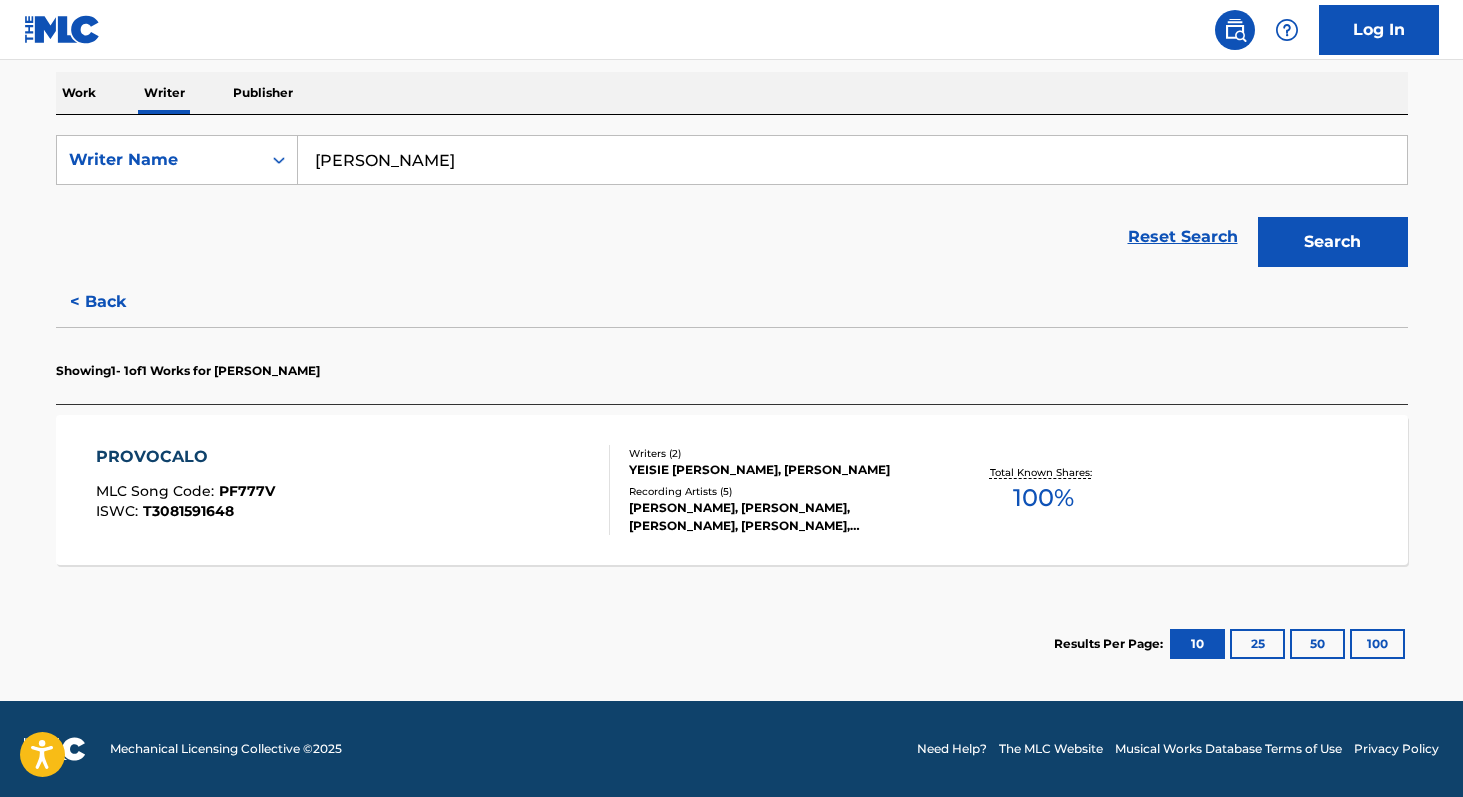 scroll, scrollTop: 310, scrollLeft: 0, axis: vertical 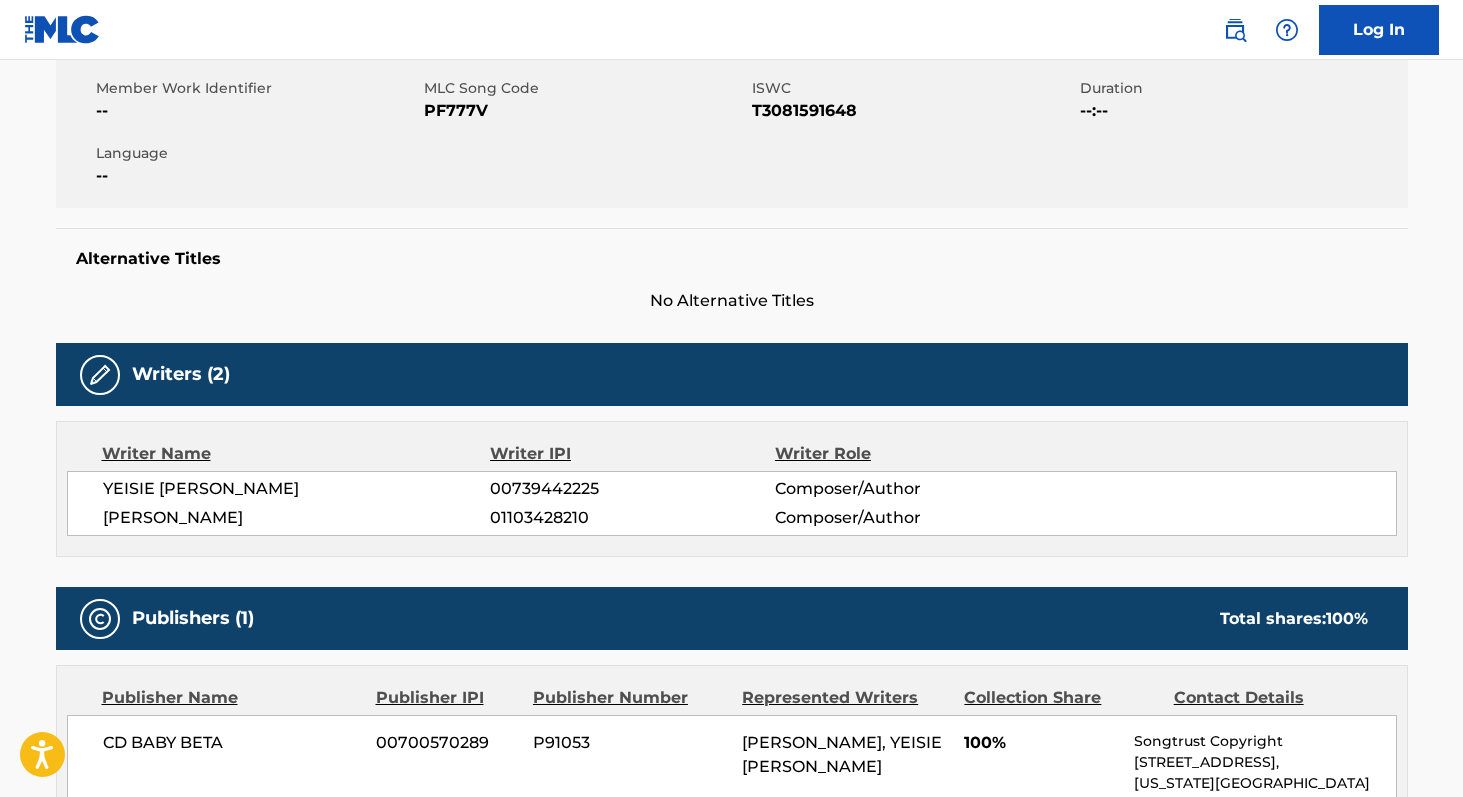 click on "01103428210" at bounding box center (632, 518) 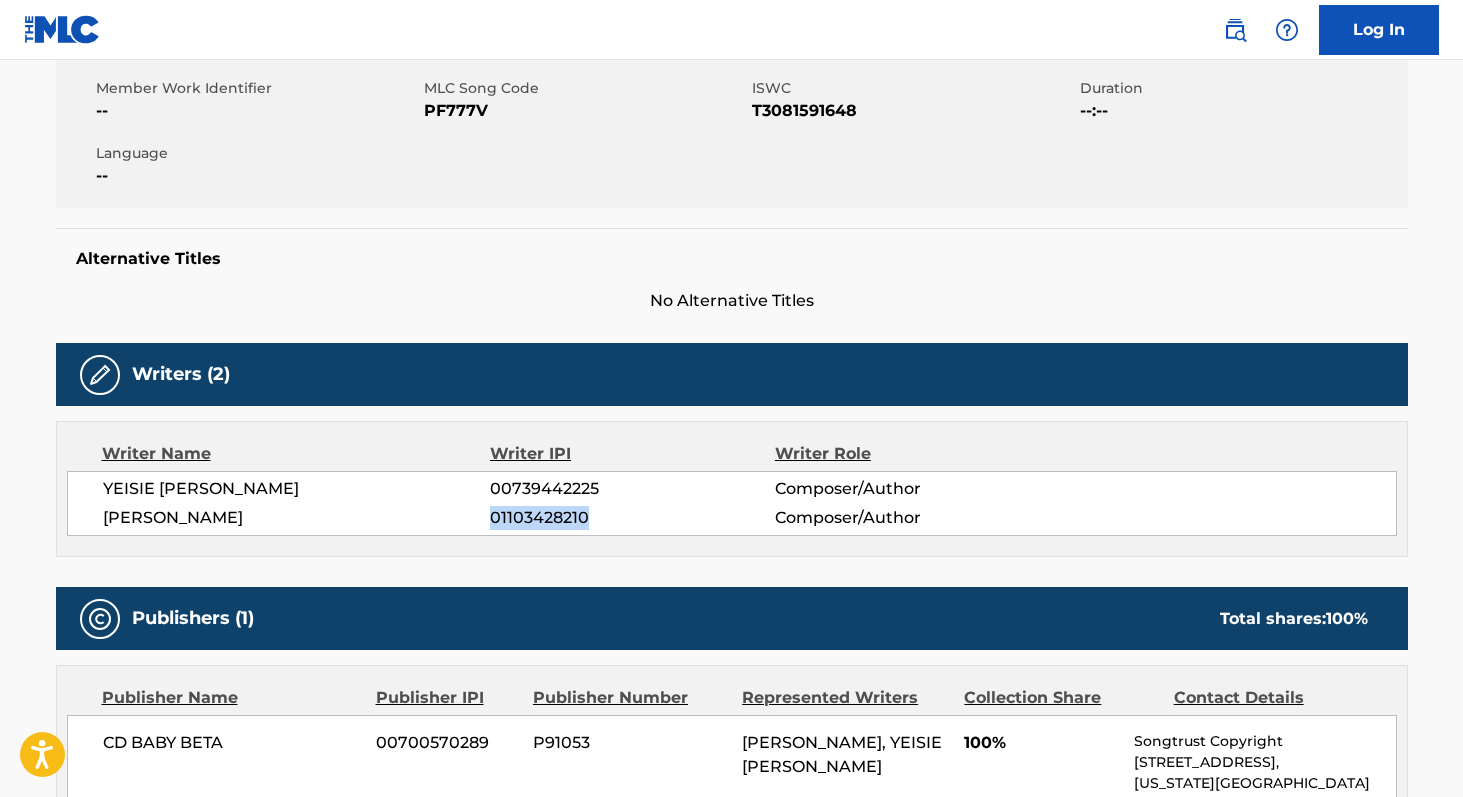 click on "01103428210" at bounding box center [632, 518] 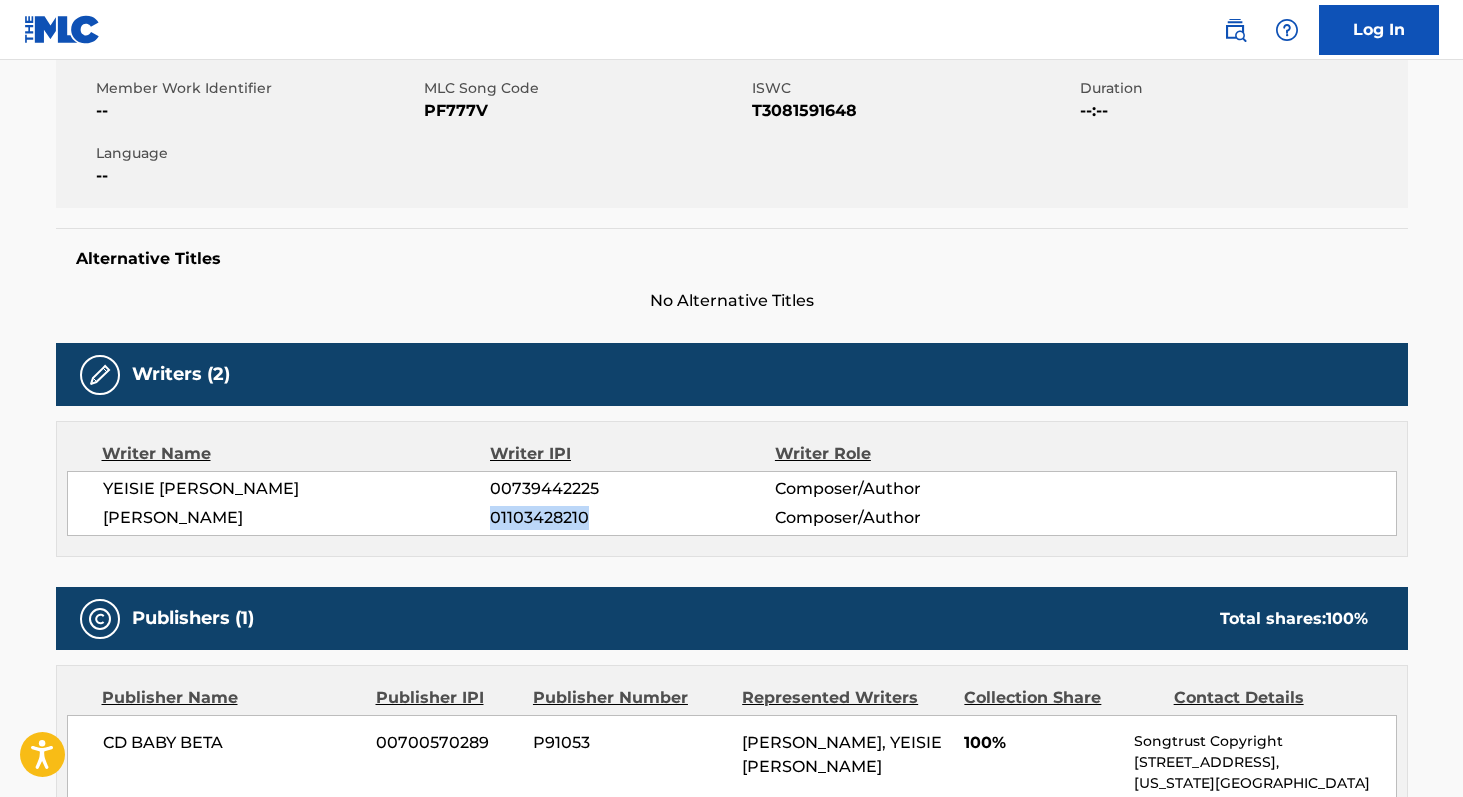copy on "01103428210" 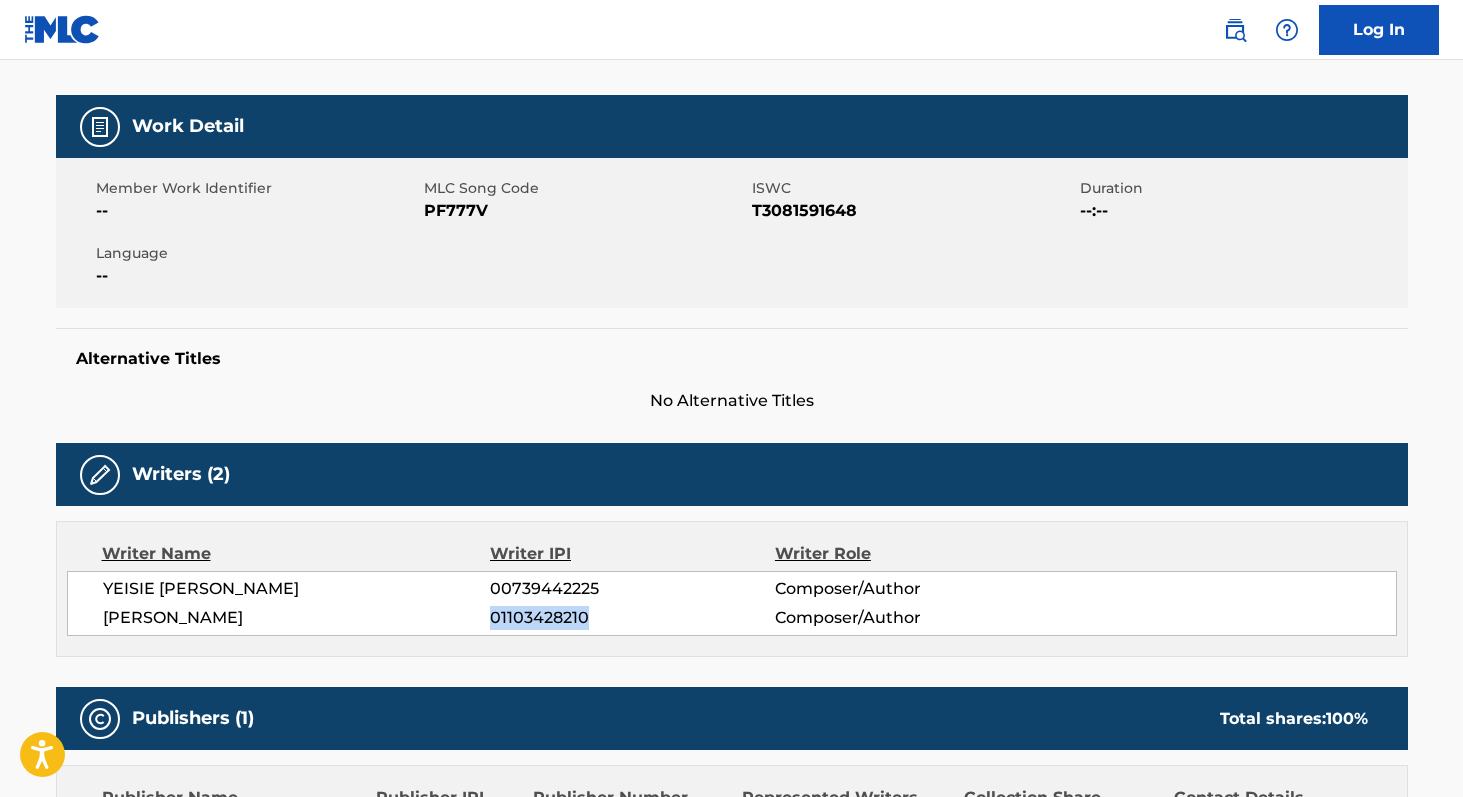 scroll, scrollTop: 259, scrollLeft: 0, axis: vertical 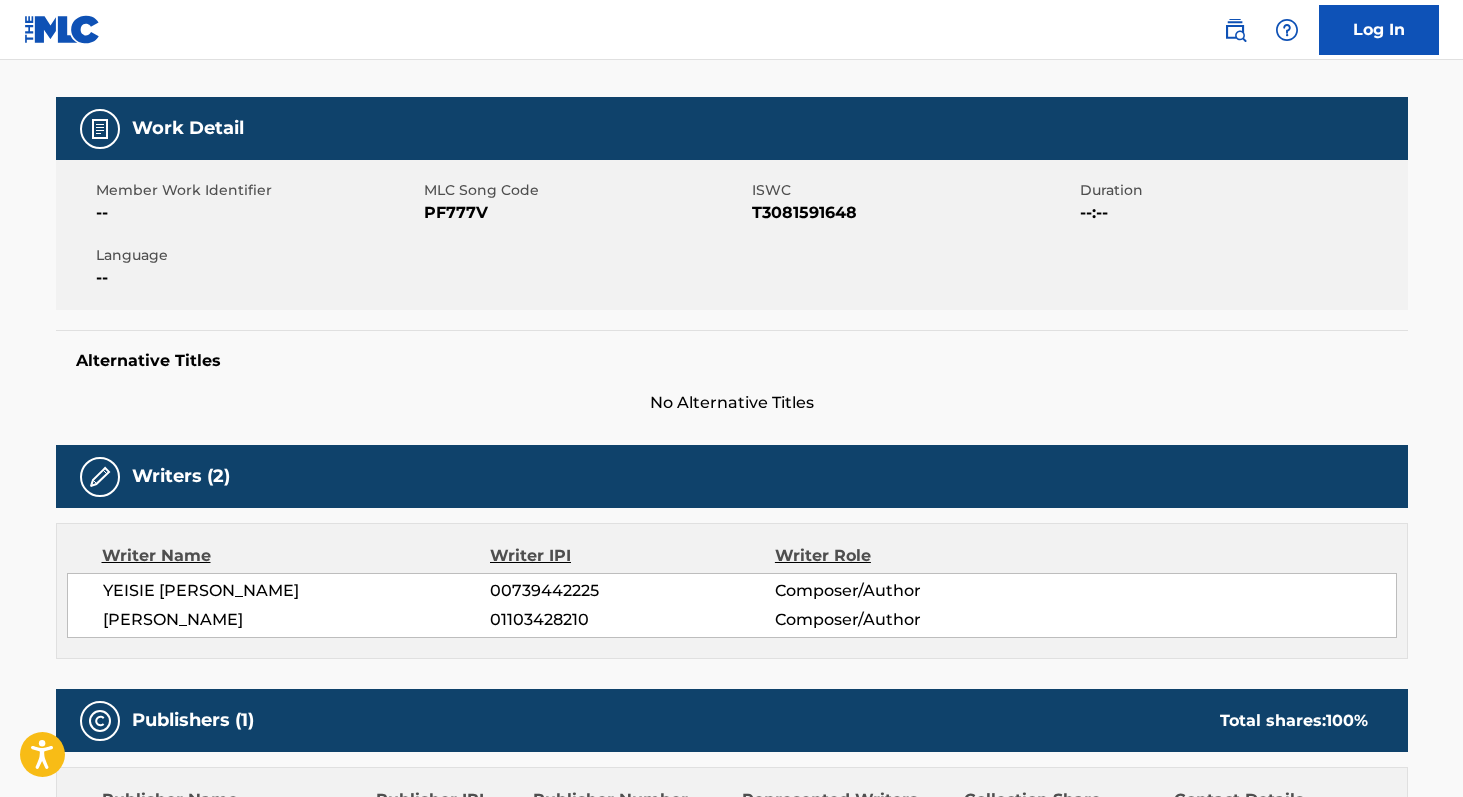 click on "PF777V" at bounding box center (585, 213) 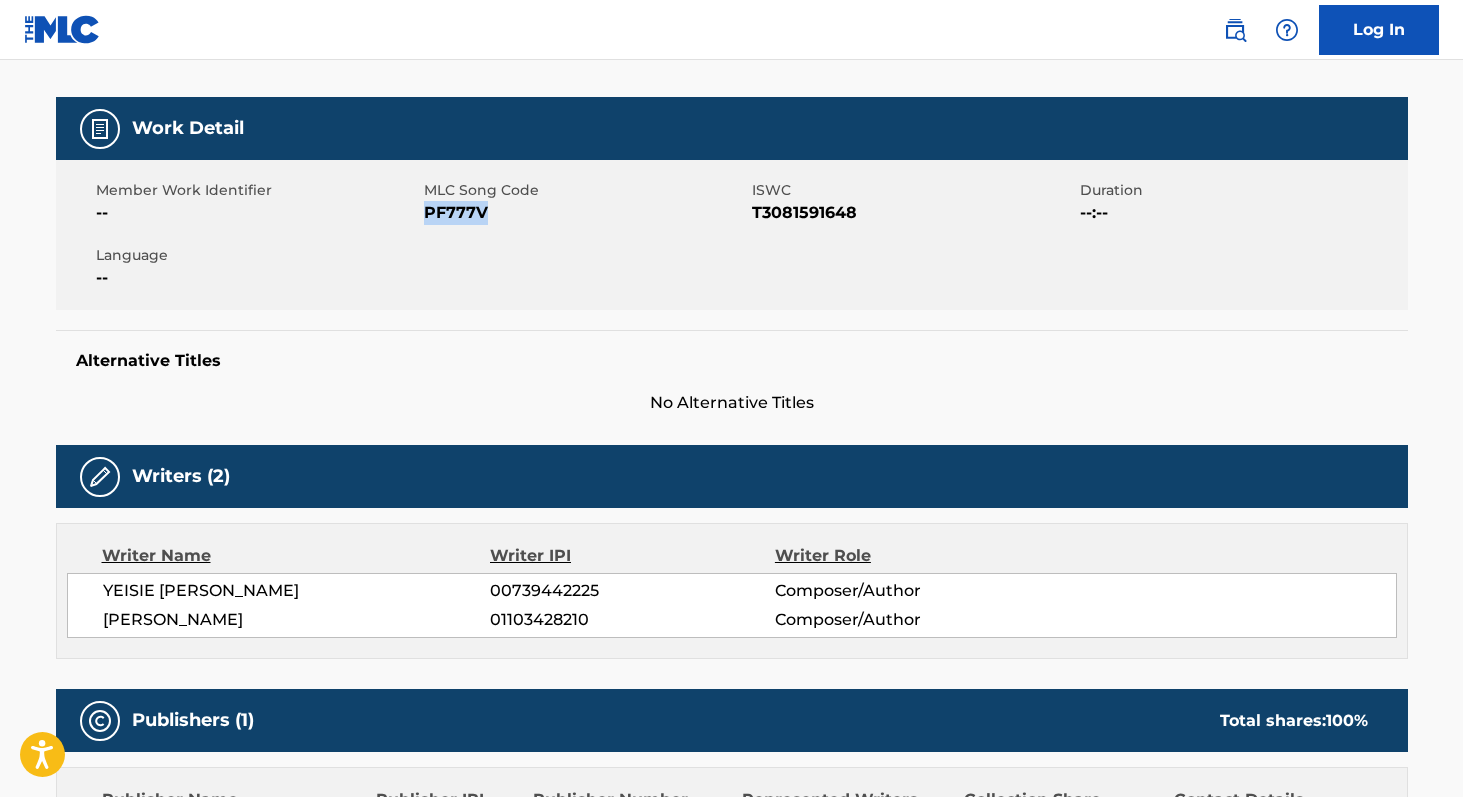 click on "PF777V" at bounding box center (585, 213) 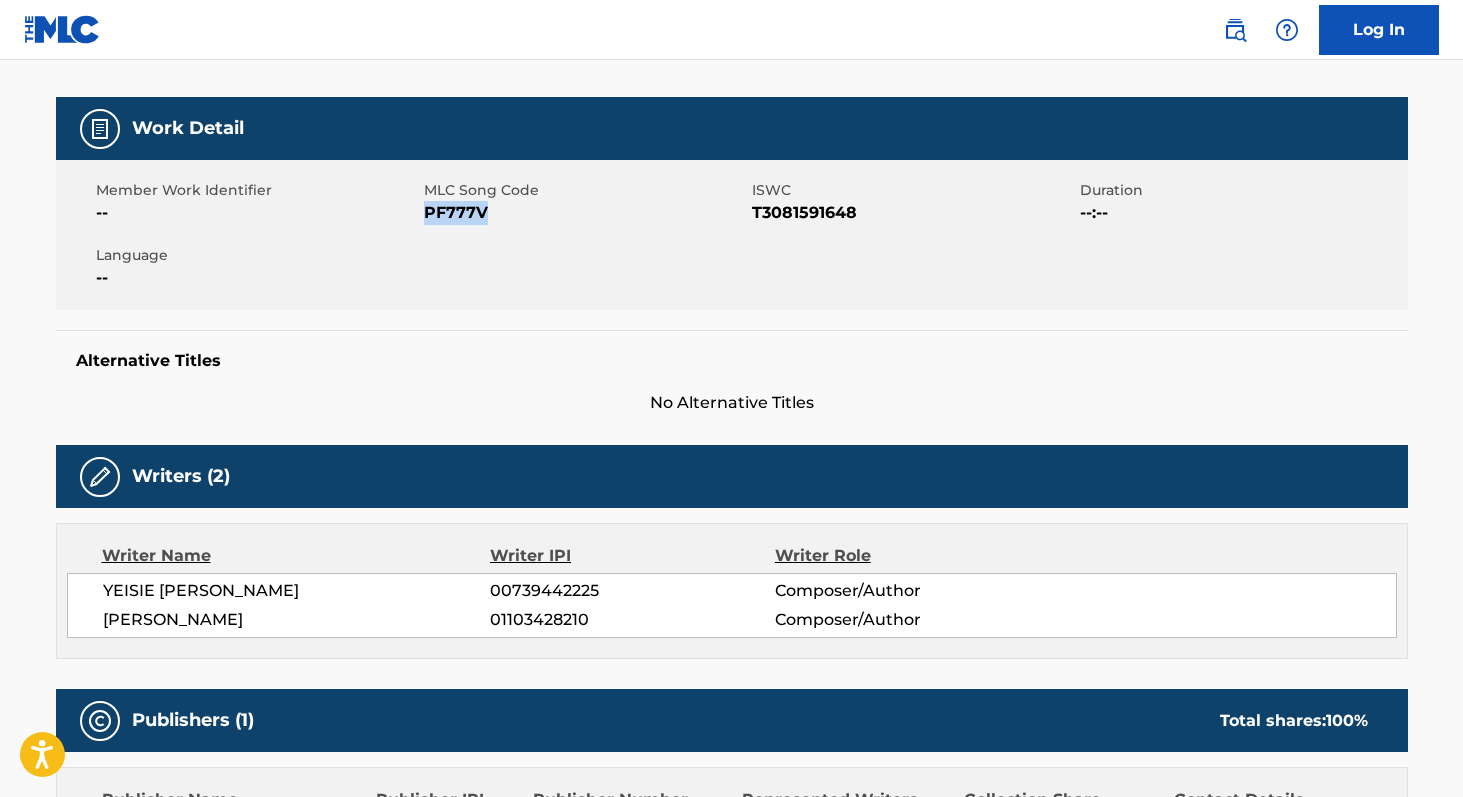 copy on "PF777V" 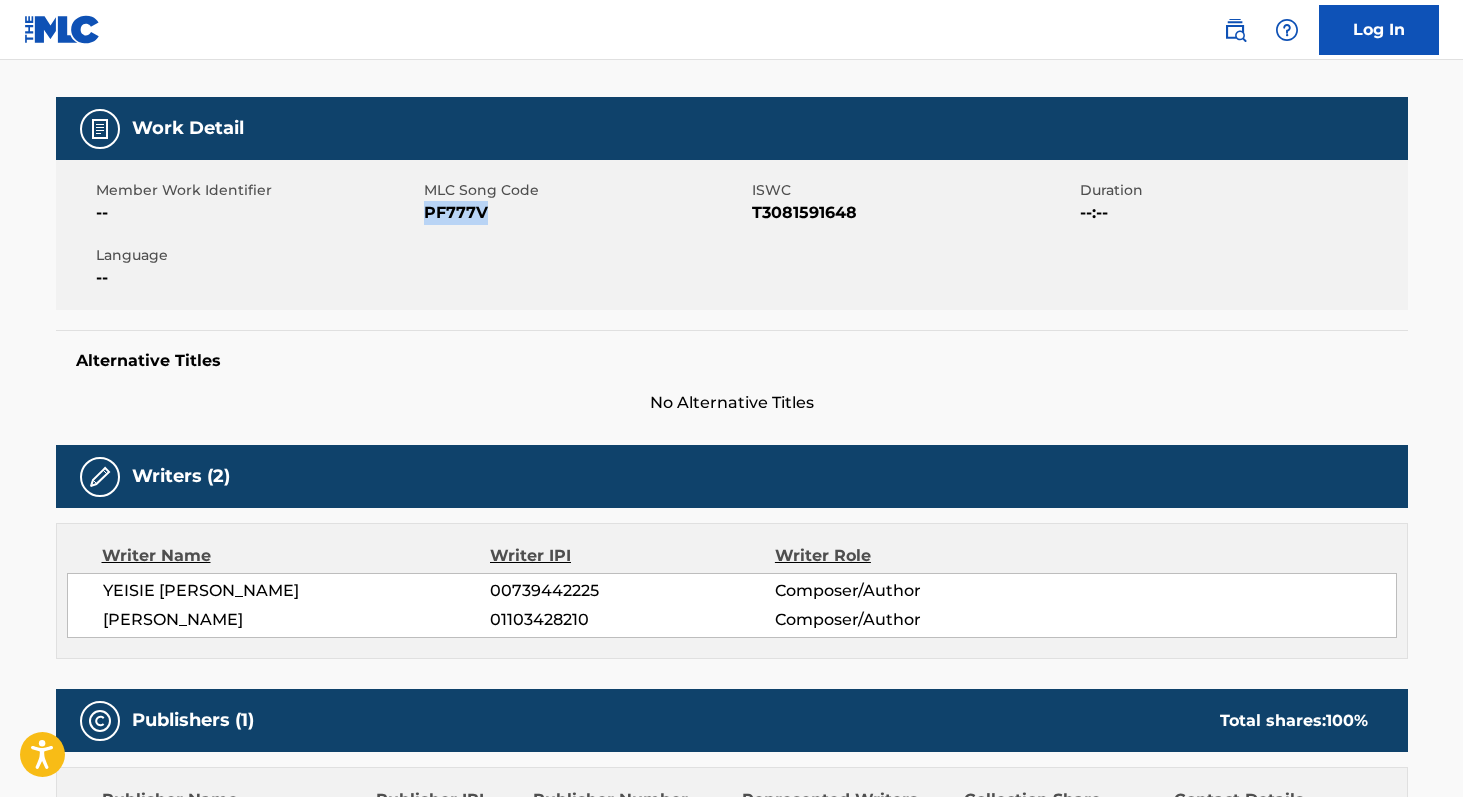 scroll, scrollTop: 0, scrollLeft: 0, axis: both 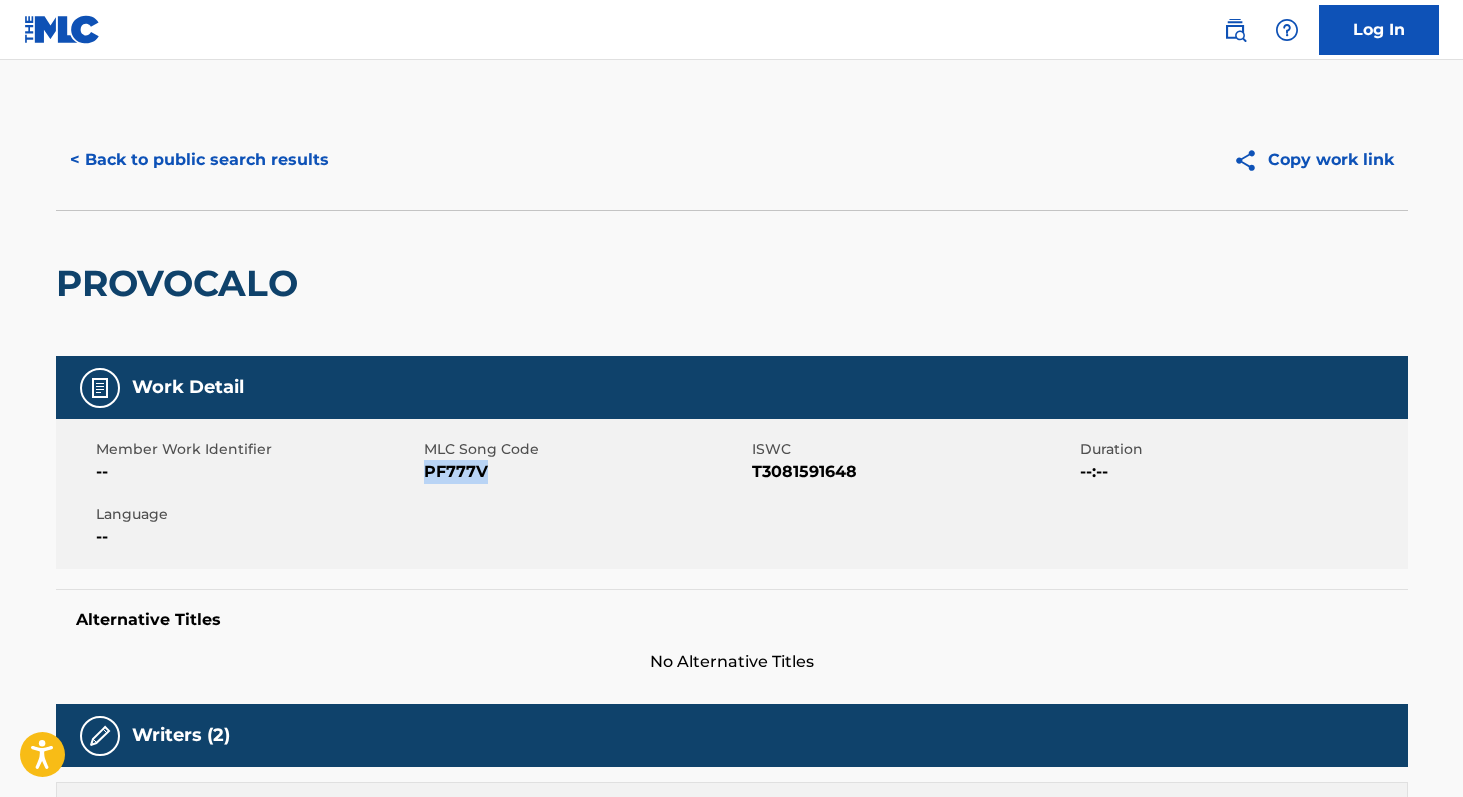 click on "< Back to public search results" at bounding box center [199, 160] 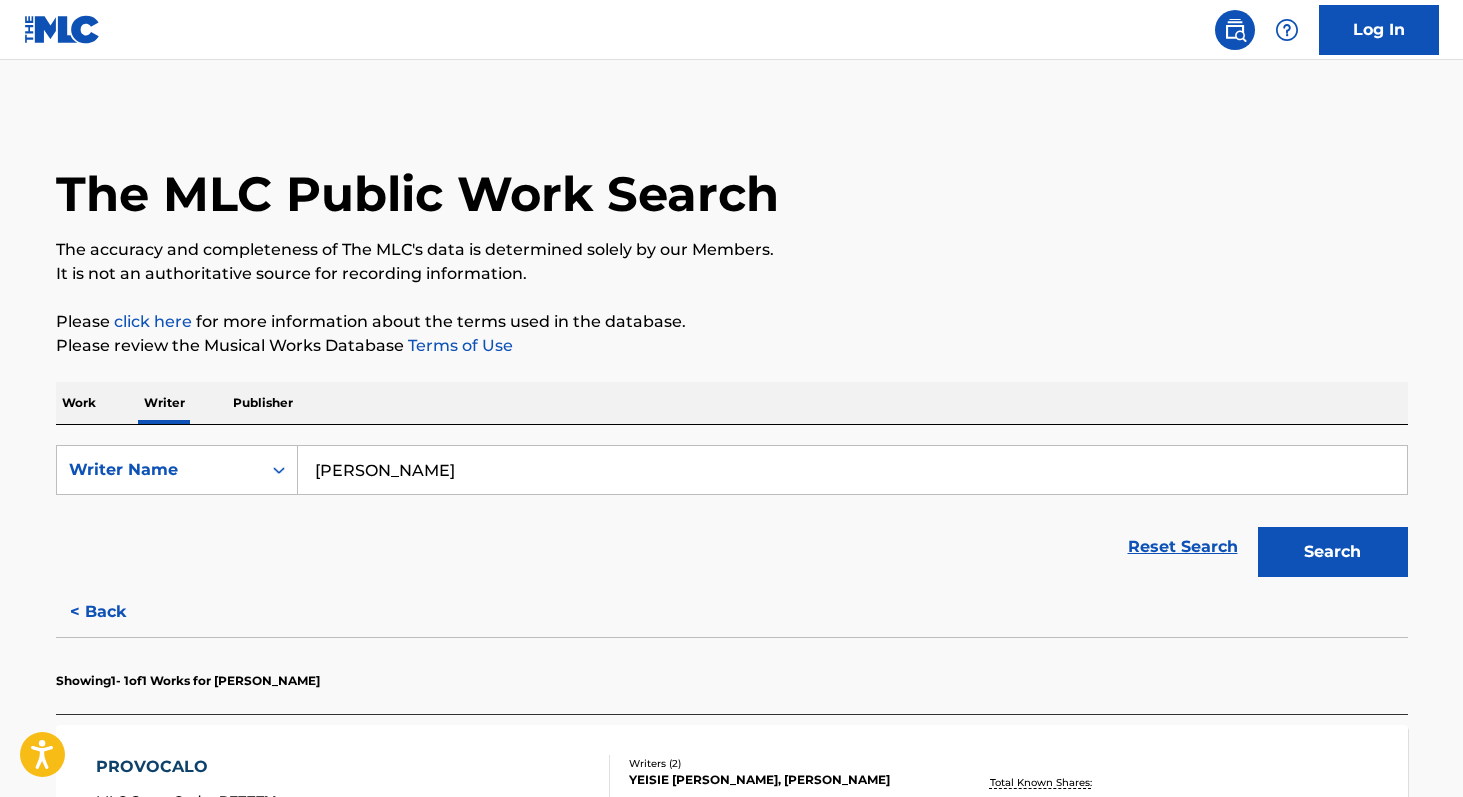 click on "Work" at bounding box center [79, 403] 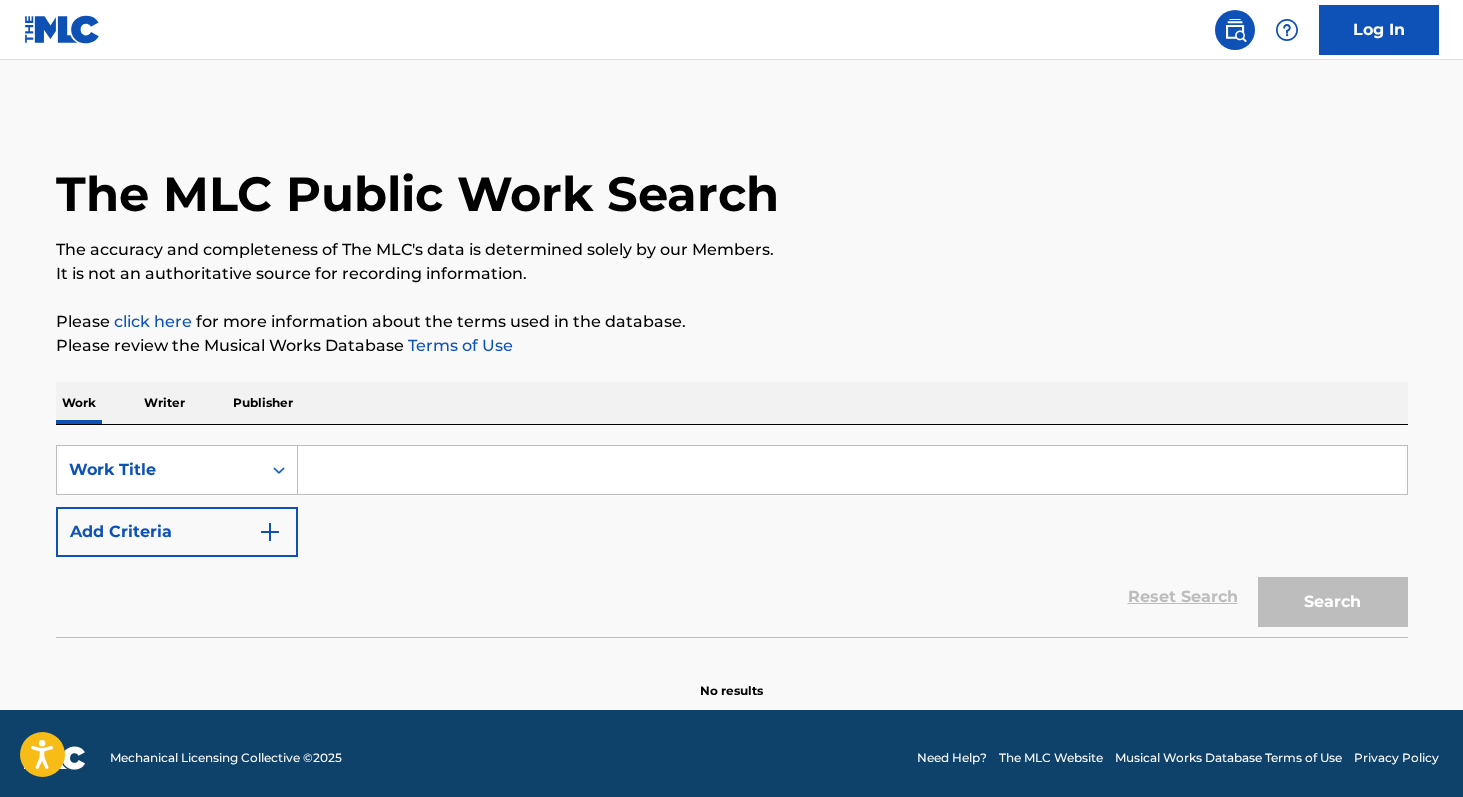 click at bounding box center [852, 470] 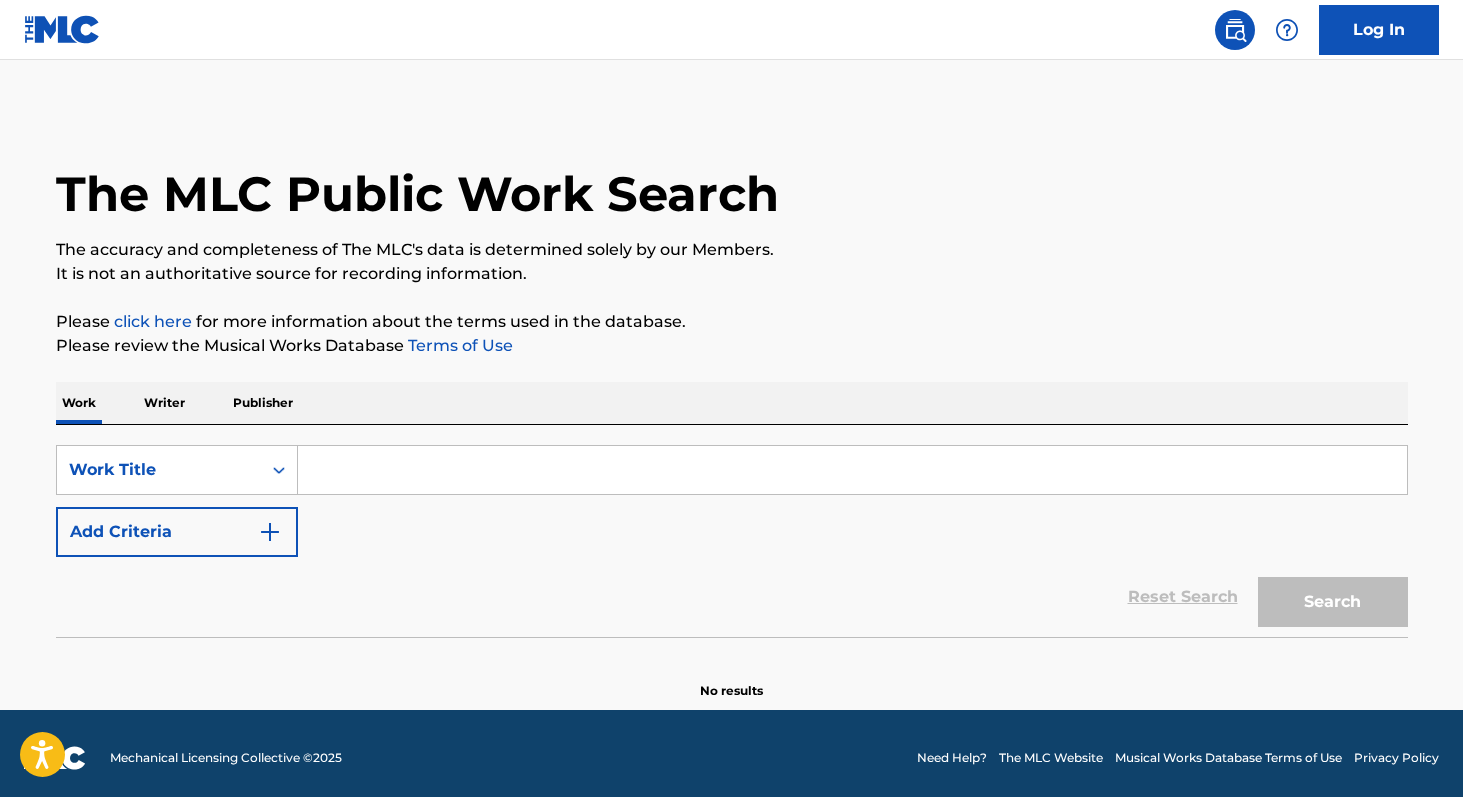 paste on "Esto Que Te Doy" 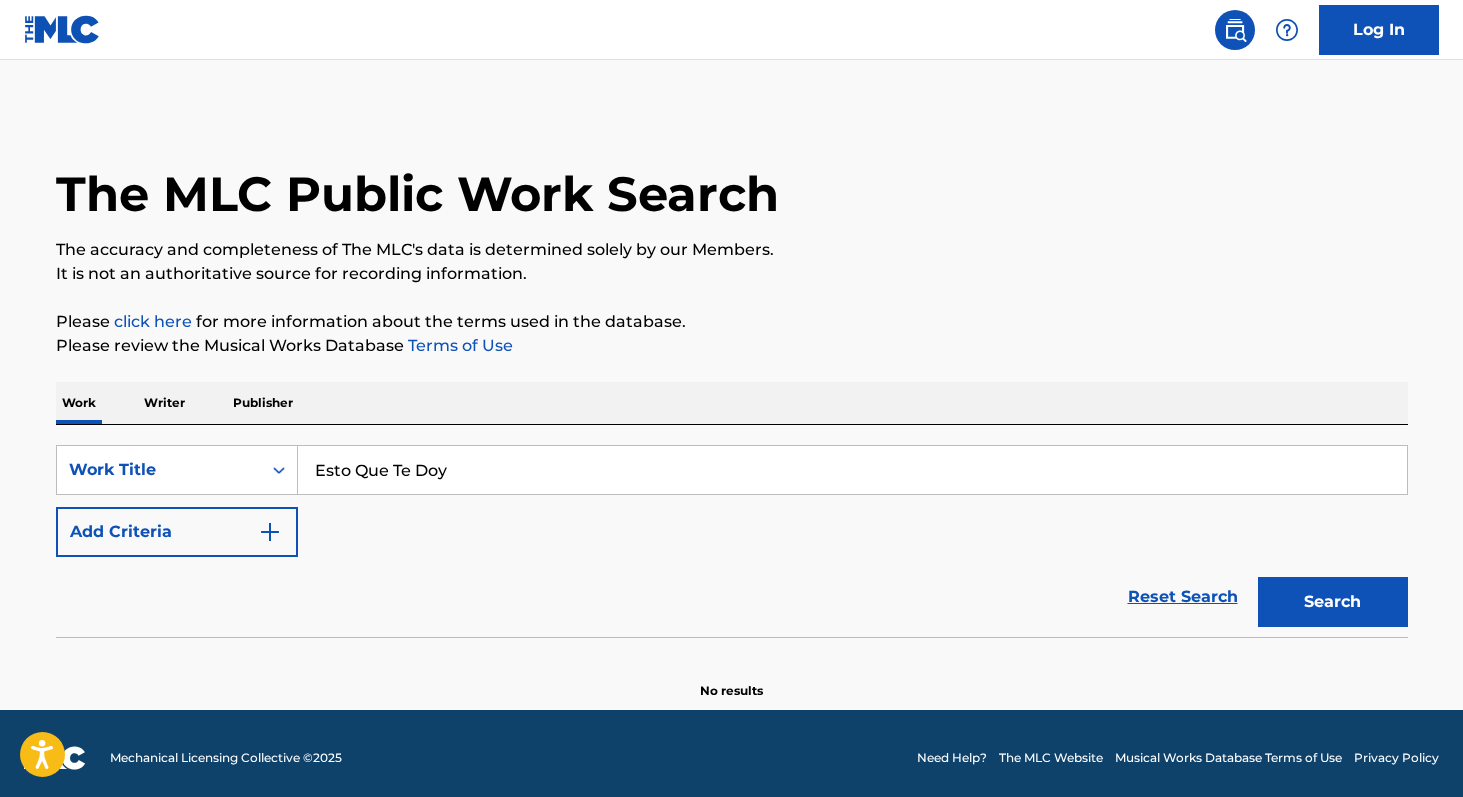 type on "Esto Que Te Doy" 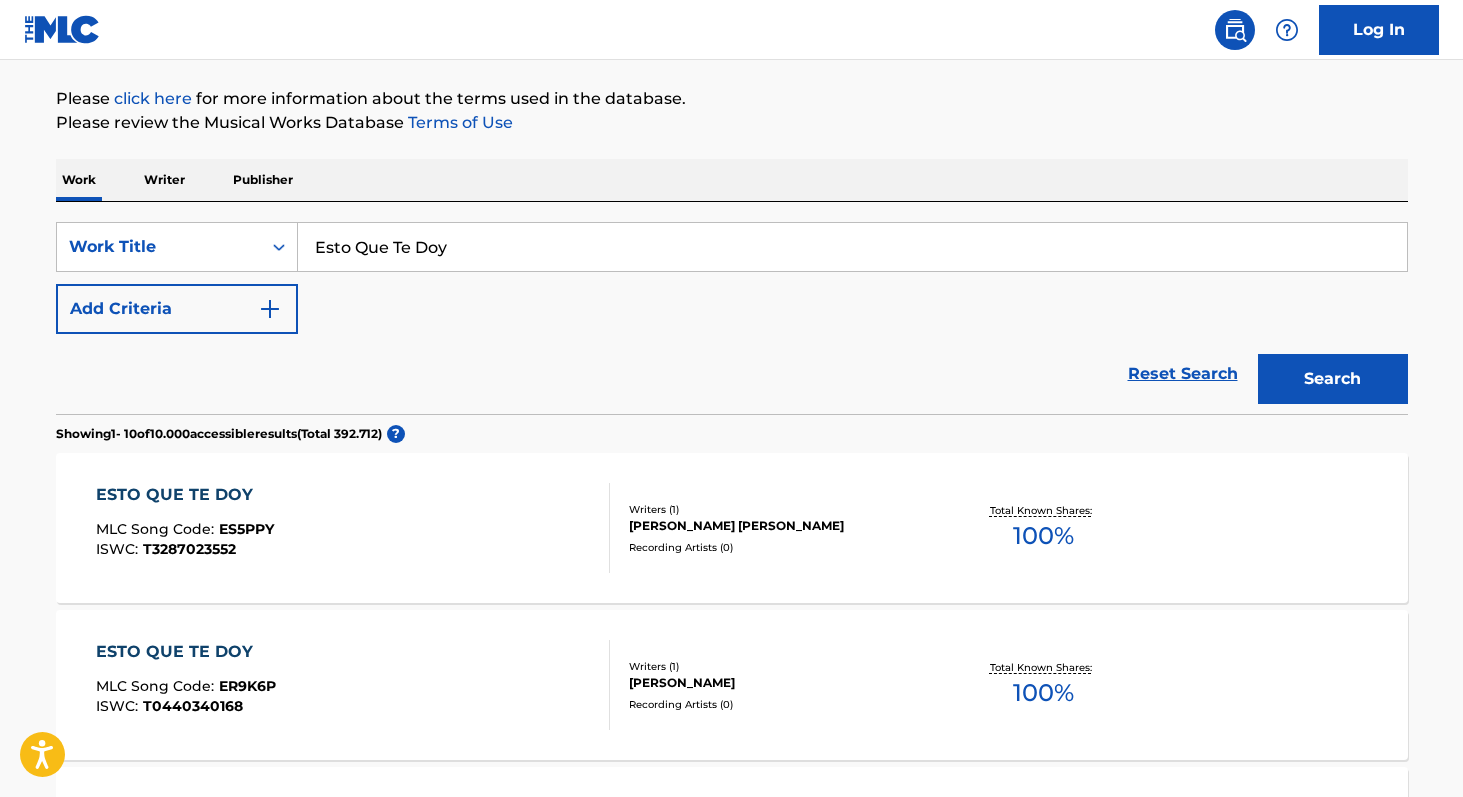 scroll, scrollTop: 210, scrollLeft: 0, axis: vertical 